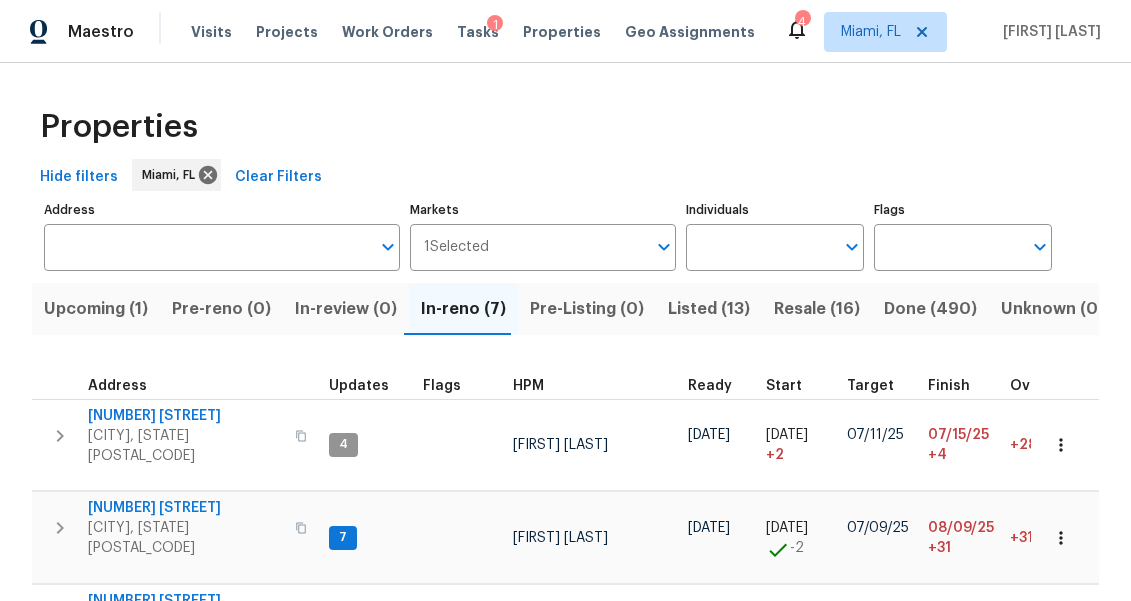 scroll, scrollTop: 0, scrollLeft: 0, axis: both 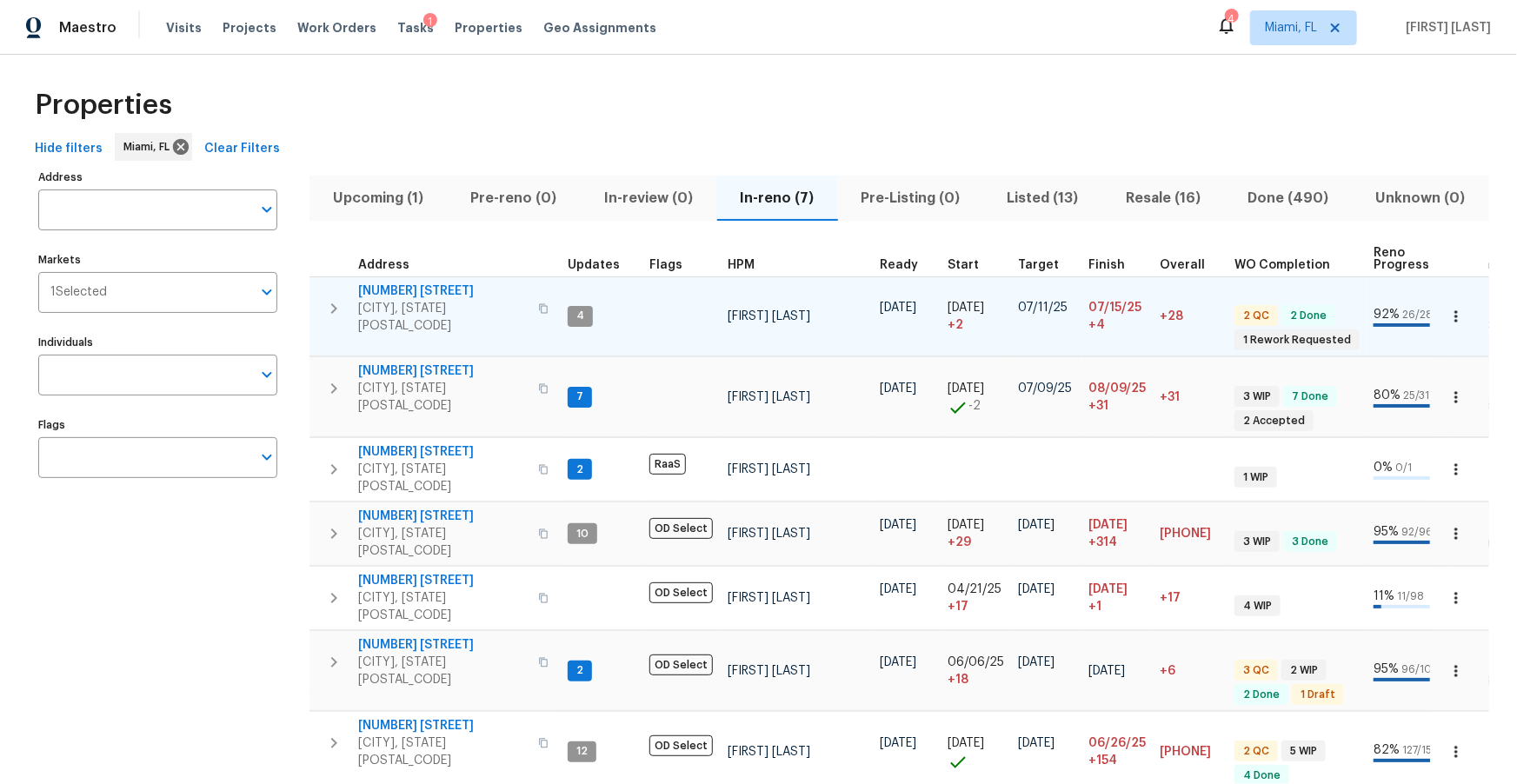 click on "11087 NW 46th Dr" at bounding box center [442, 291] 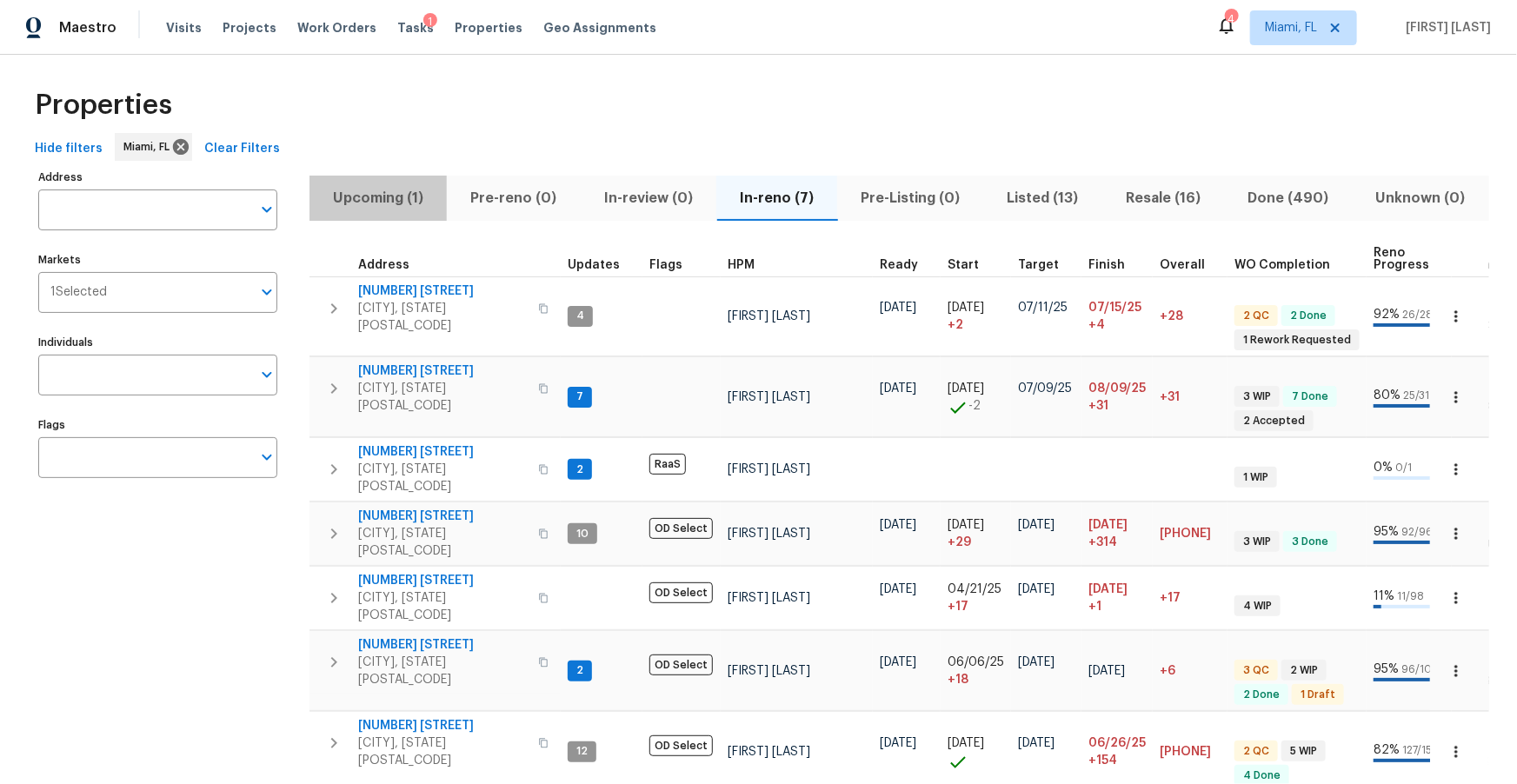 click on "Upcoming (1)" at bounding box center (378, 198) 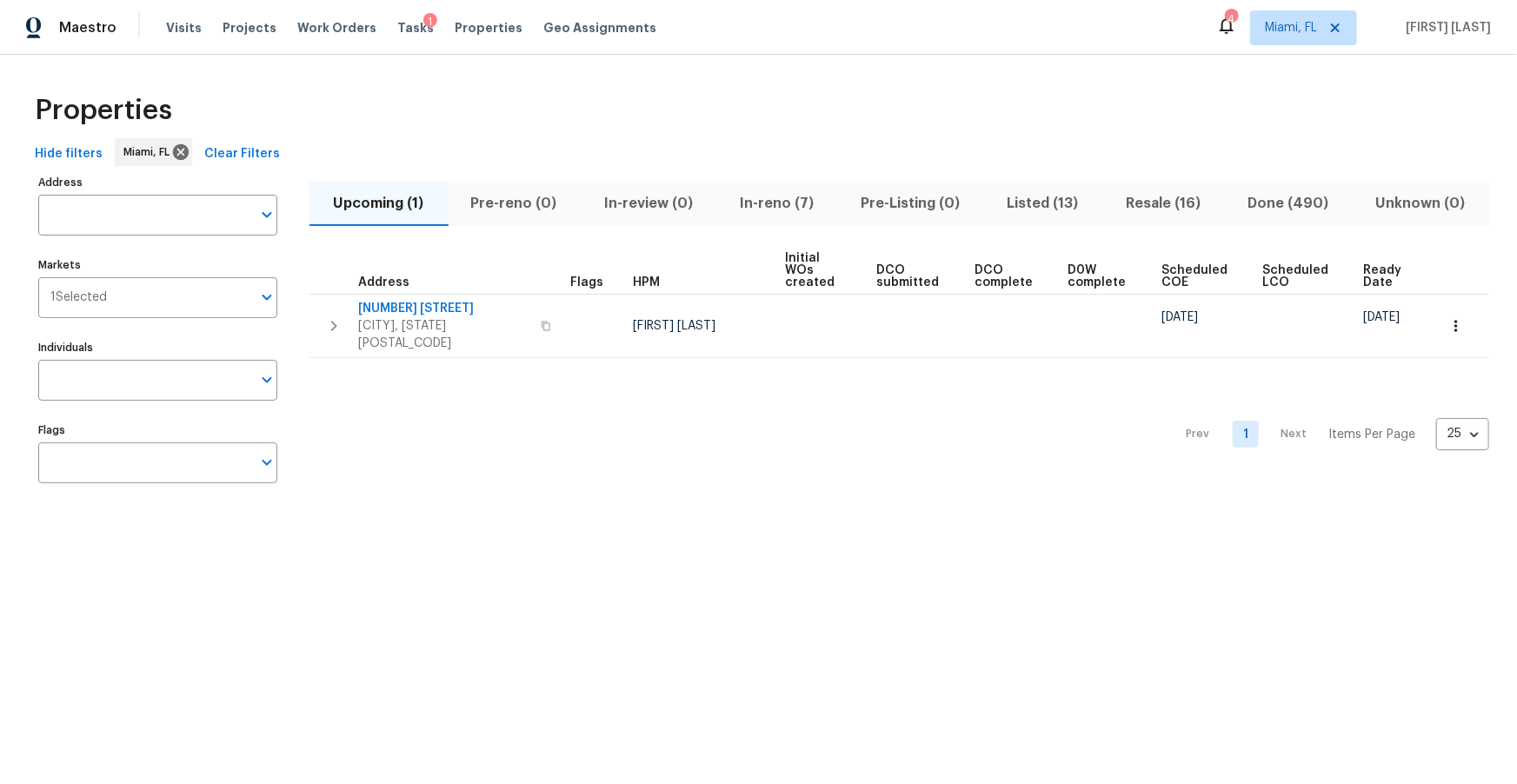 click on "Hide filters" at bounding box center (69, 154) 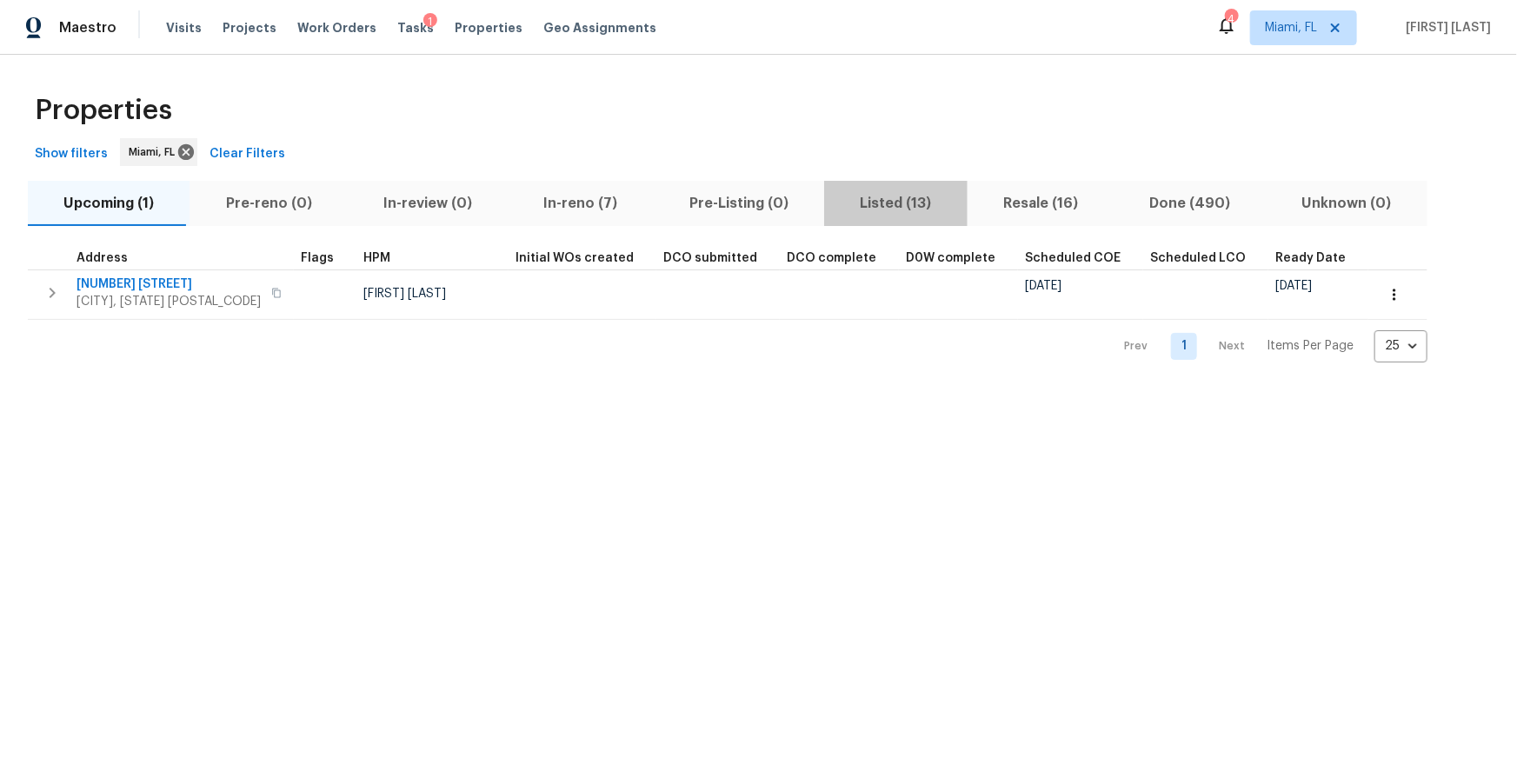 click on "Listed (13)" at bounding box center [895, 203] 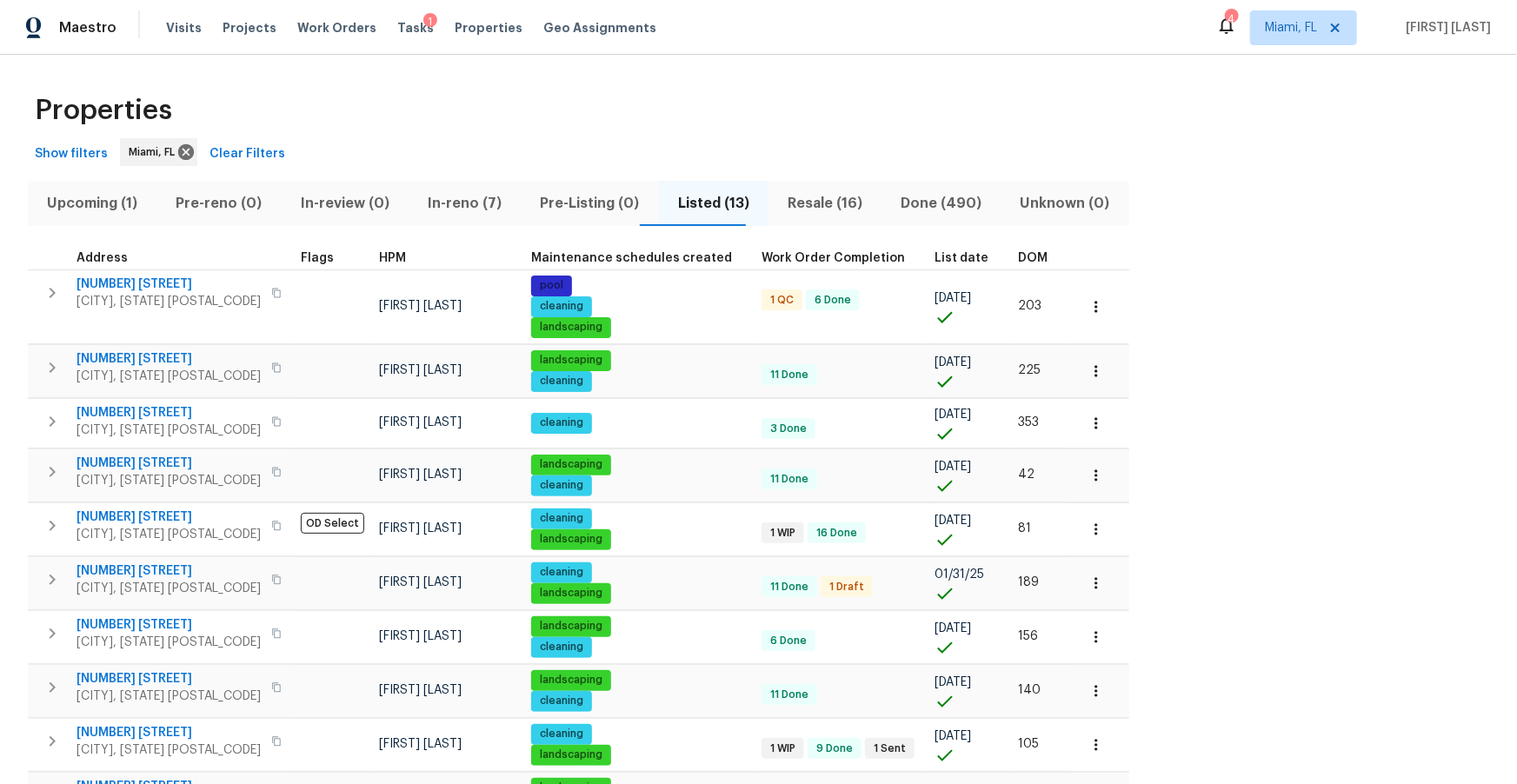 click on "List date" at bounding box center [961, 258] 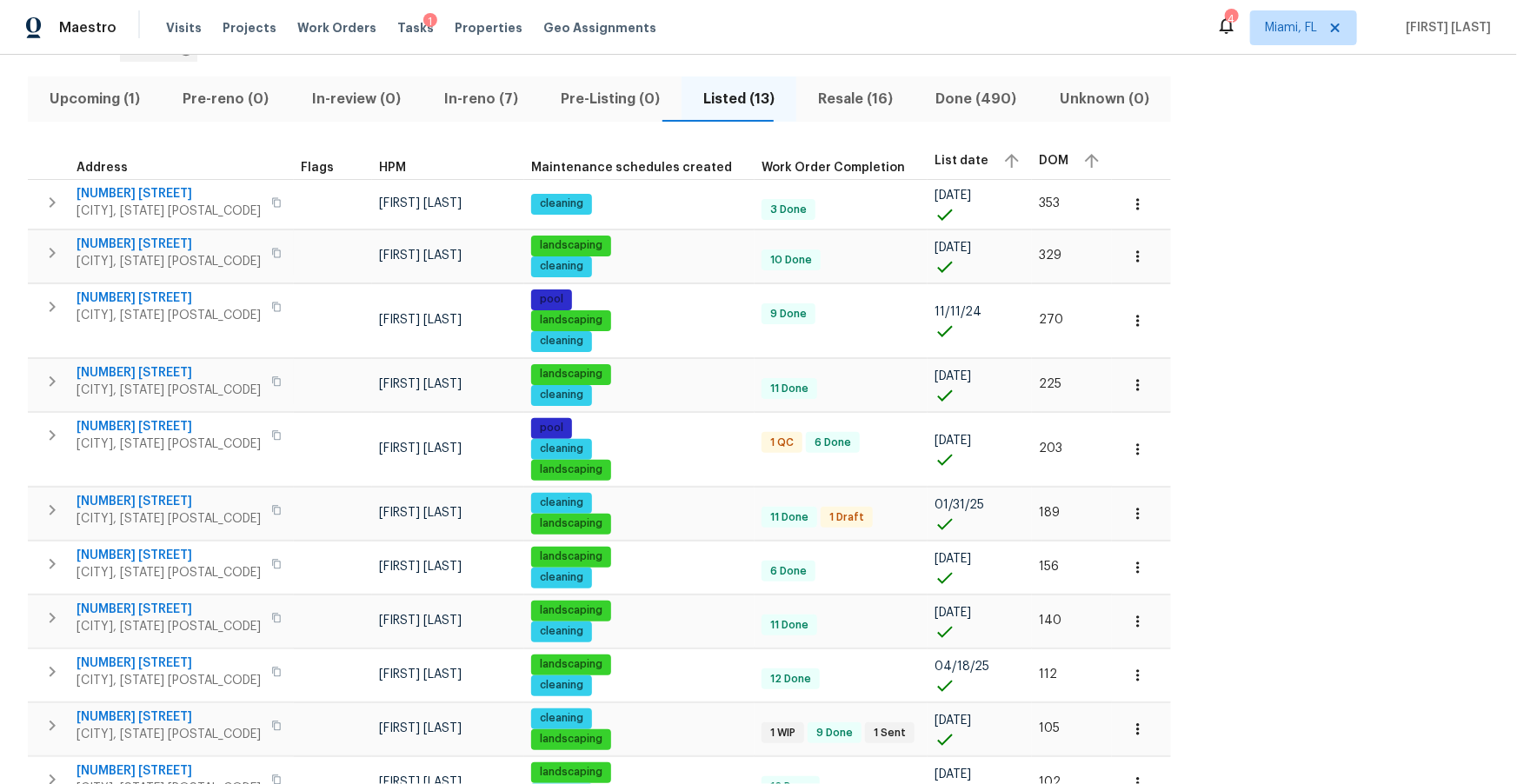 scroll, scrollTop: 97, scrollLeft: 0, axis: vertical 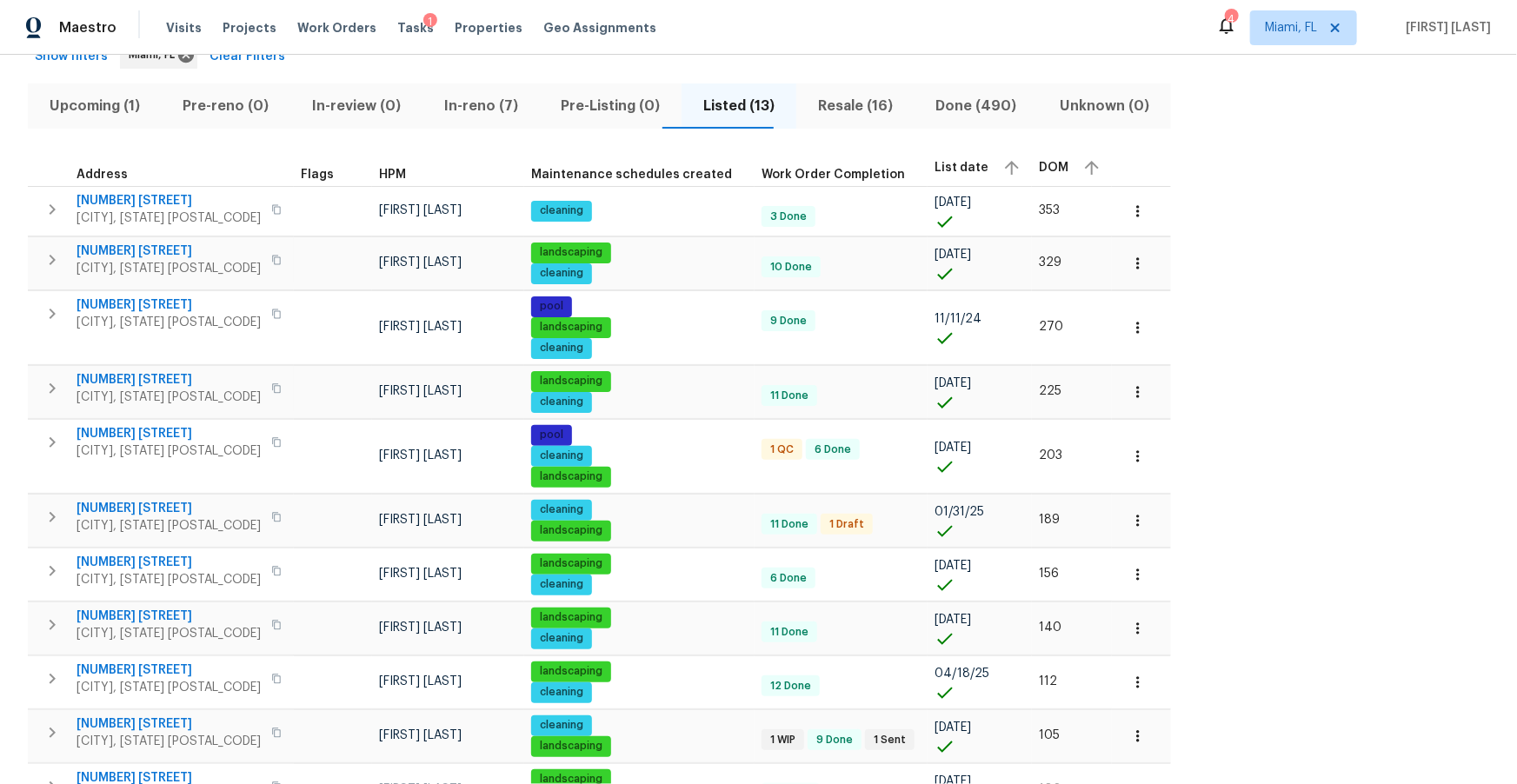 click 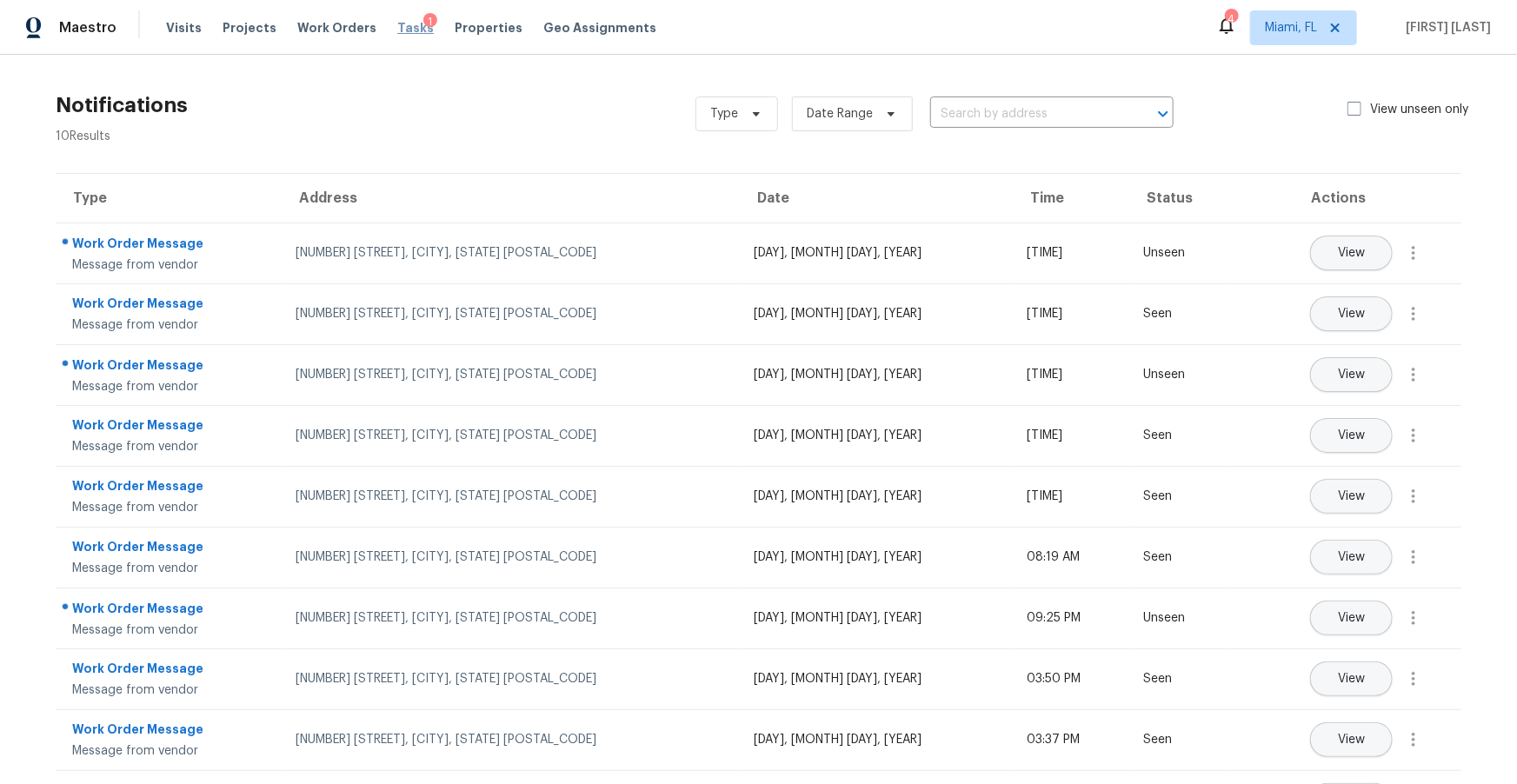 click on "Tasks" at bounding box center [416, 28] 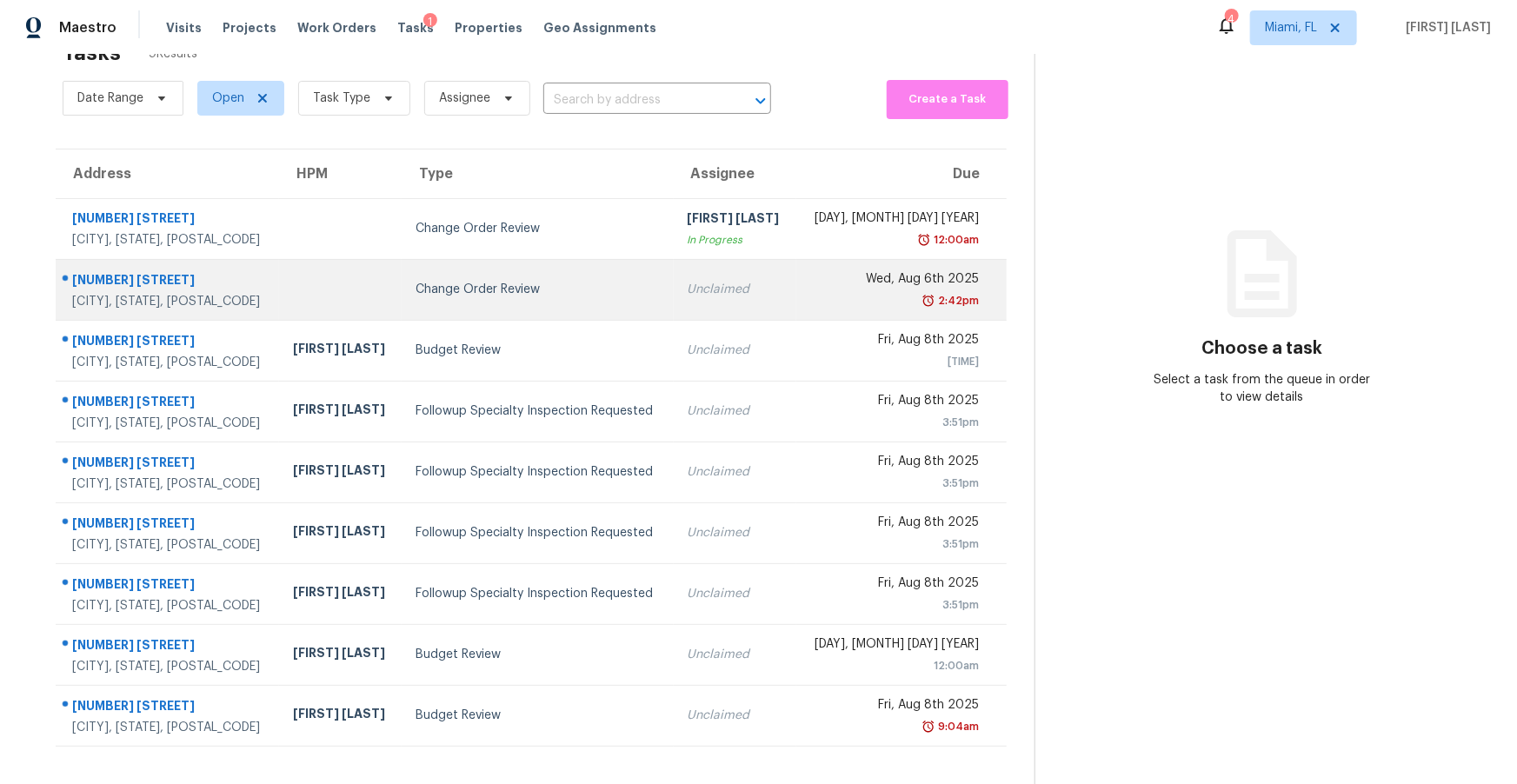 scroll, scrollTop: 0, scrollLeft: 0, axis: both 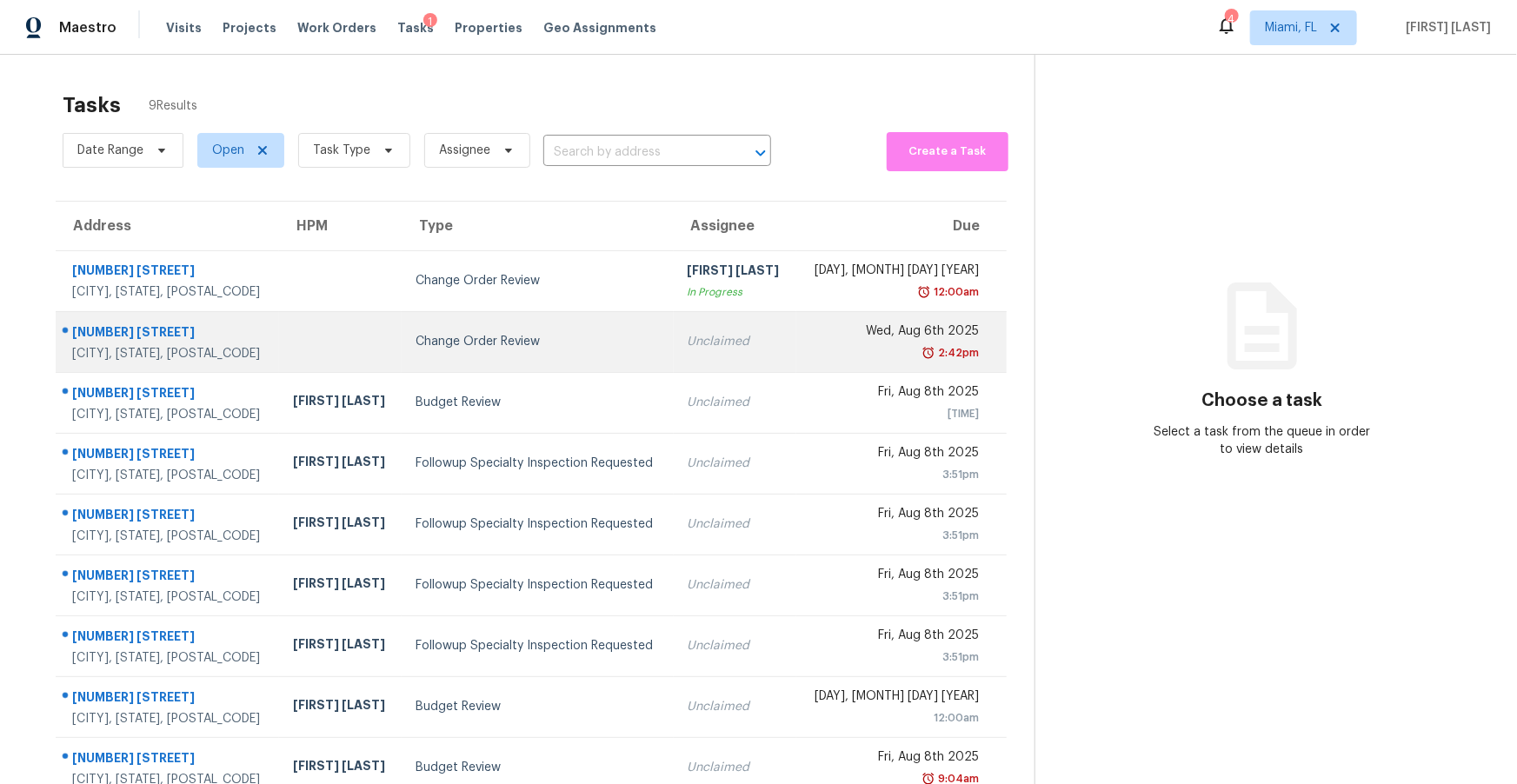 click on "Wed, Aug 6th 2025 2:42pm" at bounding box center [902, 342] 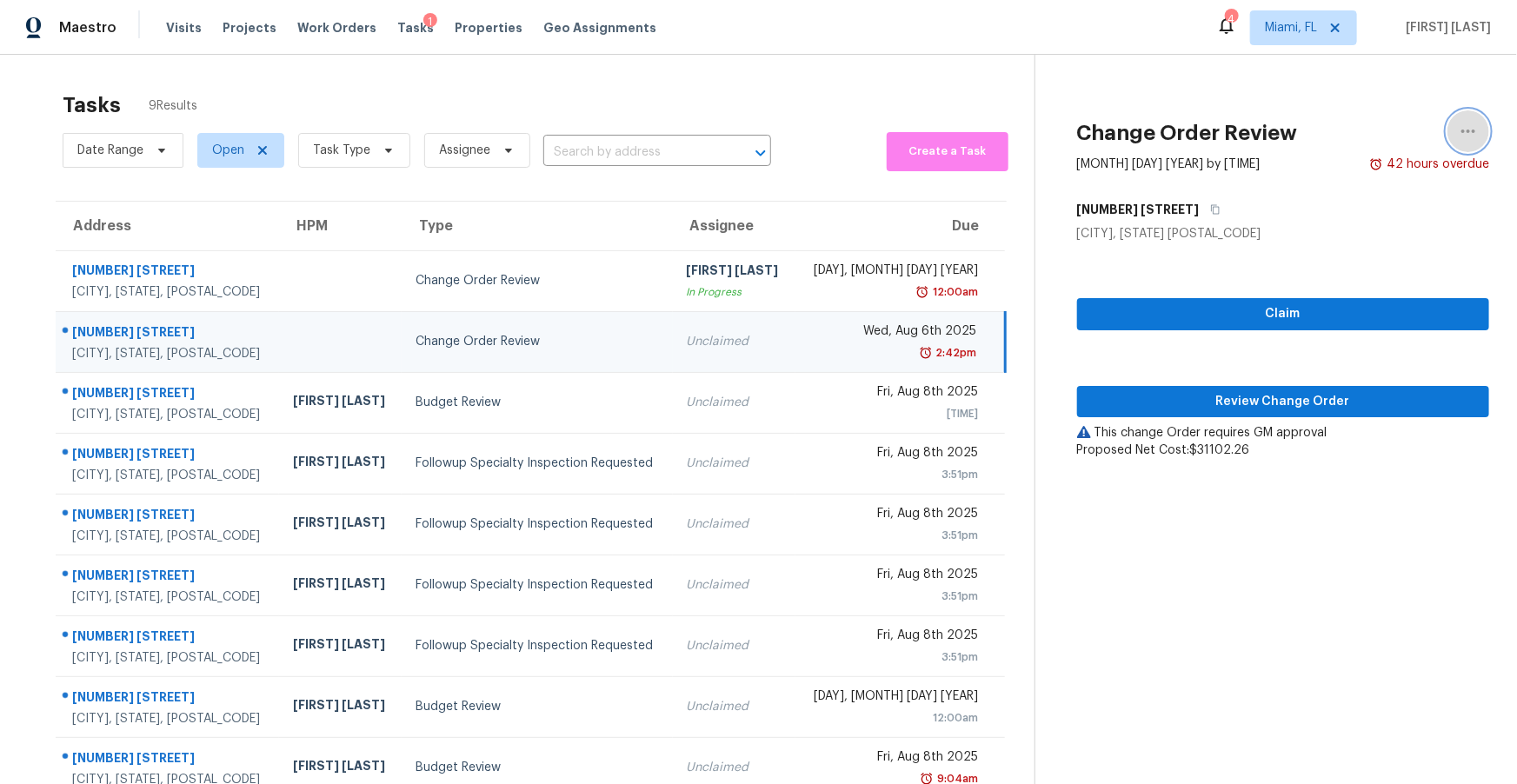 click 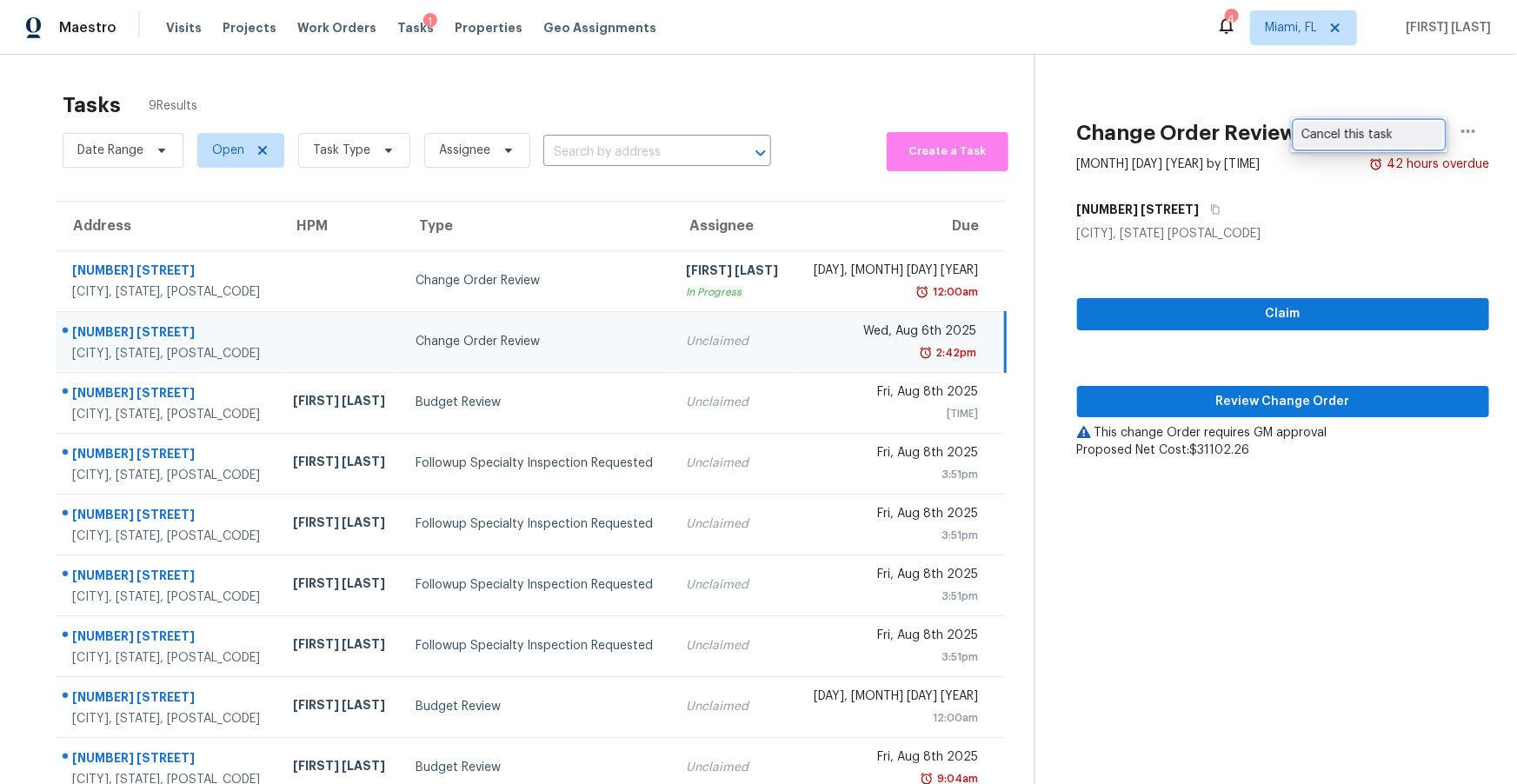 click on "Cancel this task" at bounding box center (1369, 135) 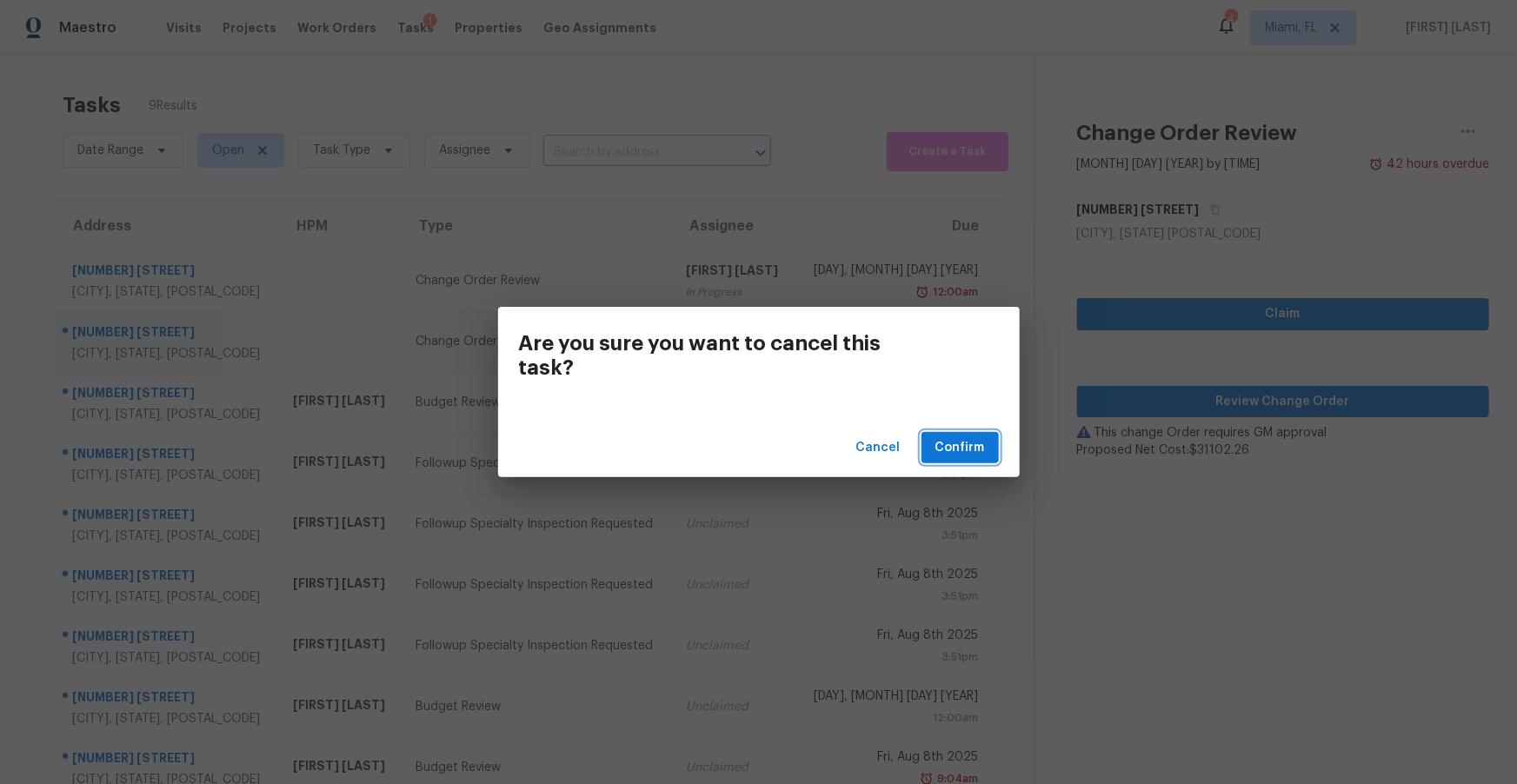 click on "Confirm" at bounding box center [960, 448] 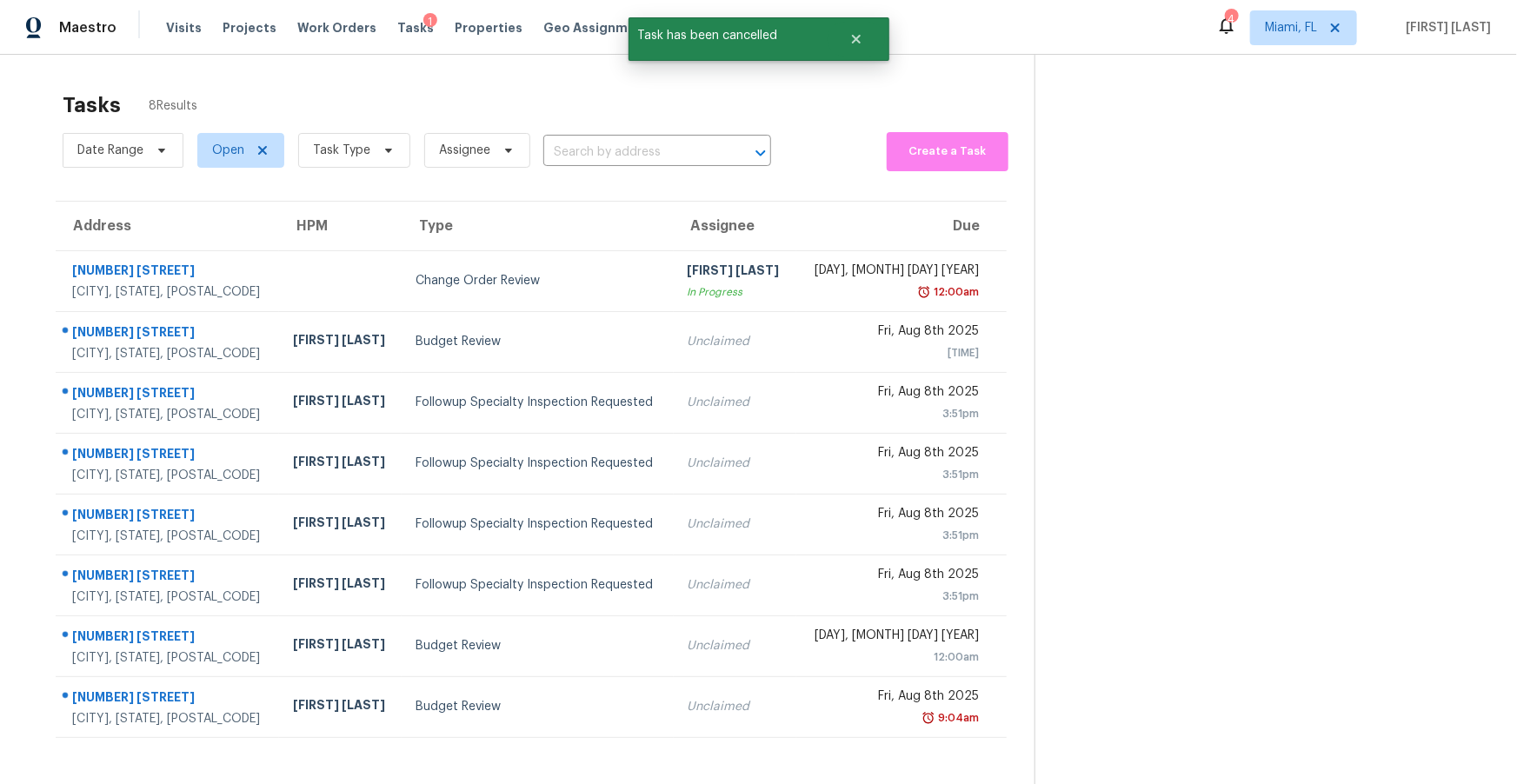 scroll, scrollTop: 54, scrollLeft: 0, axis: vertical 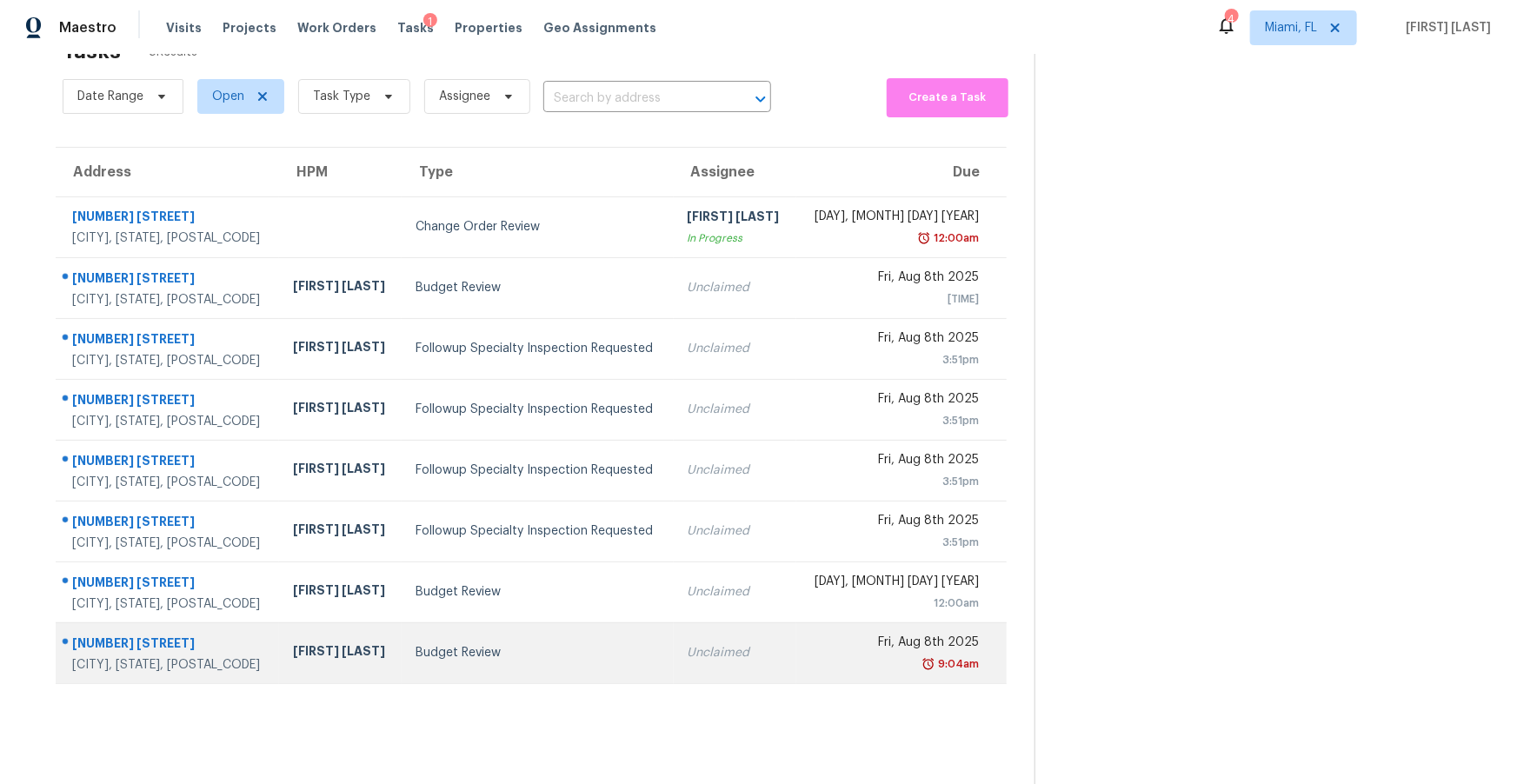 click on "15921 NW 18th Pl" at bounding box center (169, 645) 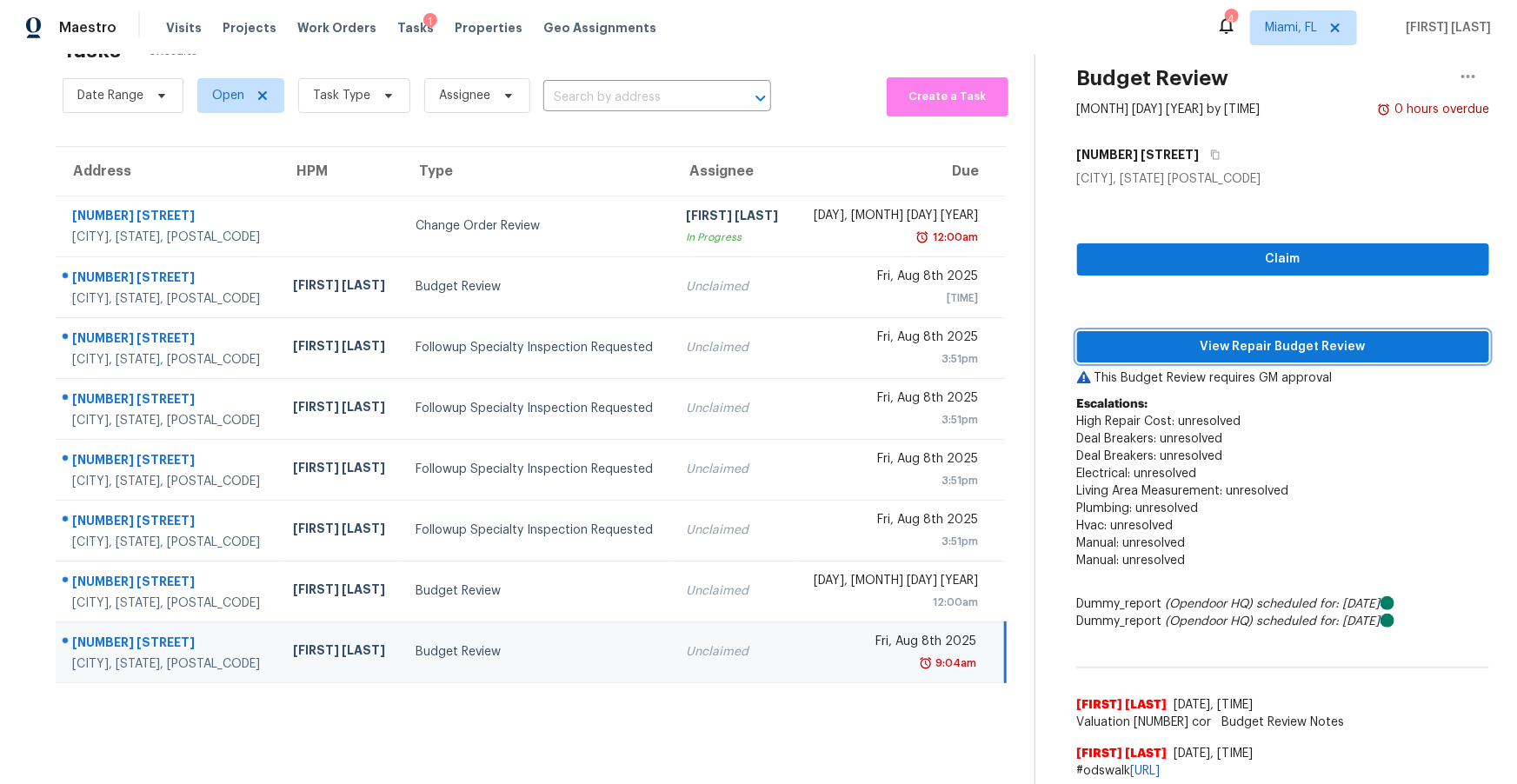 click on "View Repair Budget Review" at bounding box center (1283, 347) 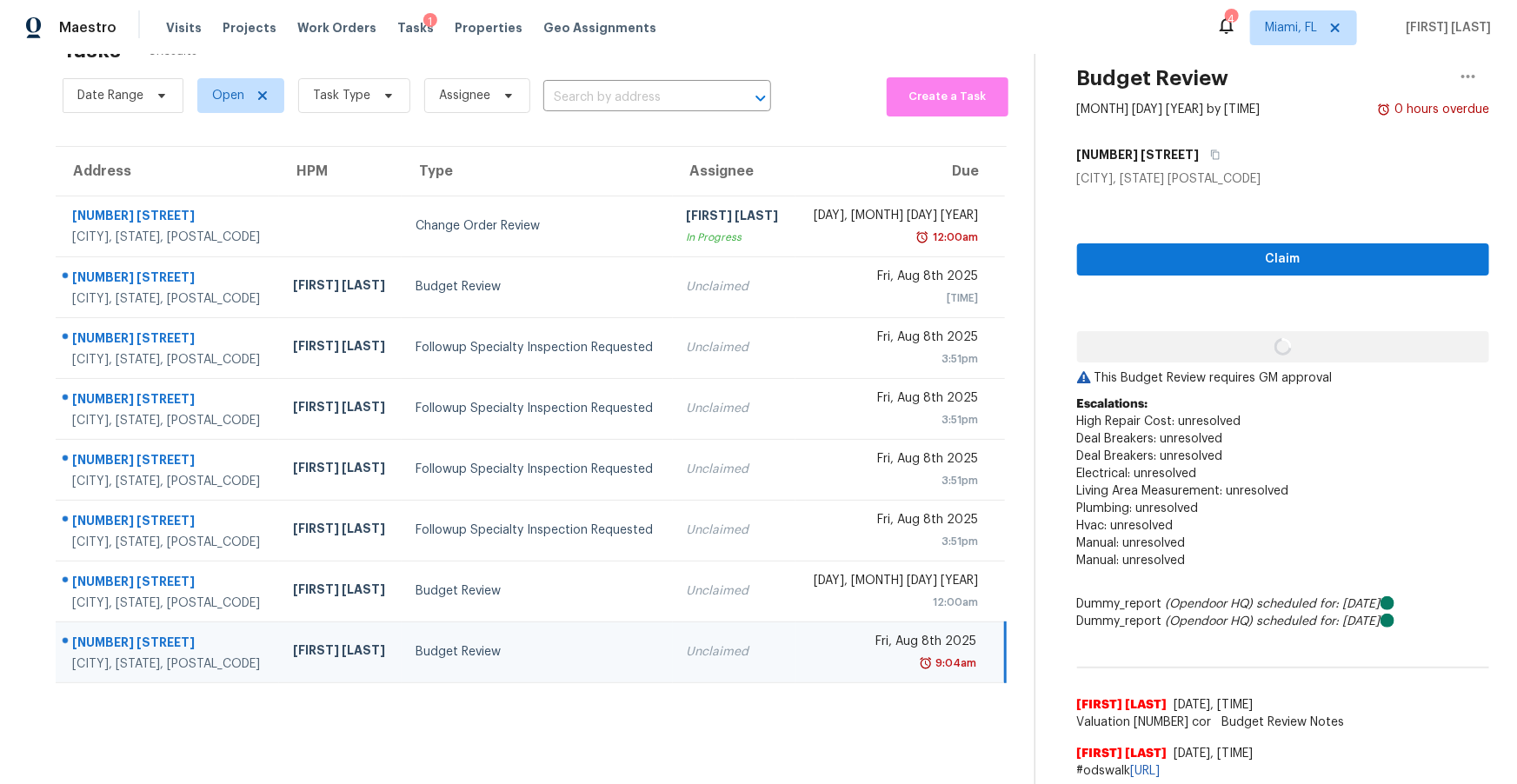scroll, scrollTop: 56, scrollLeft: 0, axis: vertical 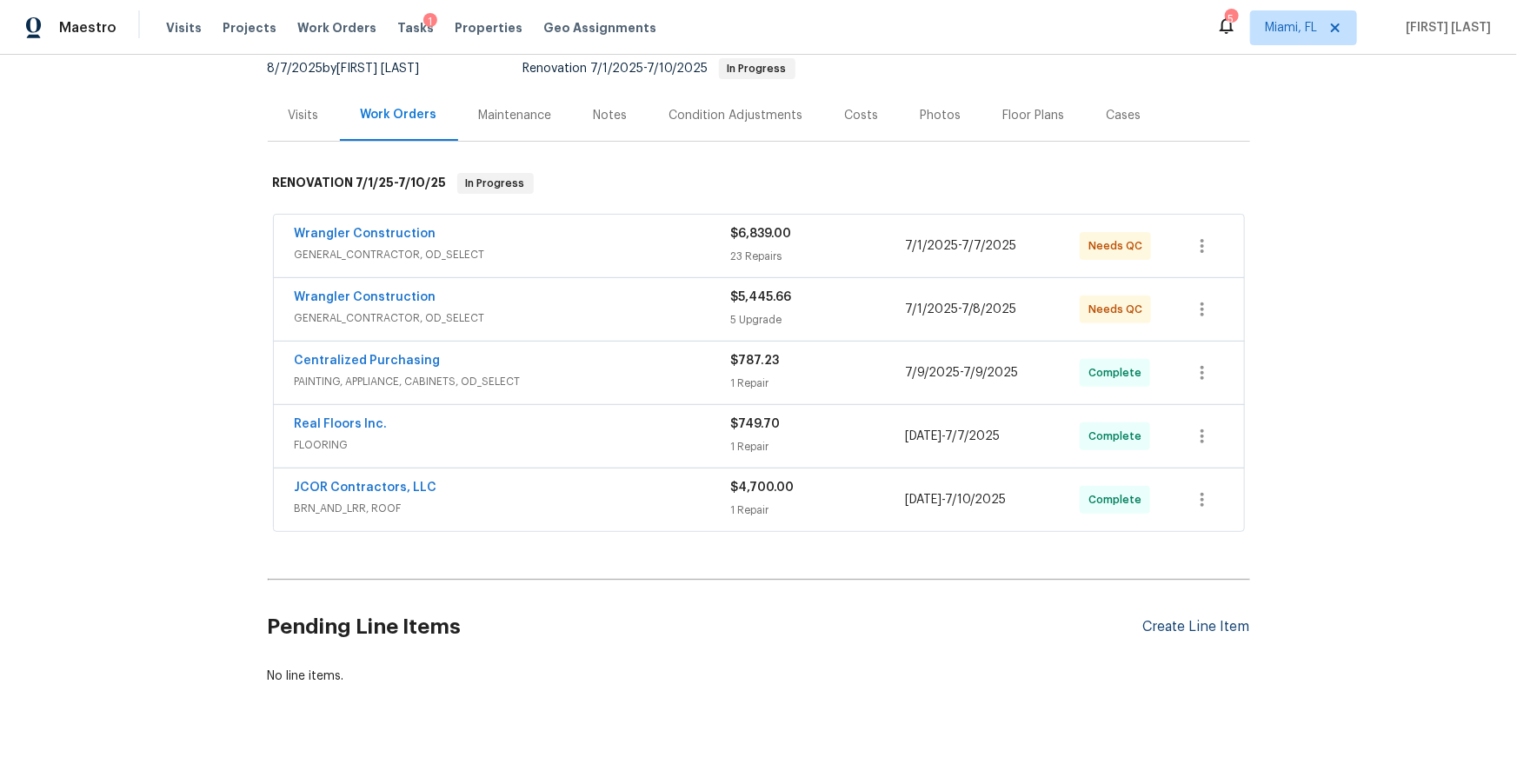 click on "Create Line Item" at bounding box center (1196, 627) 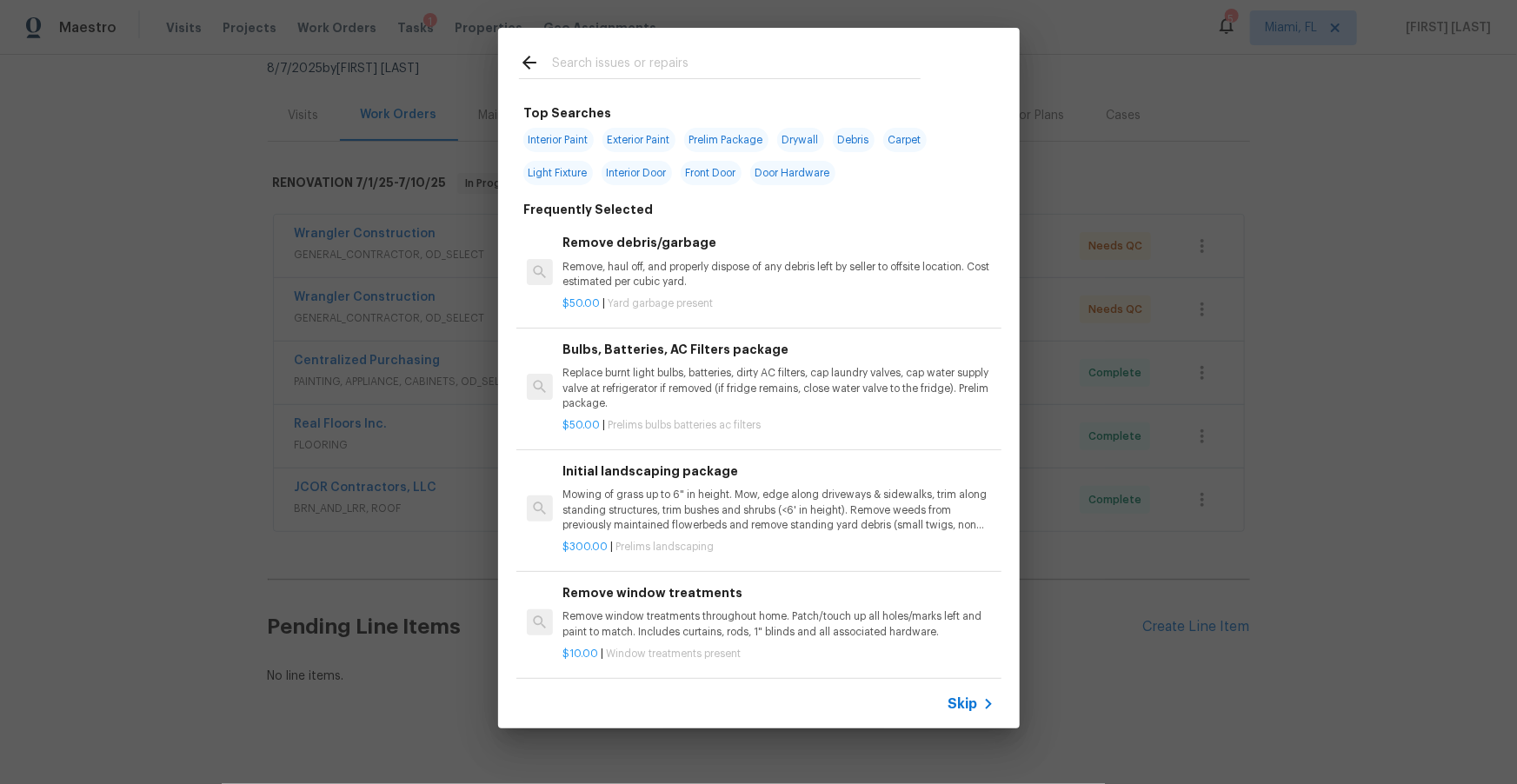 click at bounding box center [736, 65] 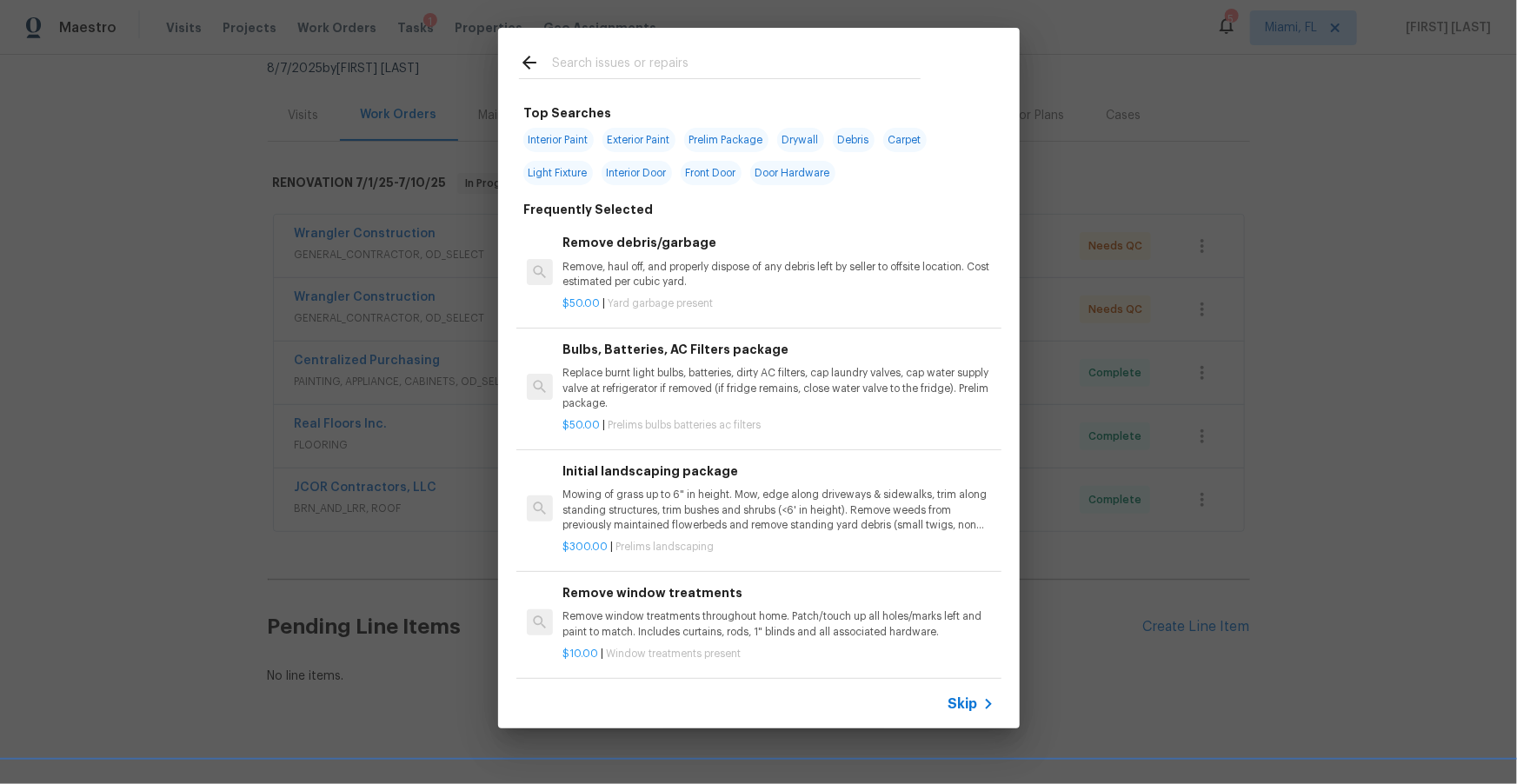 click on "Top Searches Interior Paint Exterior Paint Prelim Package Drywall Debris Carpet Light Fixture Interior Door Front Door Door Hardware Frequently Selected Remove debris/garbage Remove, haul off, and properly dispose of any debris left by seller to offsite location. Cost estimated per cubic yard. $50.00   |   Yard garbage present Bulbs, Batteries, AC Filters package Replace burnt light bulbs, batteries, dirty AC filters, cap laundry valves, cap water supply valve at refrigerator if removed (if fridge remains, close water valve to the fridge). Prelim package. $50.00   |   Prelims bulbs batteries ac filters Initial landscaping package Mowing of grass up to 6" in height. Mow, edge along driveways & sidewalks, trim along standing structures, trim bushes and shrubs (<6' in height). Remove weeds from previously maintained flowerbeds and remove standing yard debris (small twigs, non seasonal falling leaves).  Use leaf blower to remove clippings from hard surfaces." $300.00   |   Prelims landscaping $10.00   |   $75.00" at bounding box center [758, 378] 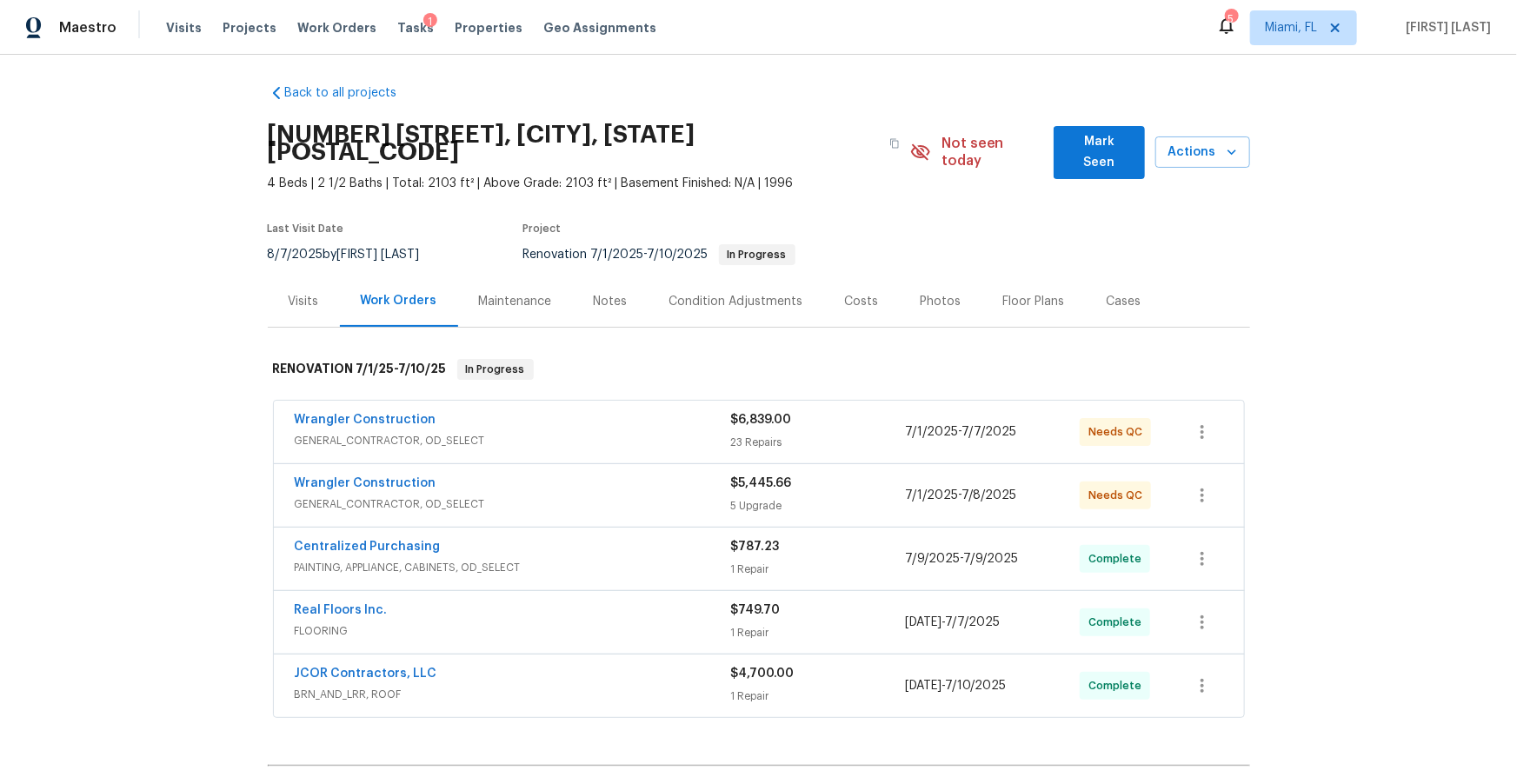 scroll, scrollTop: 0, scrollLeft: 0, axis: both 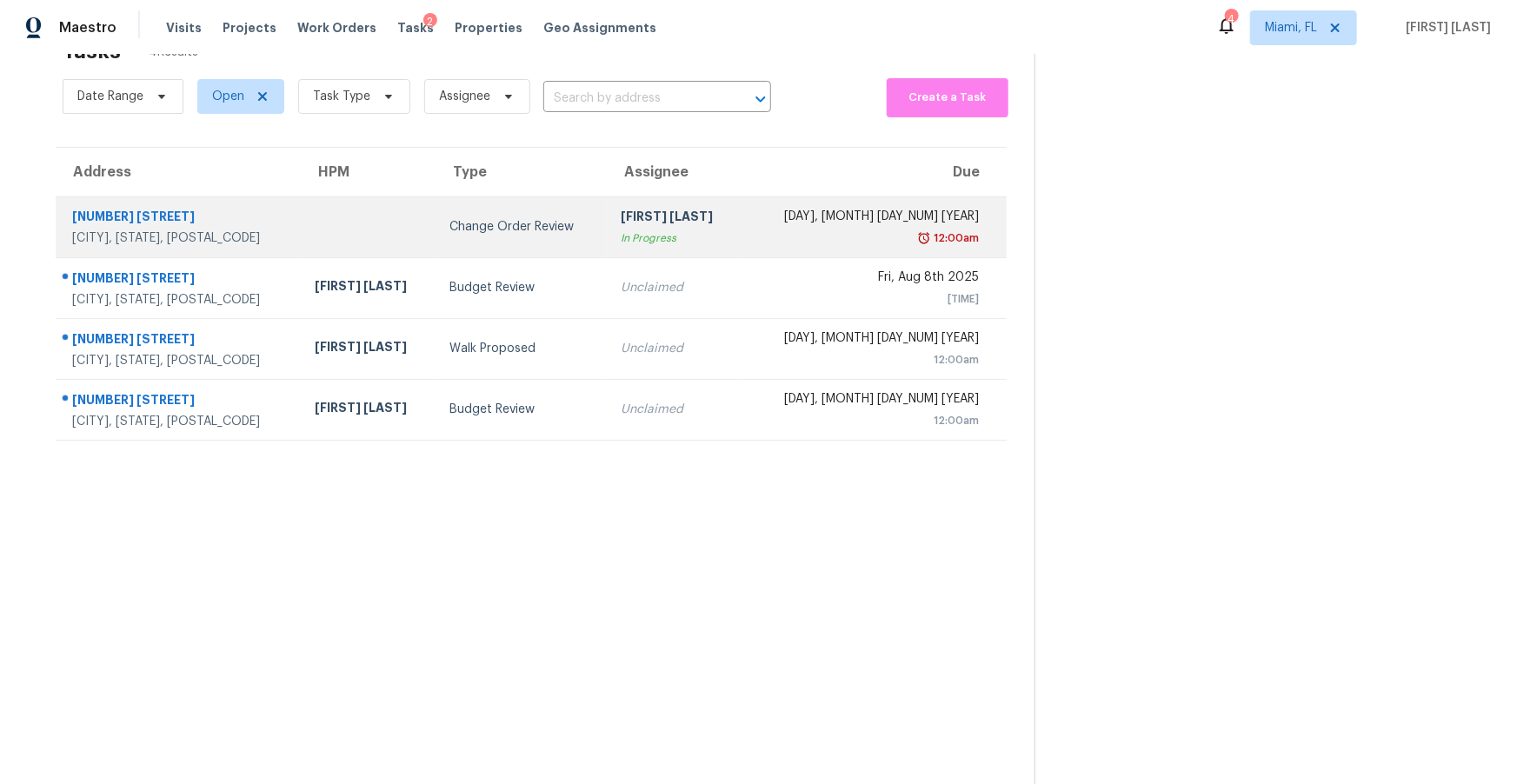 click at bounding box center [368, 227] 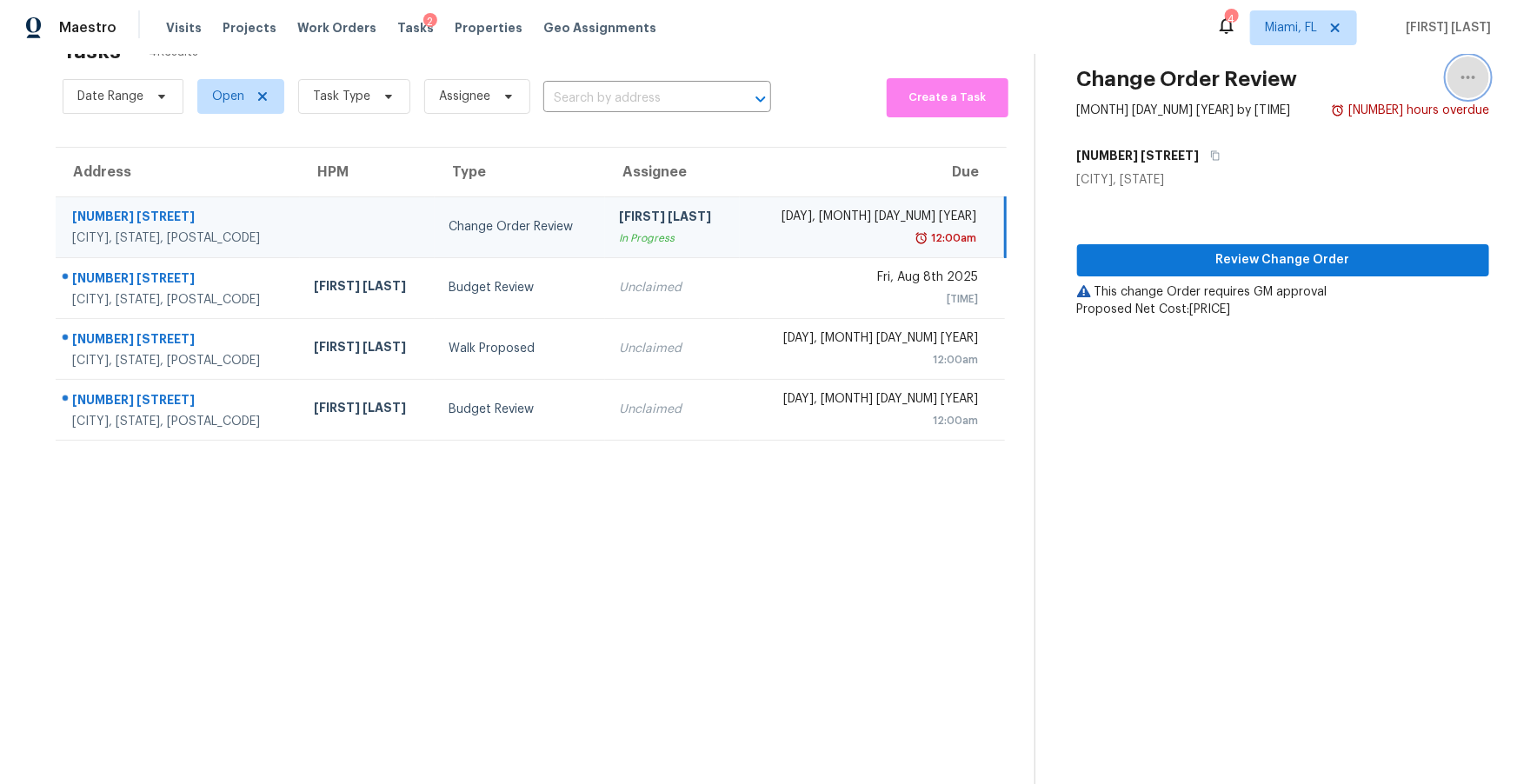 click 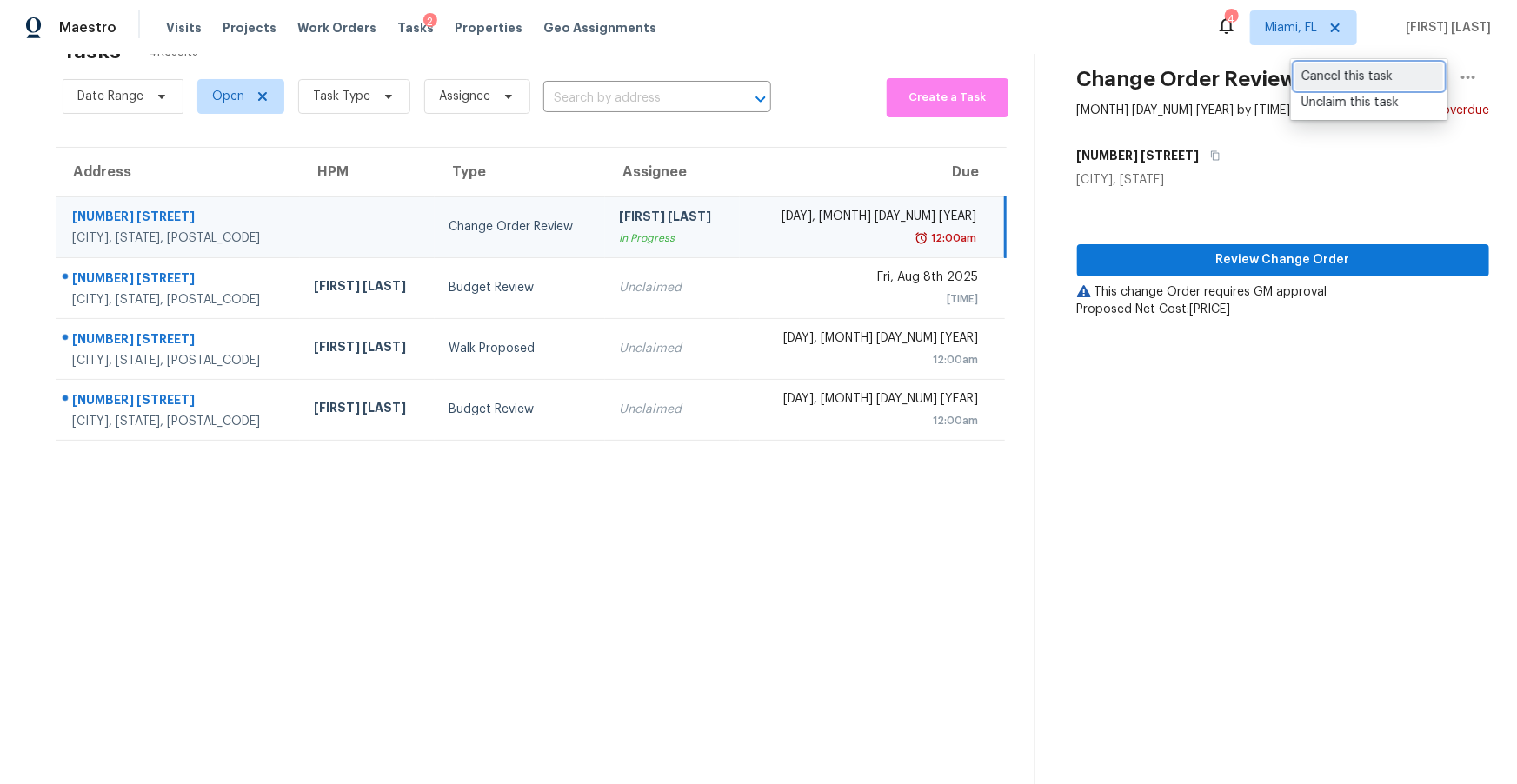 click on "Cancel this task" at bounding box center (1369, 76) 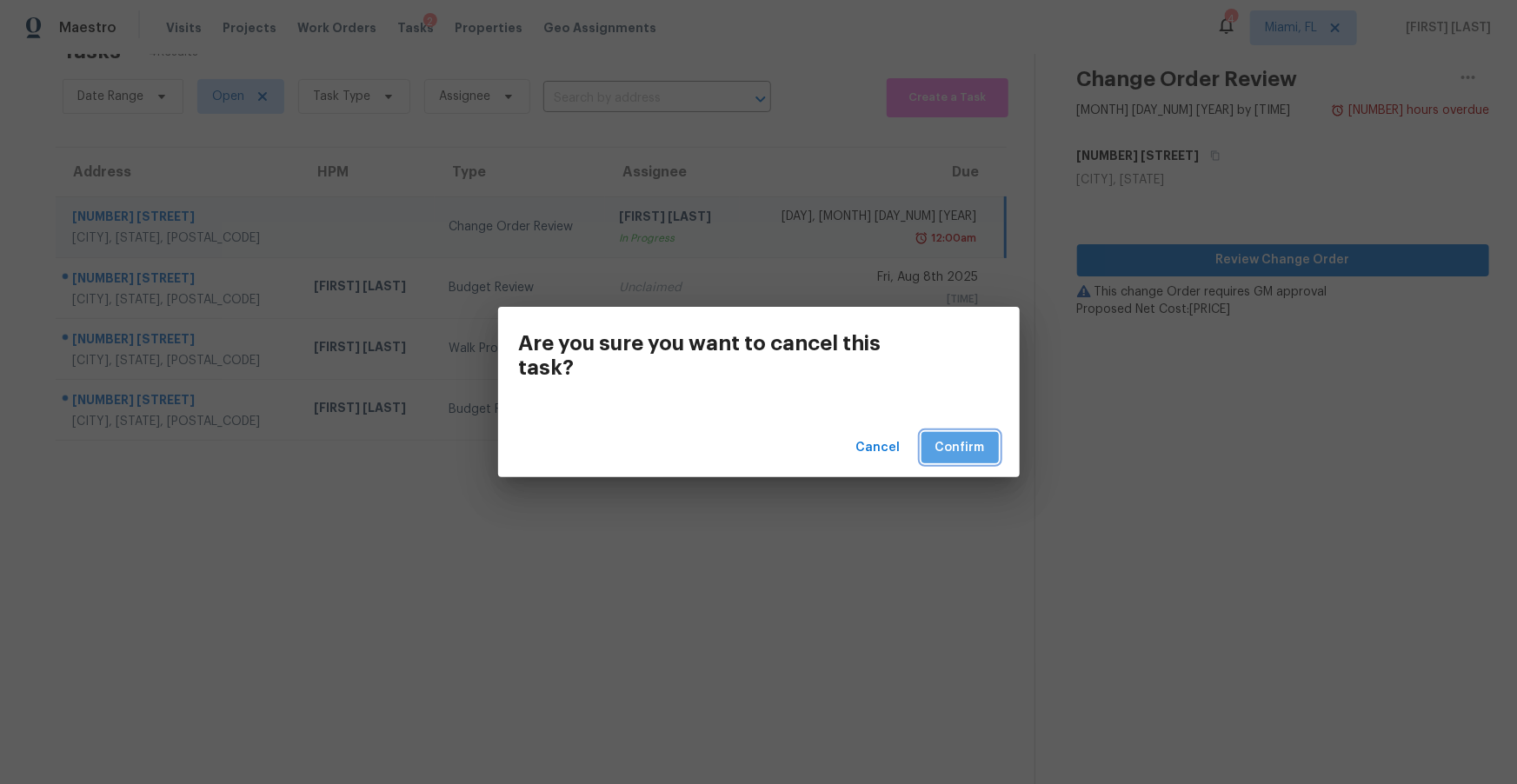 click on "Confirm" at bounding box center [960, 448] 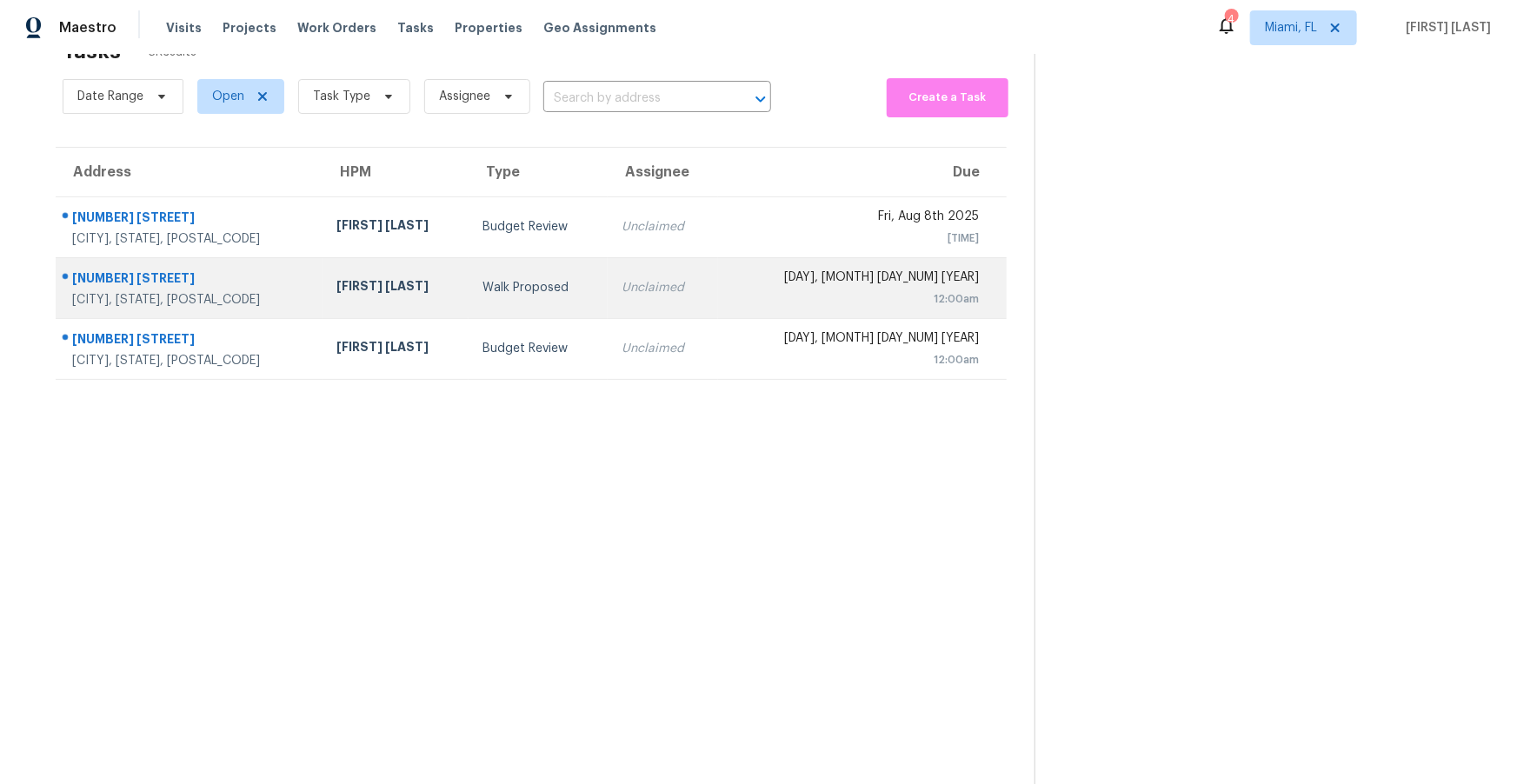 click on "12:00am" at bounding box center (855, 299) 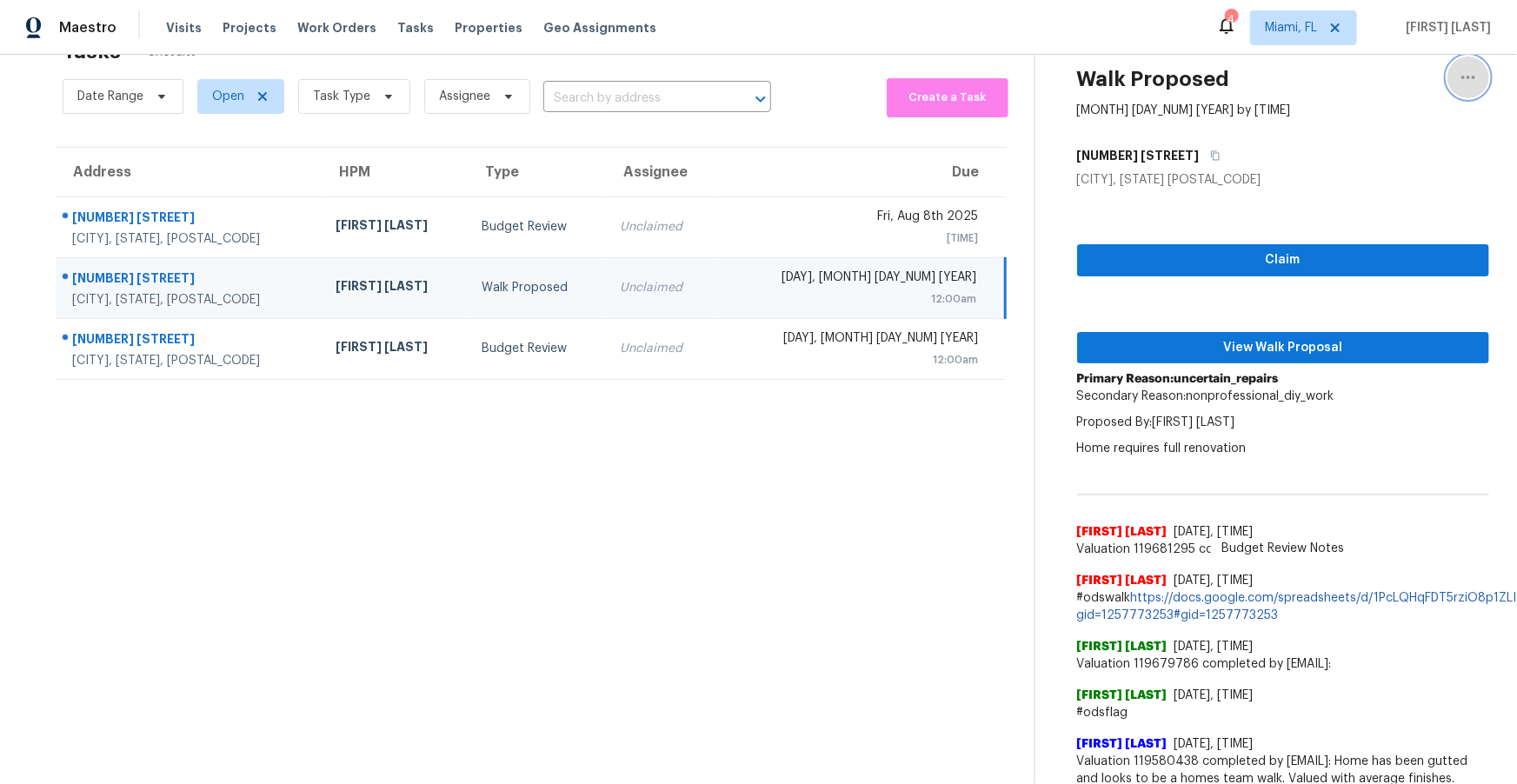 click 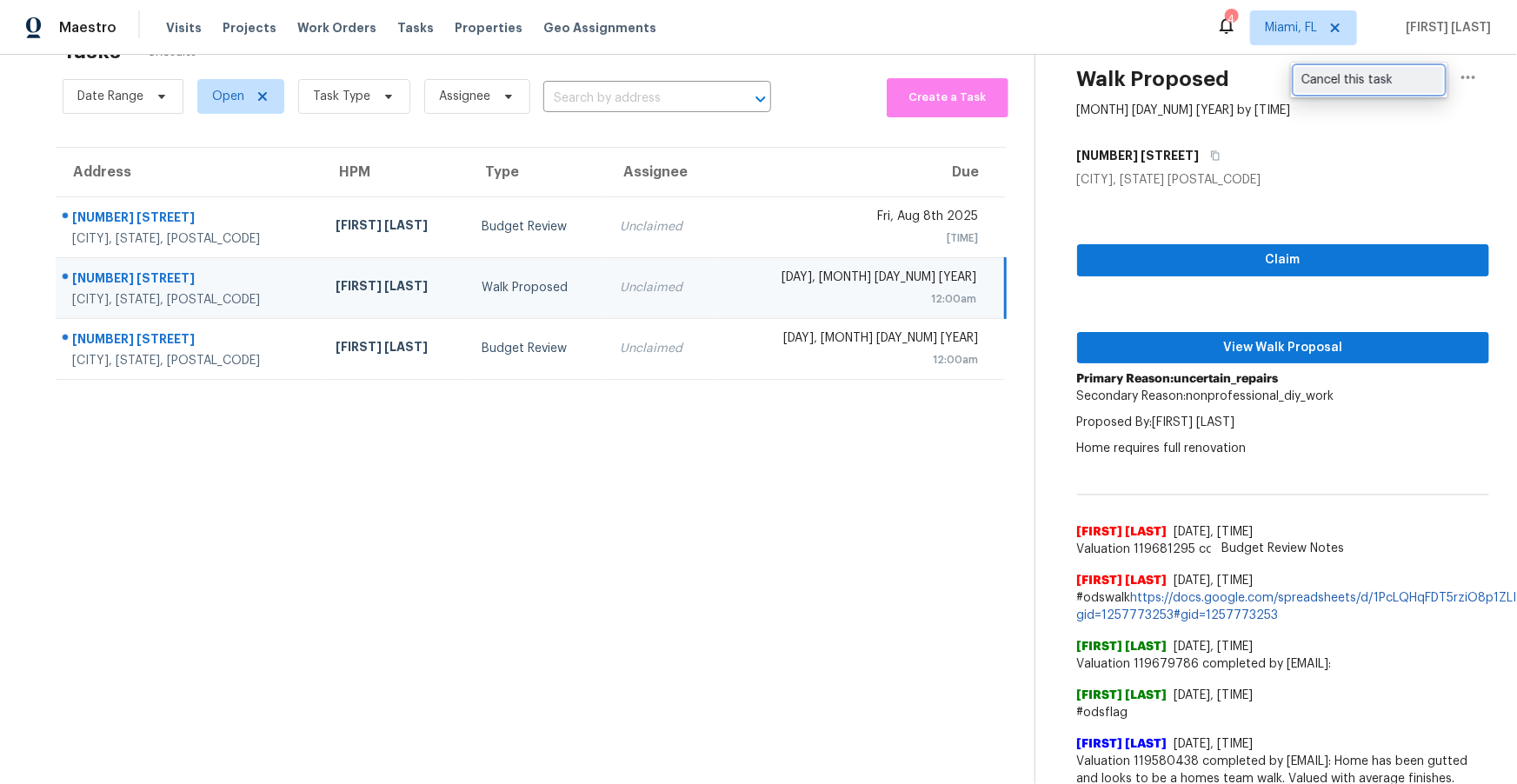click on "Cancel this task" at bounding box center [1369, 80] 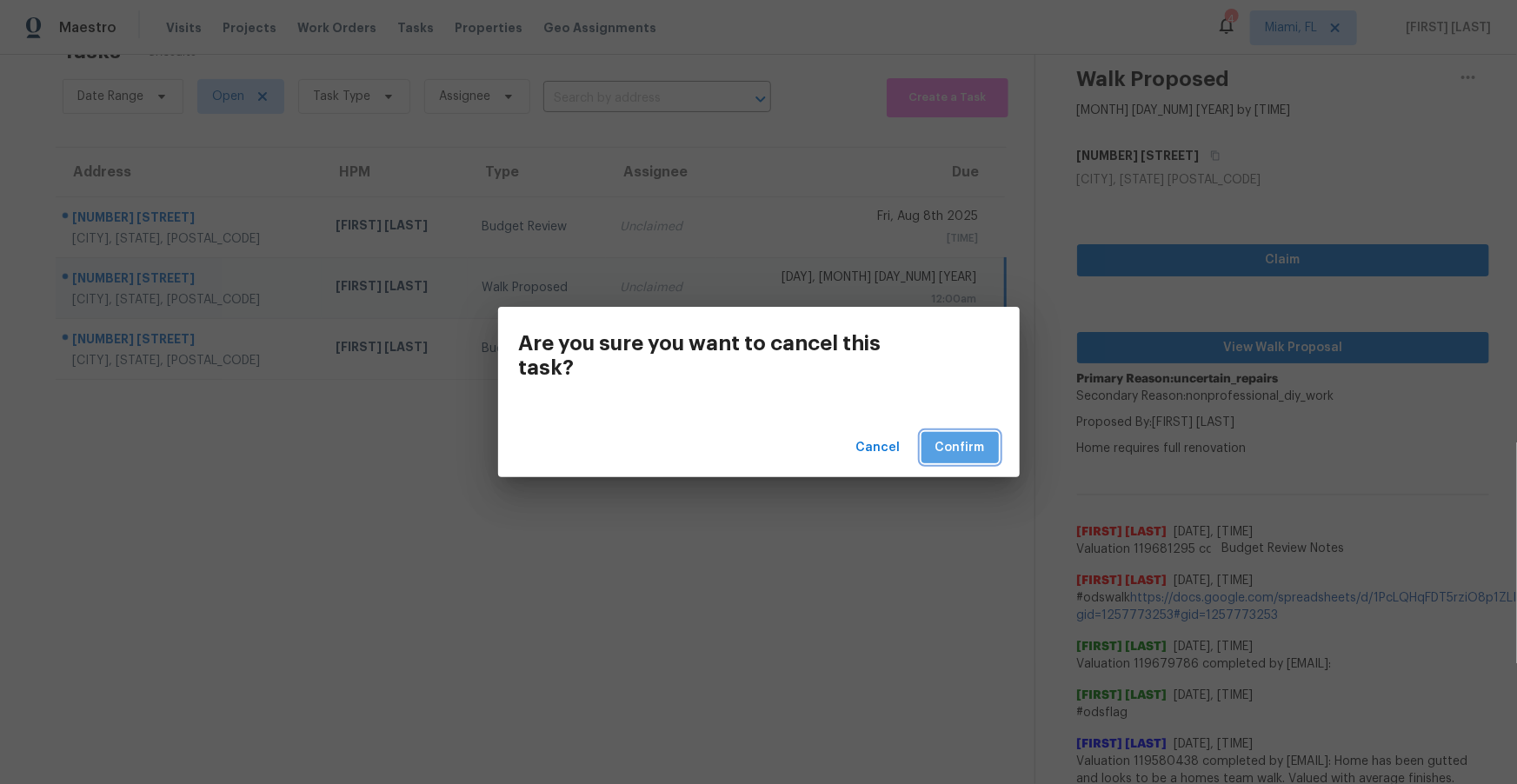click on "Confirm" at bounding box center [960, 448] 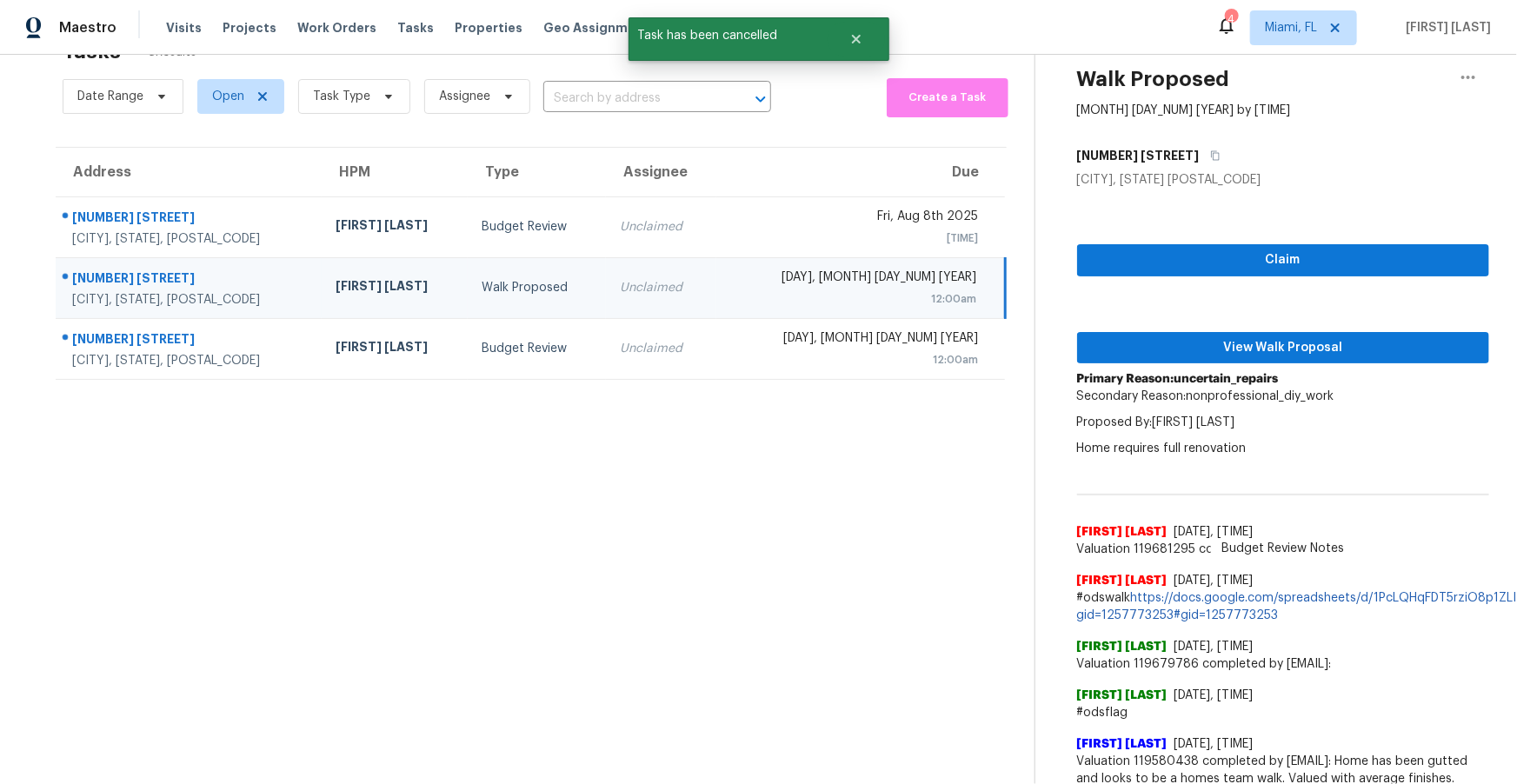 click on "Tasks 3  Results Date Range Open Task Type Assignee ​ Create a Task Address HPM Type Assignee Due 12858 SW 228th St   Miami, FL, 33170 Fernando Ortiz Budget Review Unclaimed Fri, Aug 8th 2025 3:23pm 15921 NW 18th Pl   Opa Locka, FL, 33054 Fernando Ortiz Walk Proposed Unclaimed Sat, Aug 9th 2025 12:00am 10204 Caracas St   Hollywood, FL, 33026 Fernando Ortiz Budget Review Unclaimed Sat, Aug 9th 2025 12:00am" at bounding box center [531, 648] 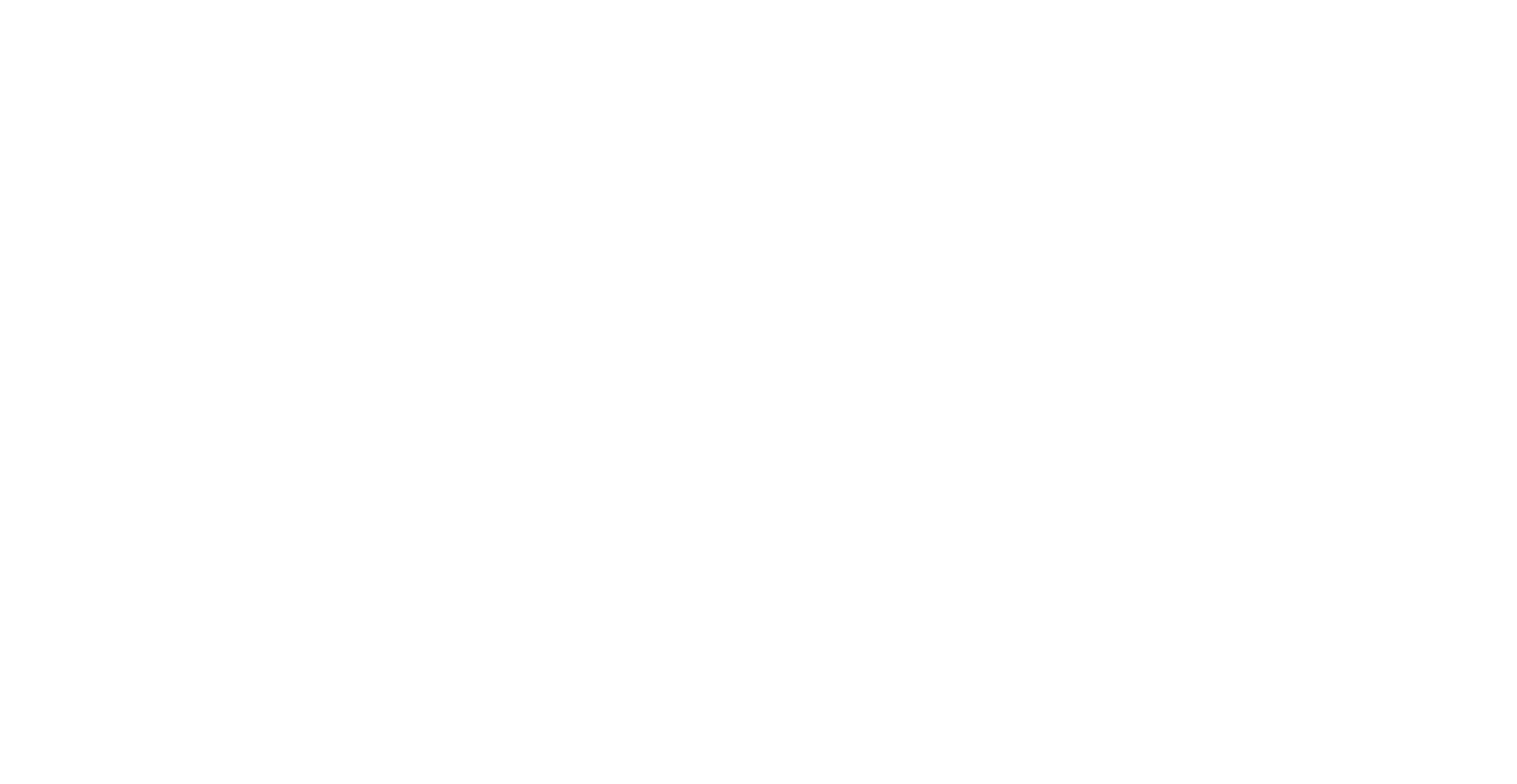 scroll, scrollTop: 0, scrollLeft: 0, axis: both 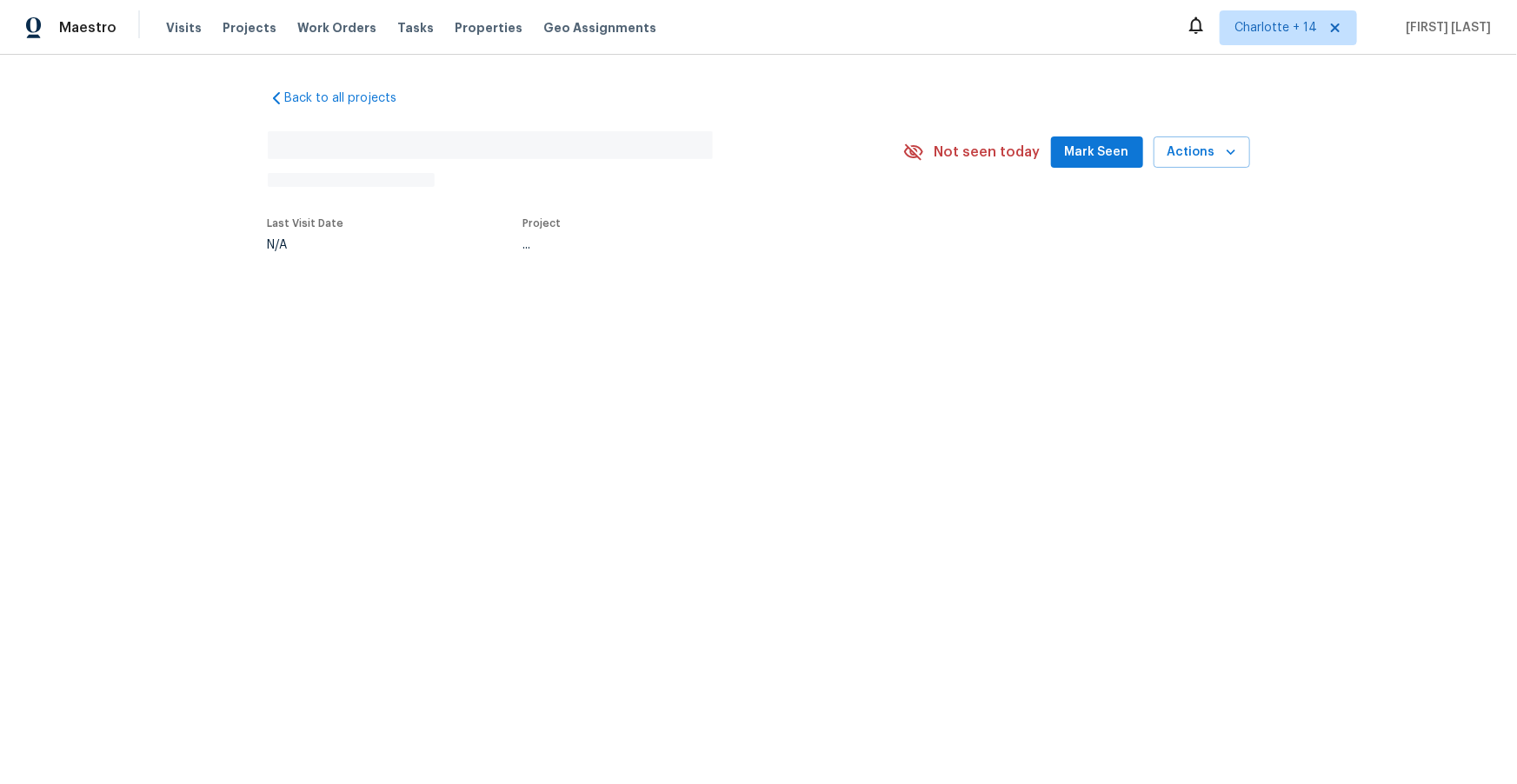 click on "Not seen today" at bounding box center [988, 152] 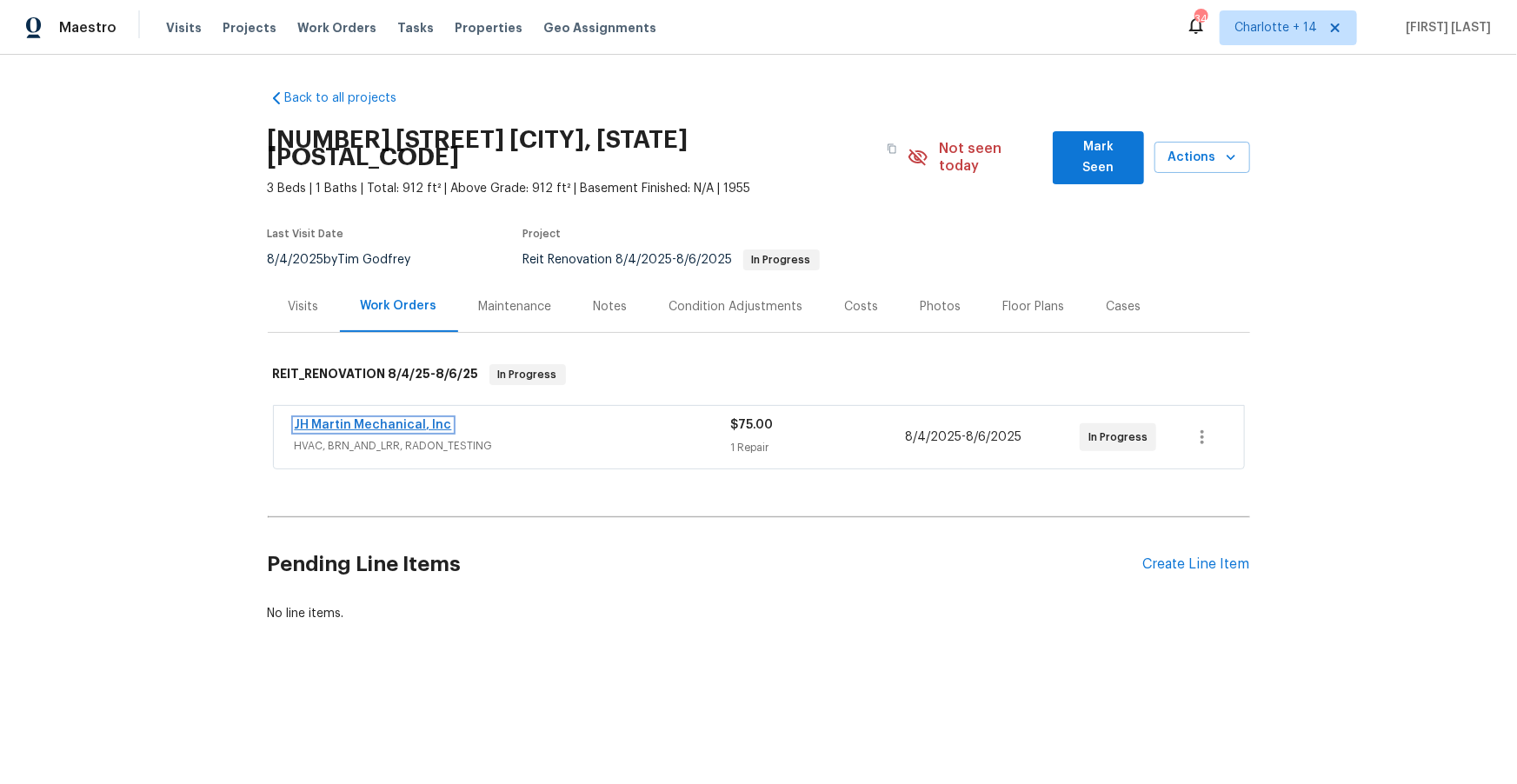 click on "JH Martin Mechanical, Inc" at bounding box center [373, 425] 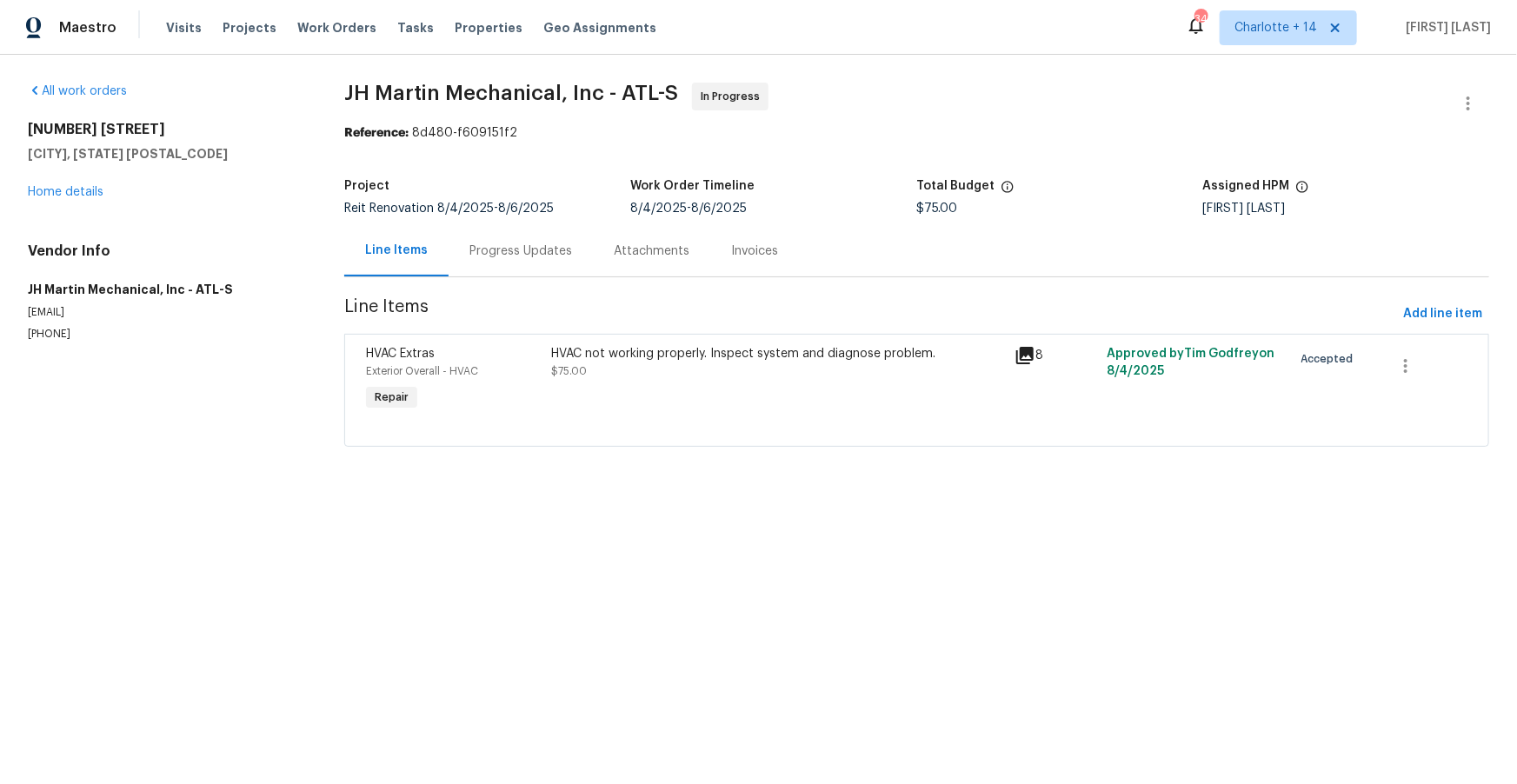 click on "Progress Updates" at bounding box center [521, 251] 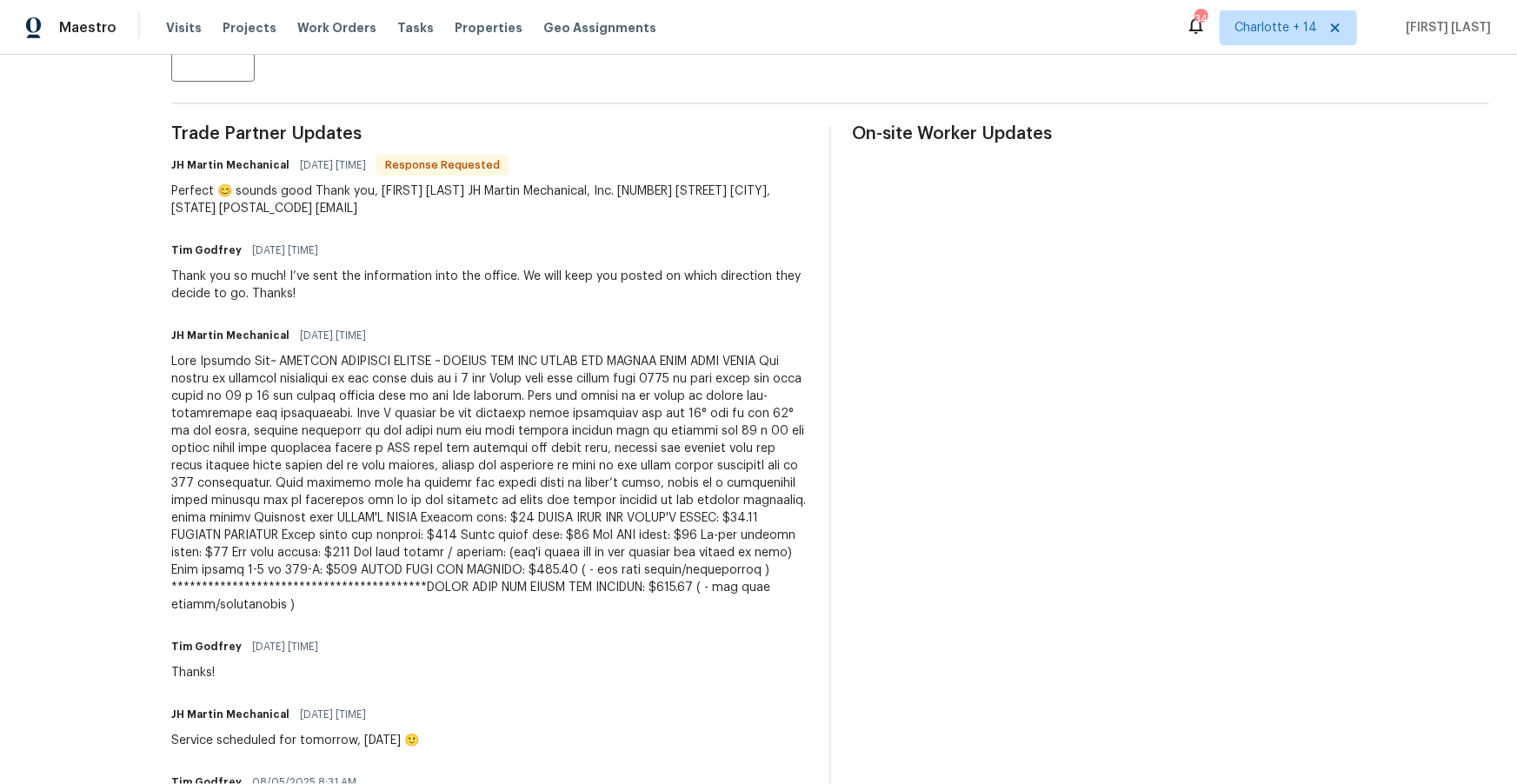 scroll, scrollTop: 469, scrollLeft: 0, axis: vertical 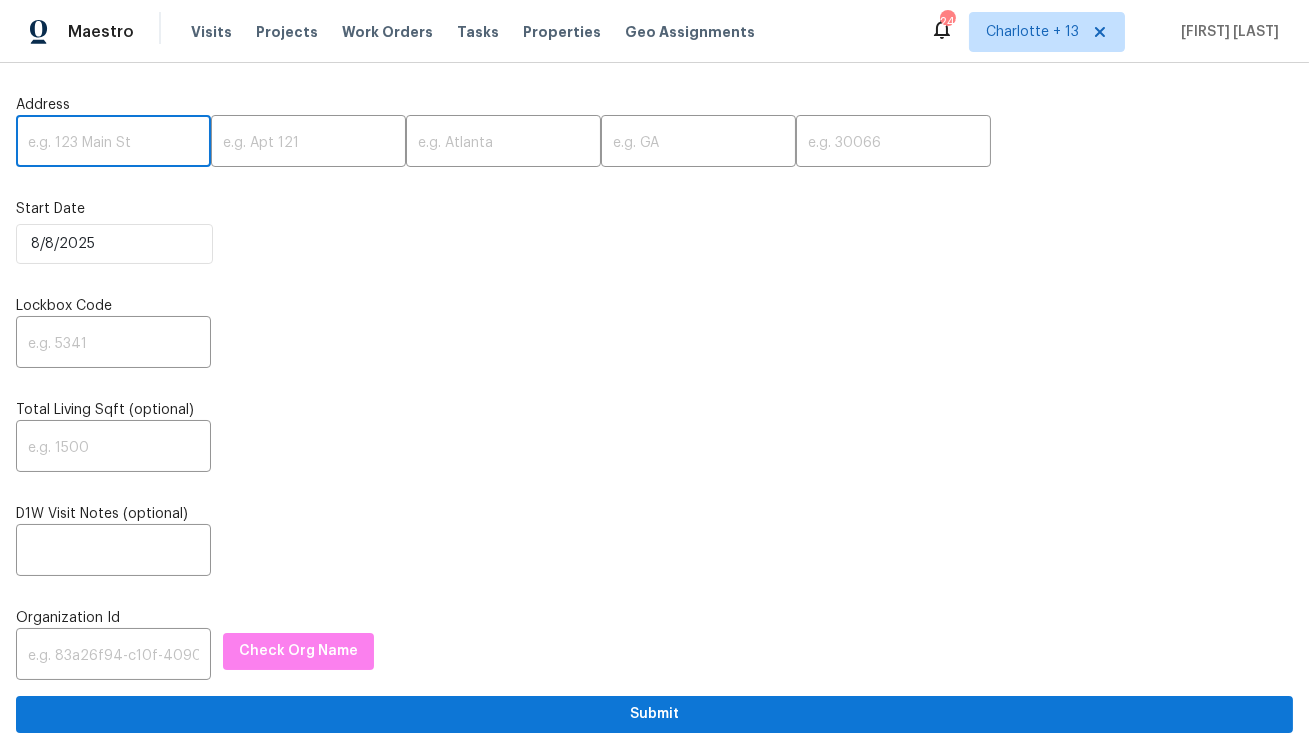 click at bounding box center (113, 143) 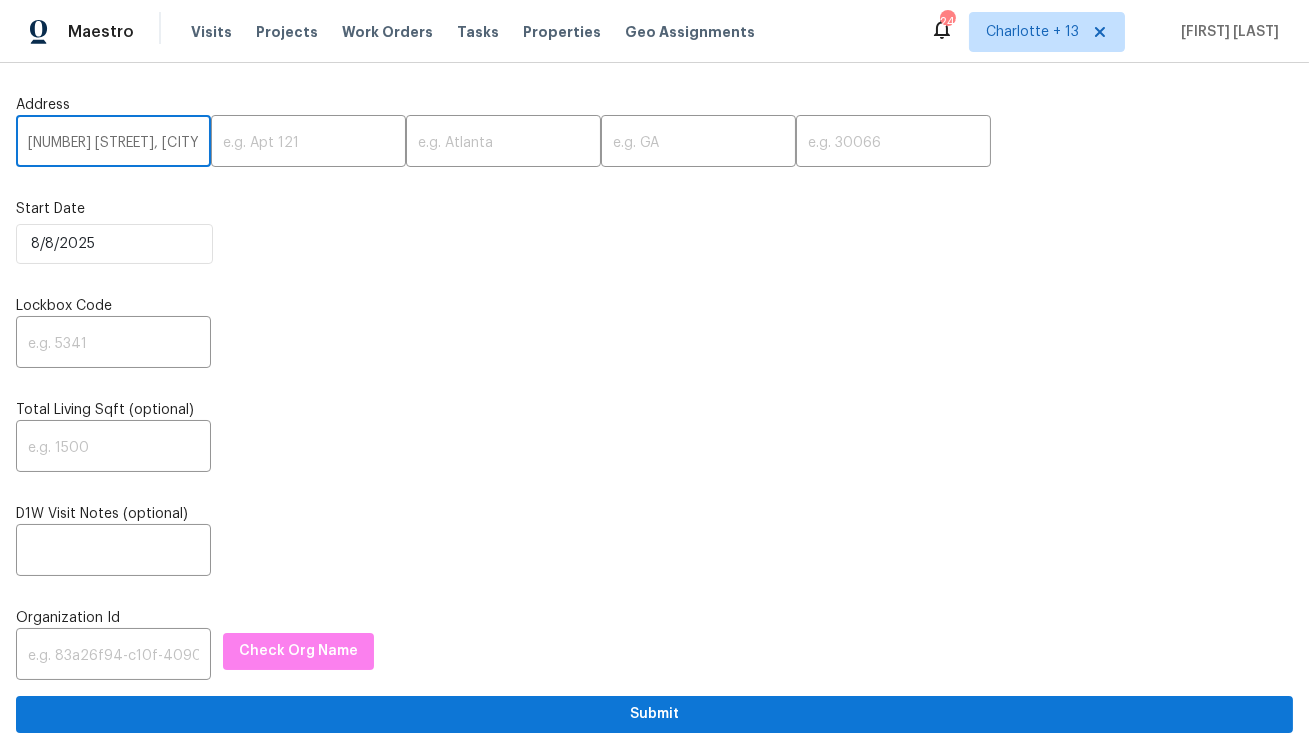 scroll, scrollTop: 0, scrollLeft: 100, axis: horizontal 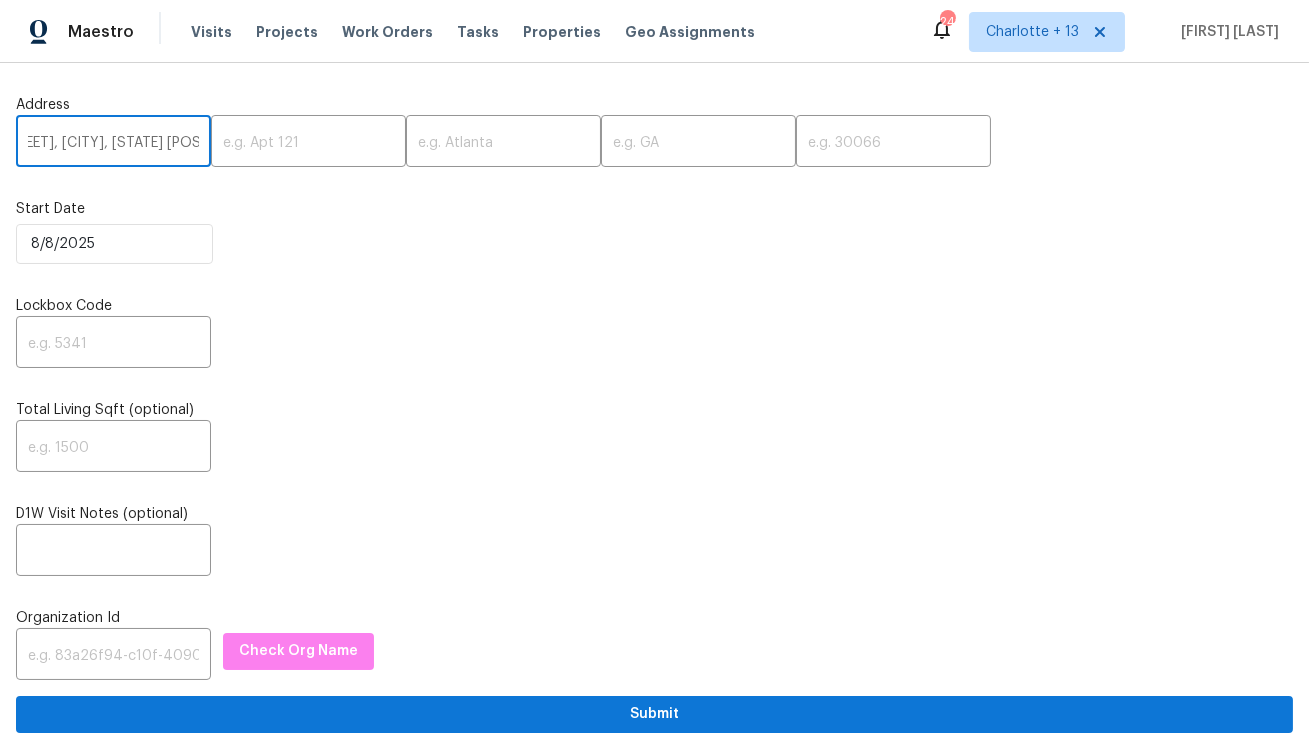 click on "[NUMBER] [STREET], [CITY], [STATE] [POSTAL_CODE]" at bounding box center (113, 143) 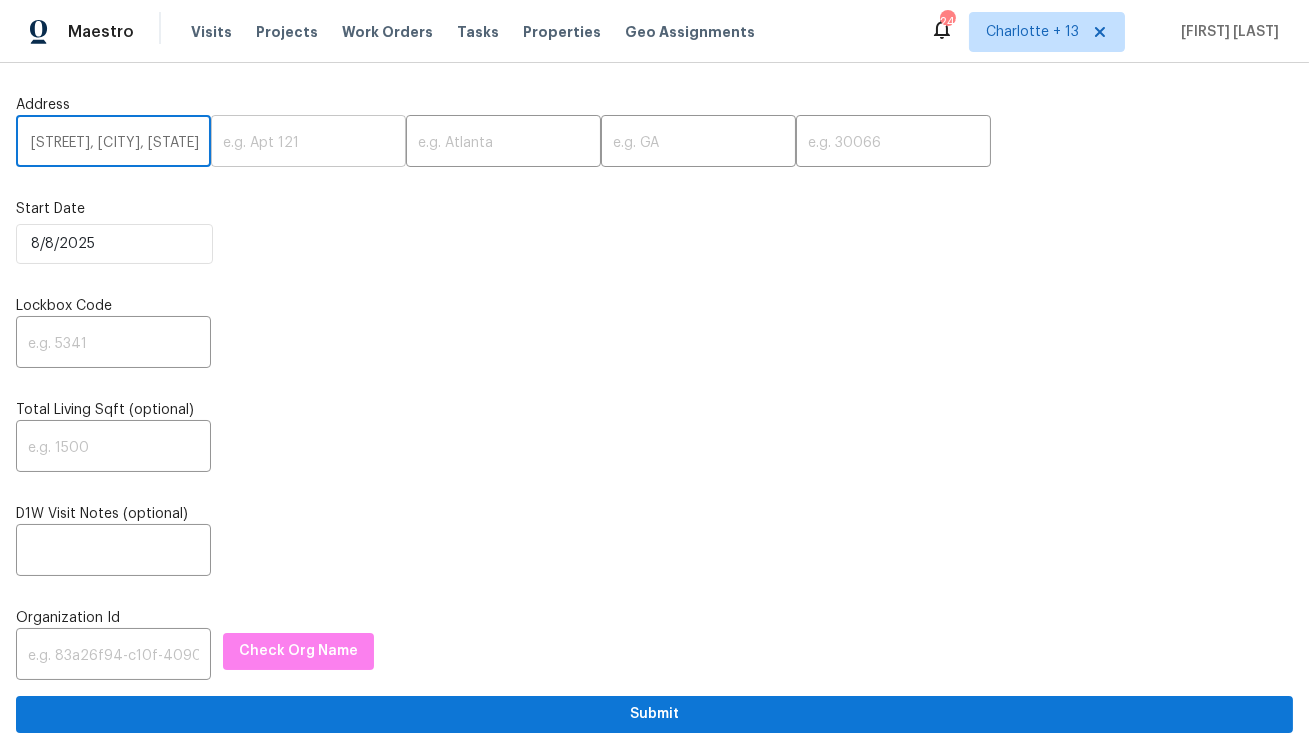 scroll, scrollTop: 0, scrollLeft: 56, axis: horizontal 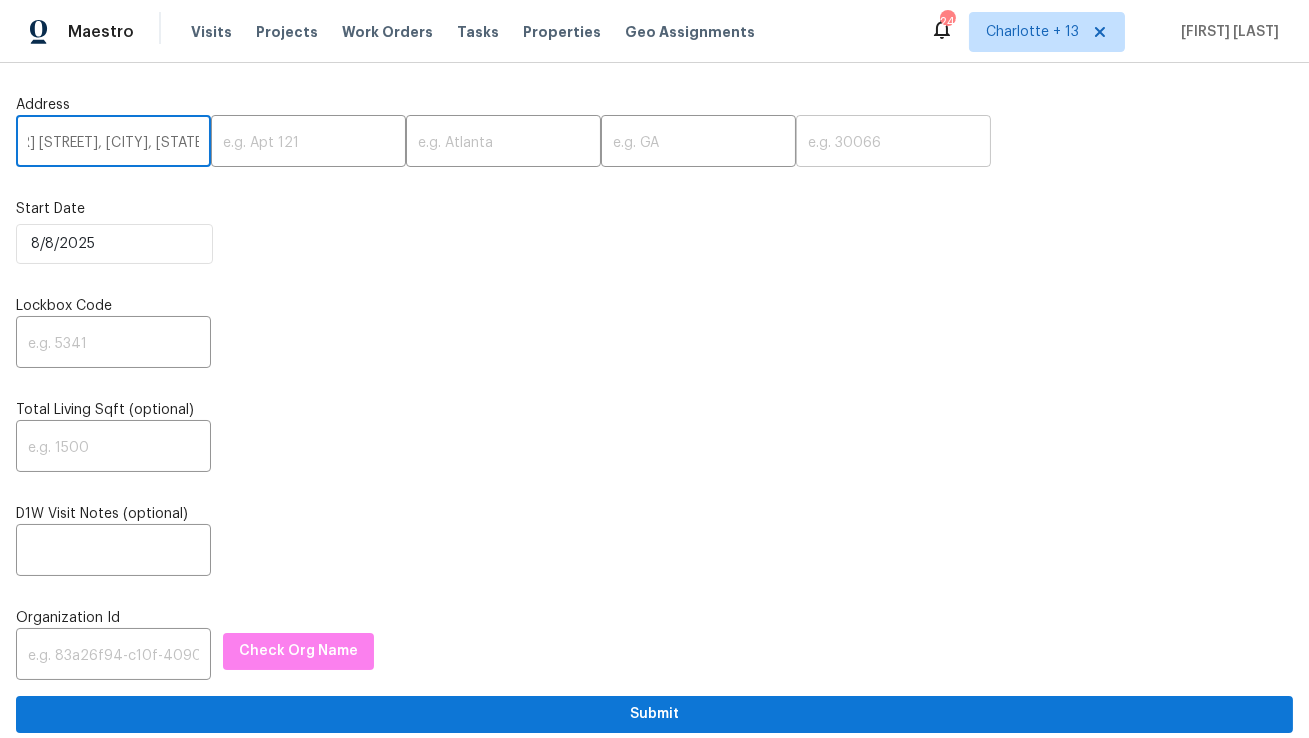 type on "[NUMBER] [STREET], [CITY], [STATE]" 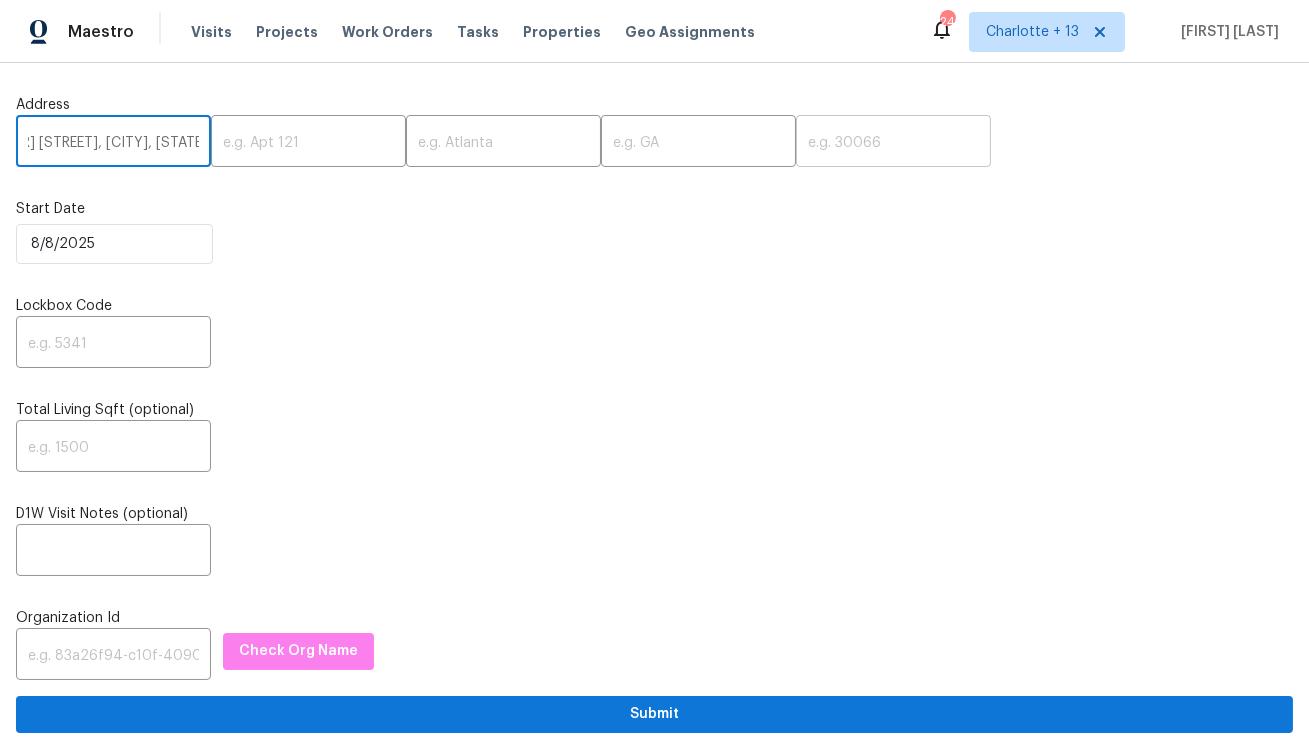 scroll, scrollTop: 0, scrollLeft: 0, axis: both 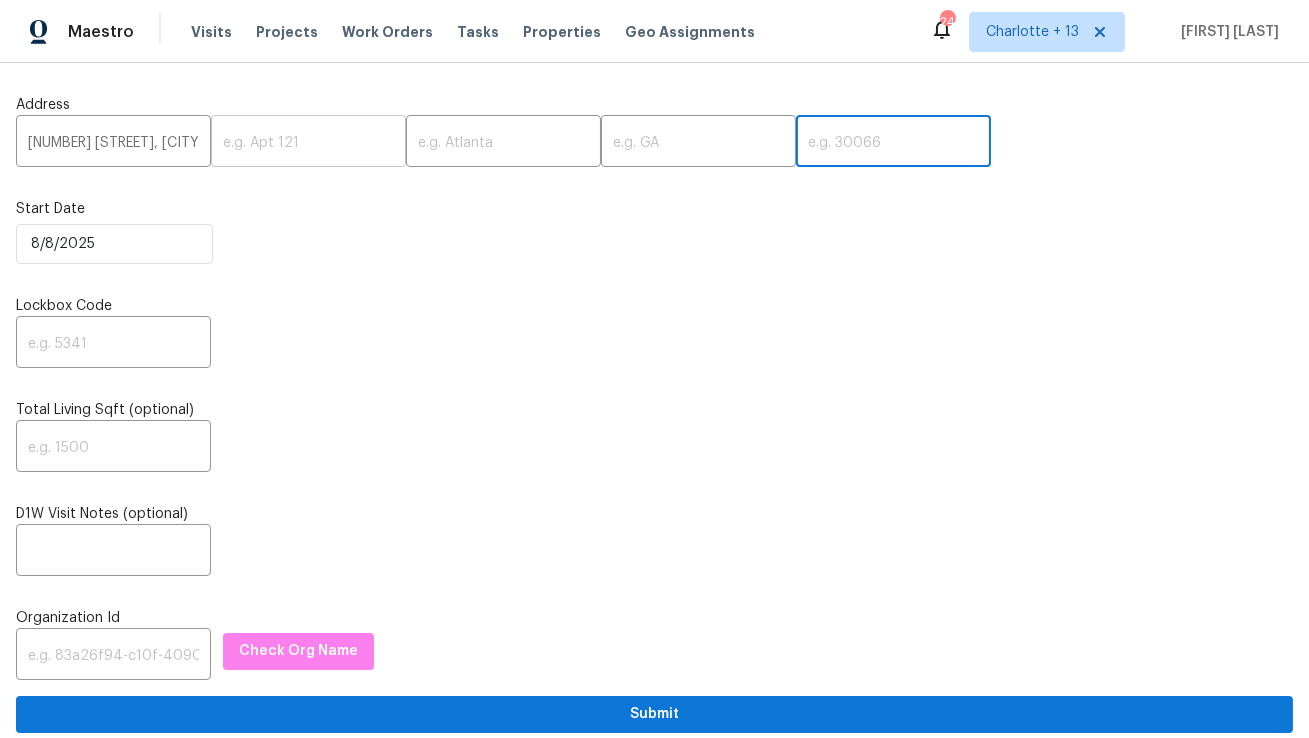 paste on "[POSTAL_CODE]" 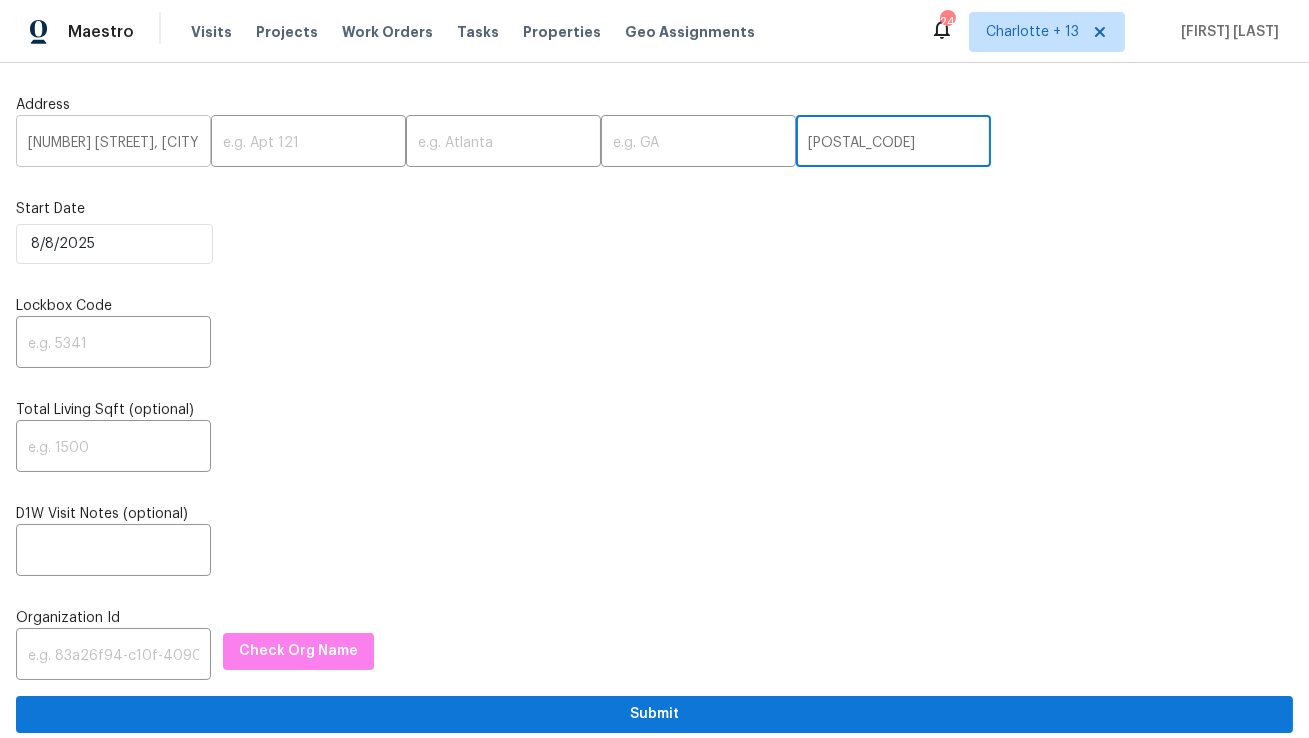 scroll, scrollTop: 0, scrollLeft: 56, axis: horizontal 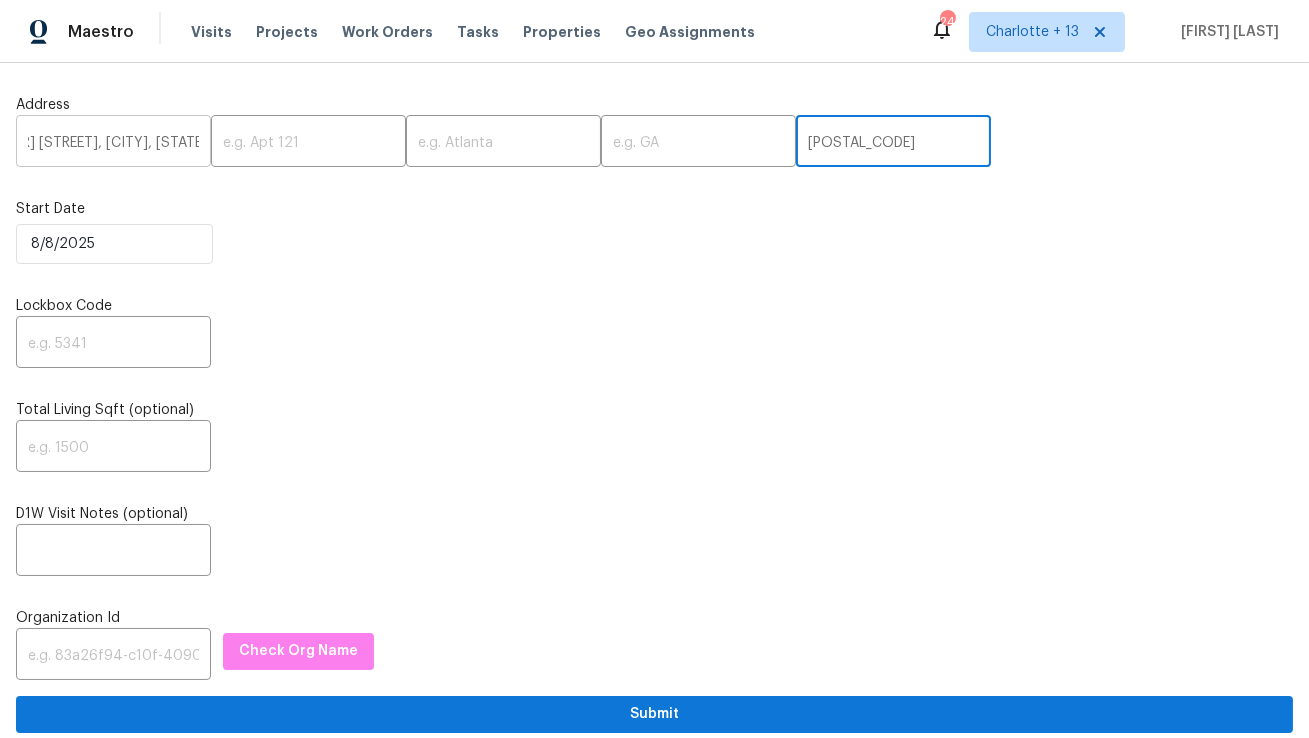type on "[POSTAL_CODE]" 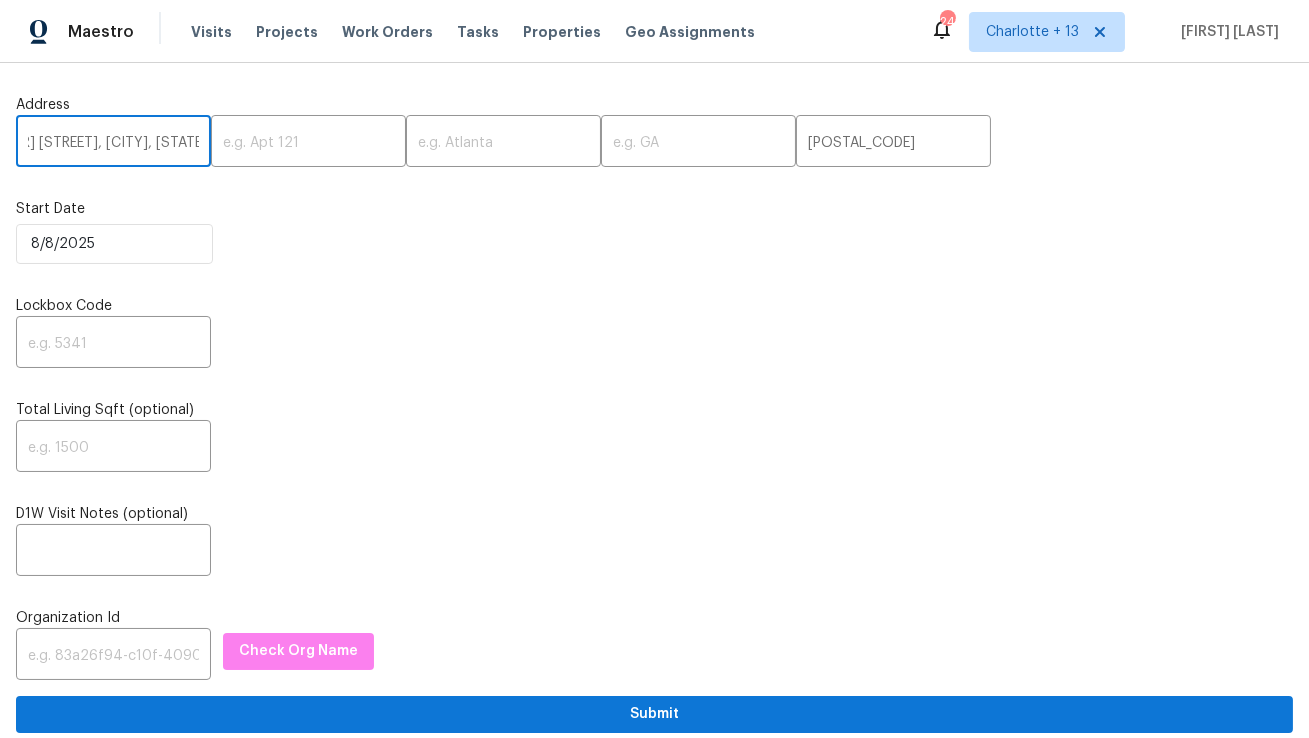 click on "[NUMBER] [STREET], [CITY], [STATE]" at bounding box center [113, 143] 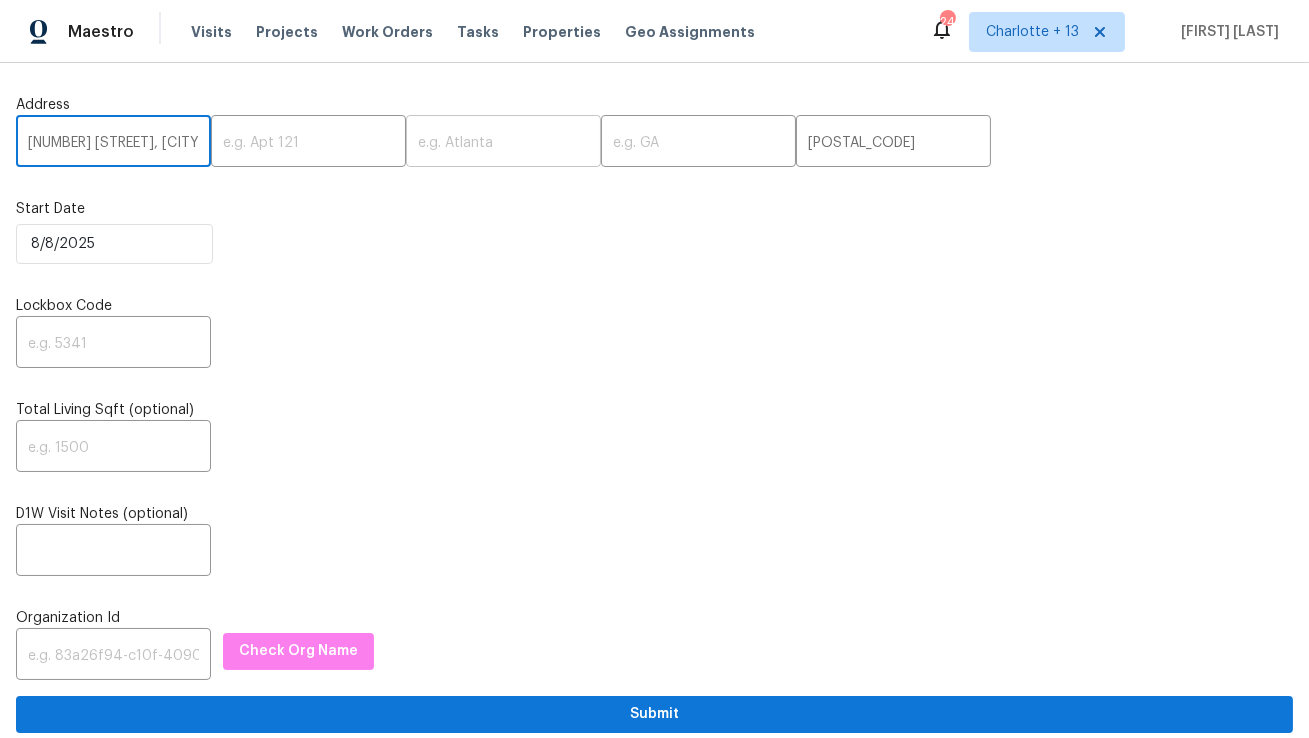 type on "[NUMBER] [STREET], [CITY], [STATE]" 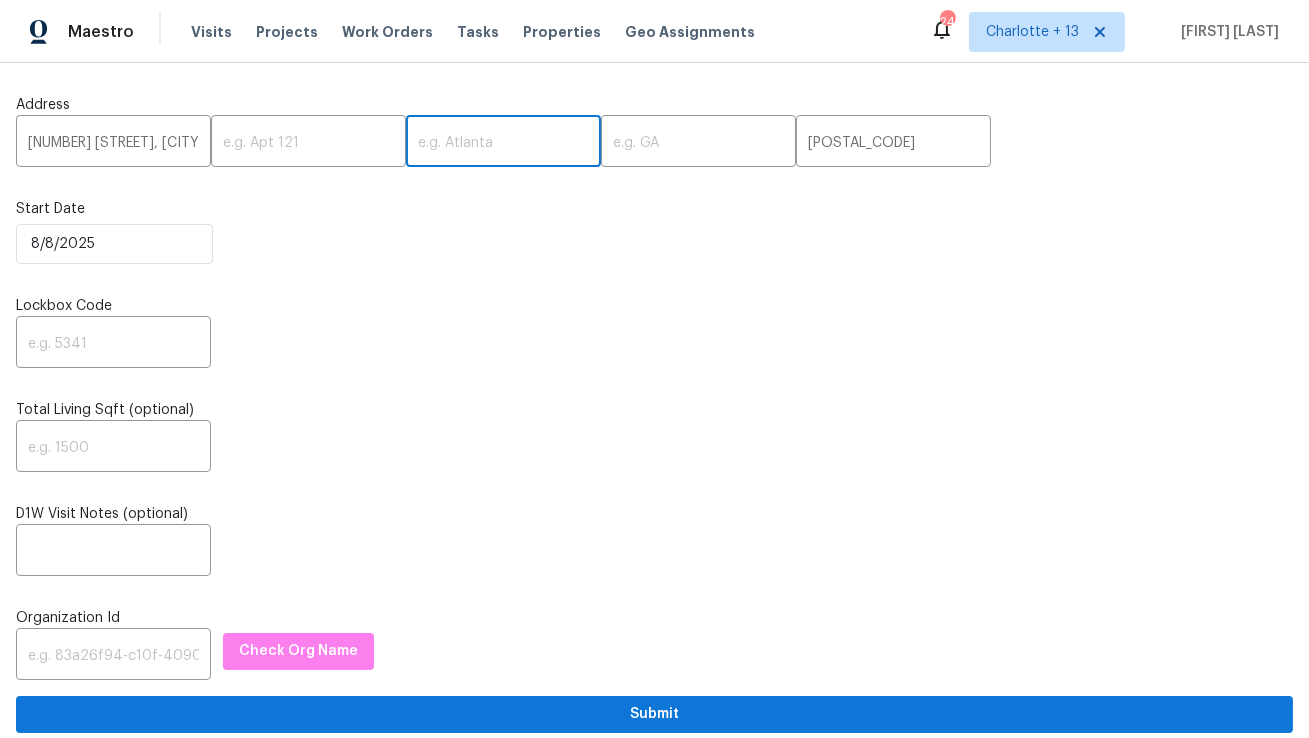 paste on "[CITY]" 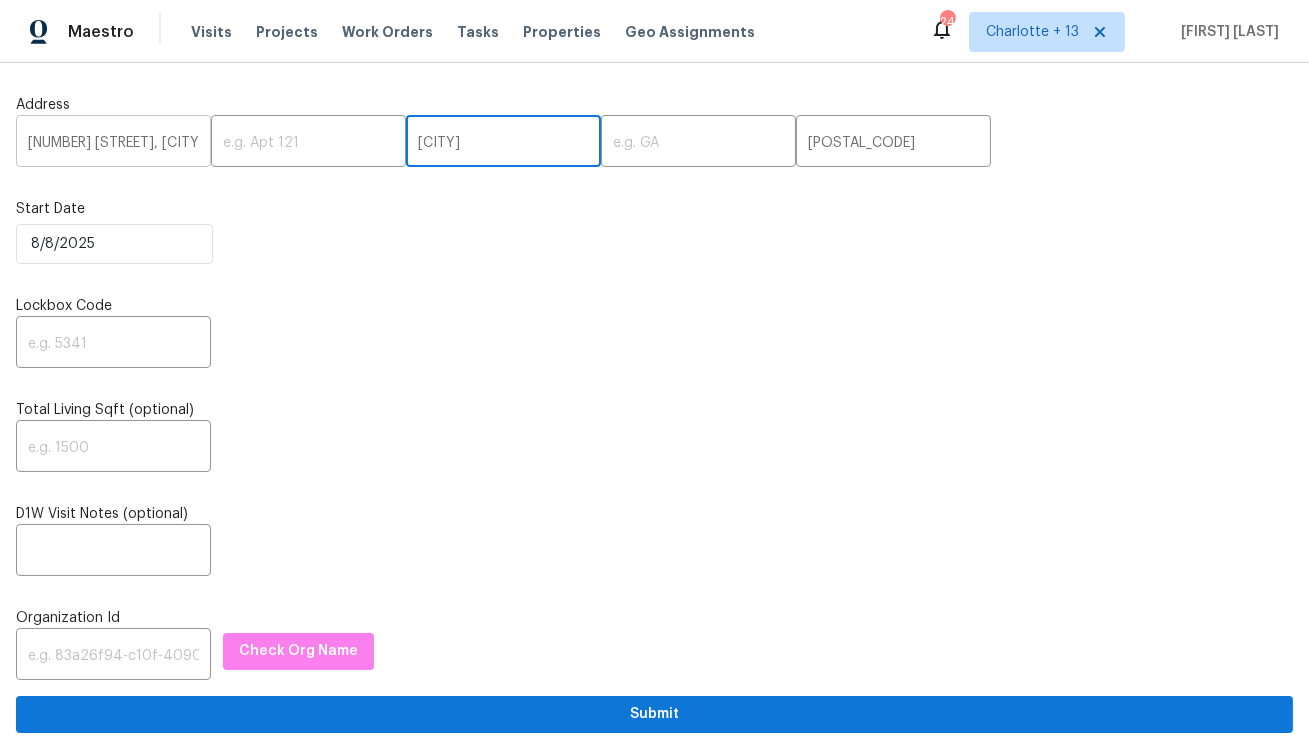 type on "[CITY]" 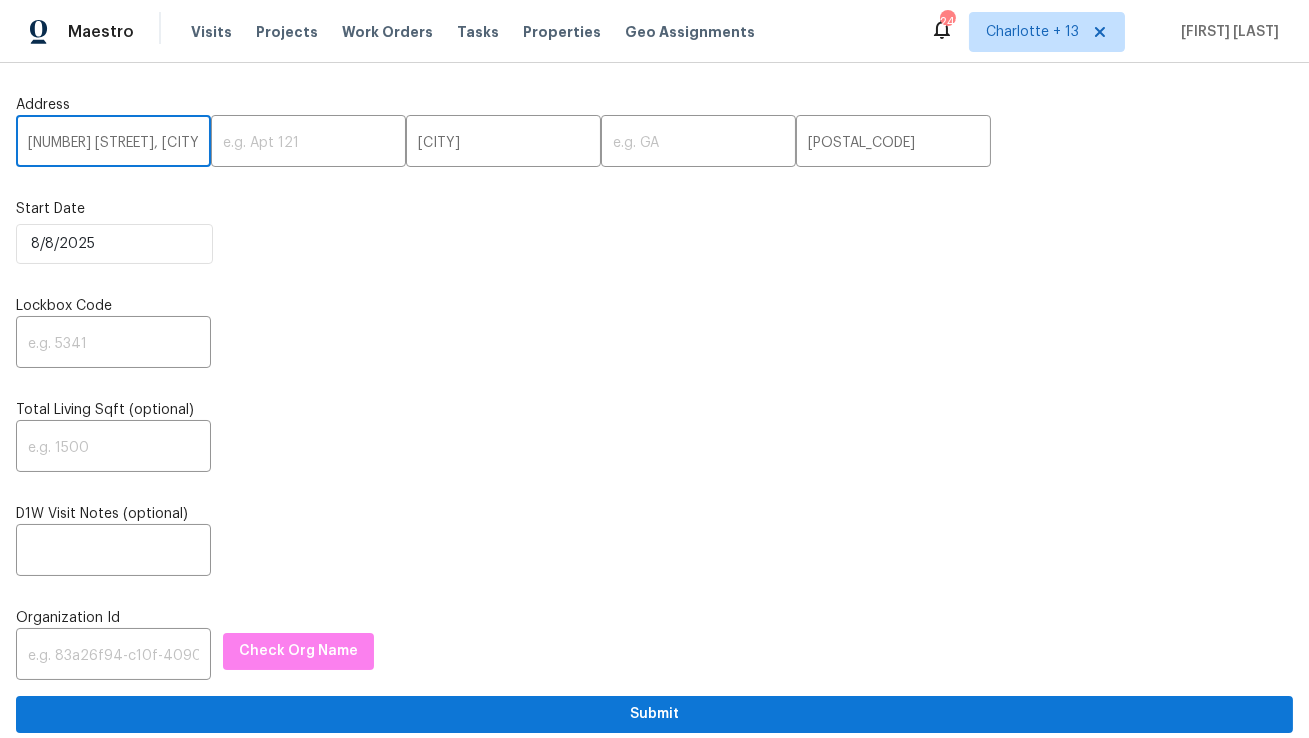click on "[NUMBER] [STREET], [CITY], [STATE]" at bounding box center [113, 143] 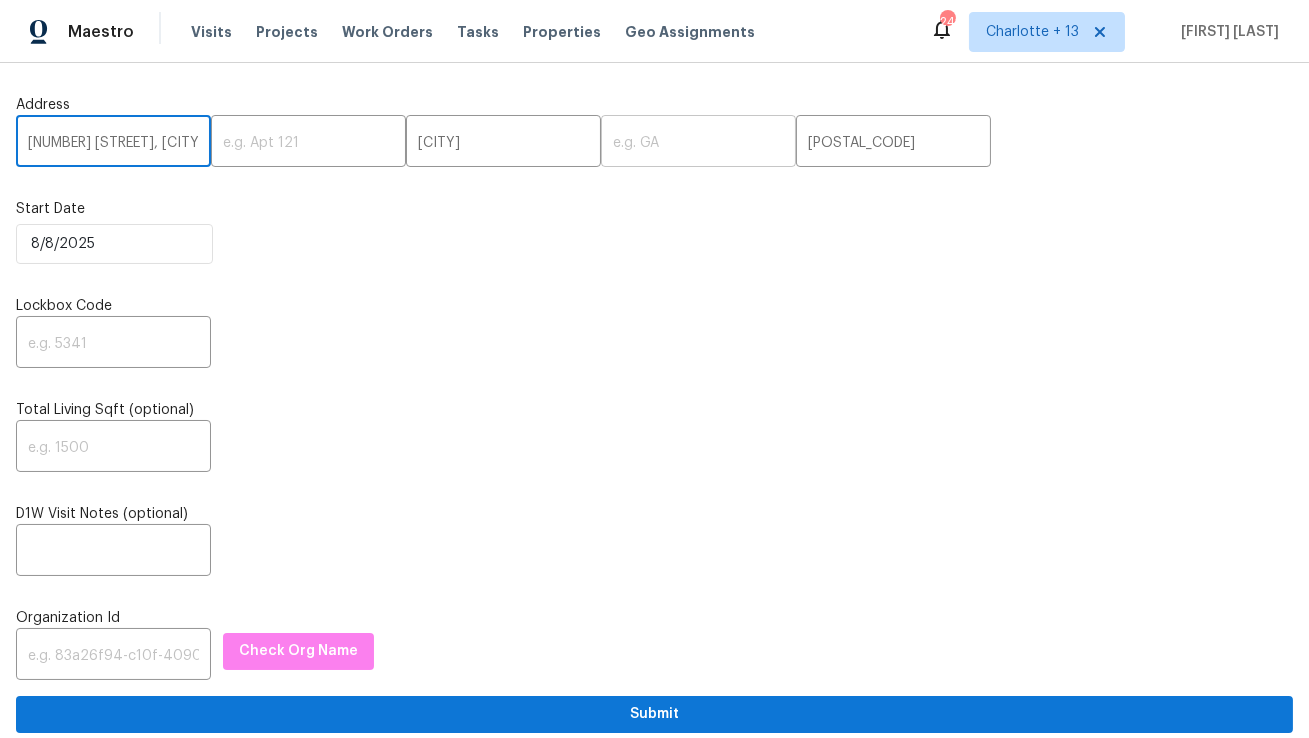 type on "[NUMBER] [STREET], [CITY], [STATE]" 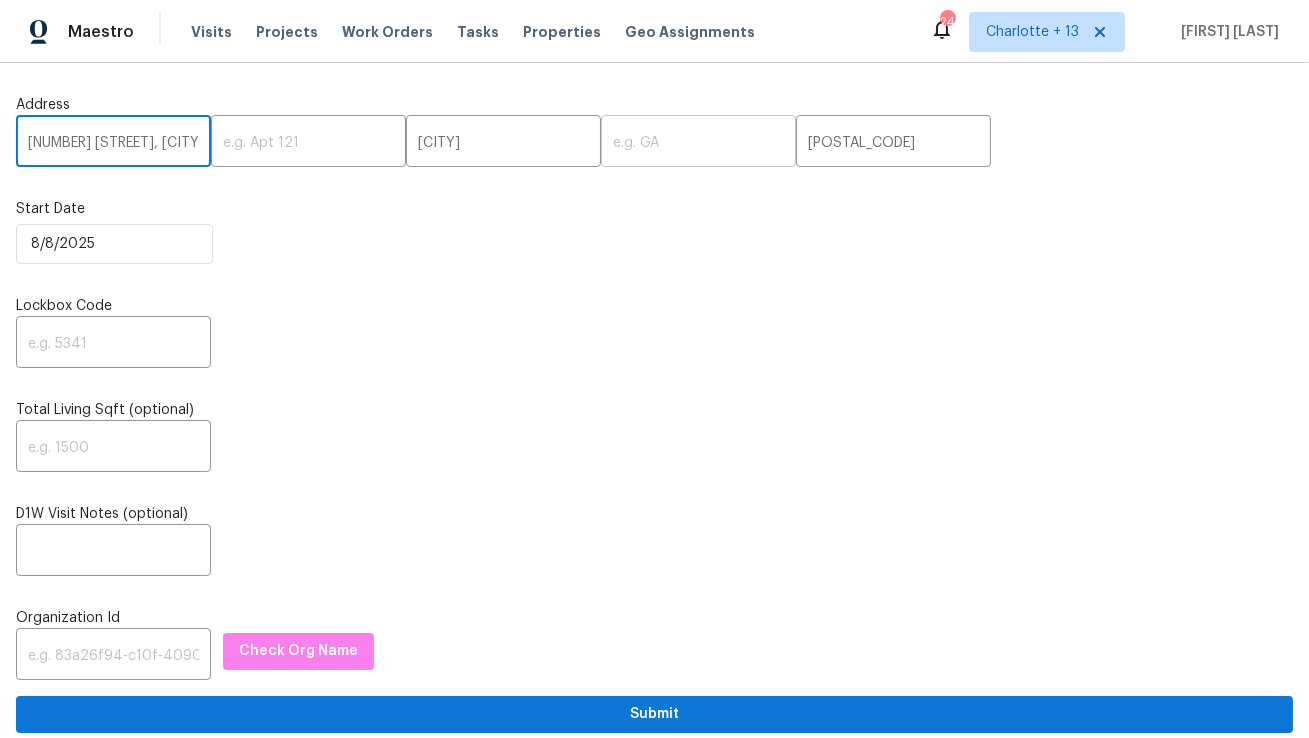 click at bounding box center (698, 143) 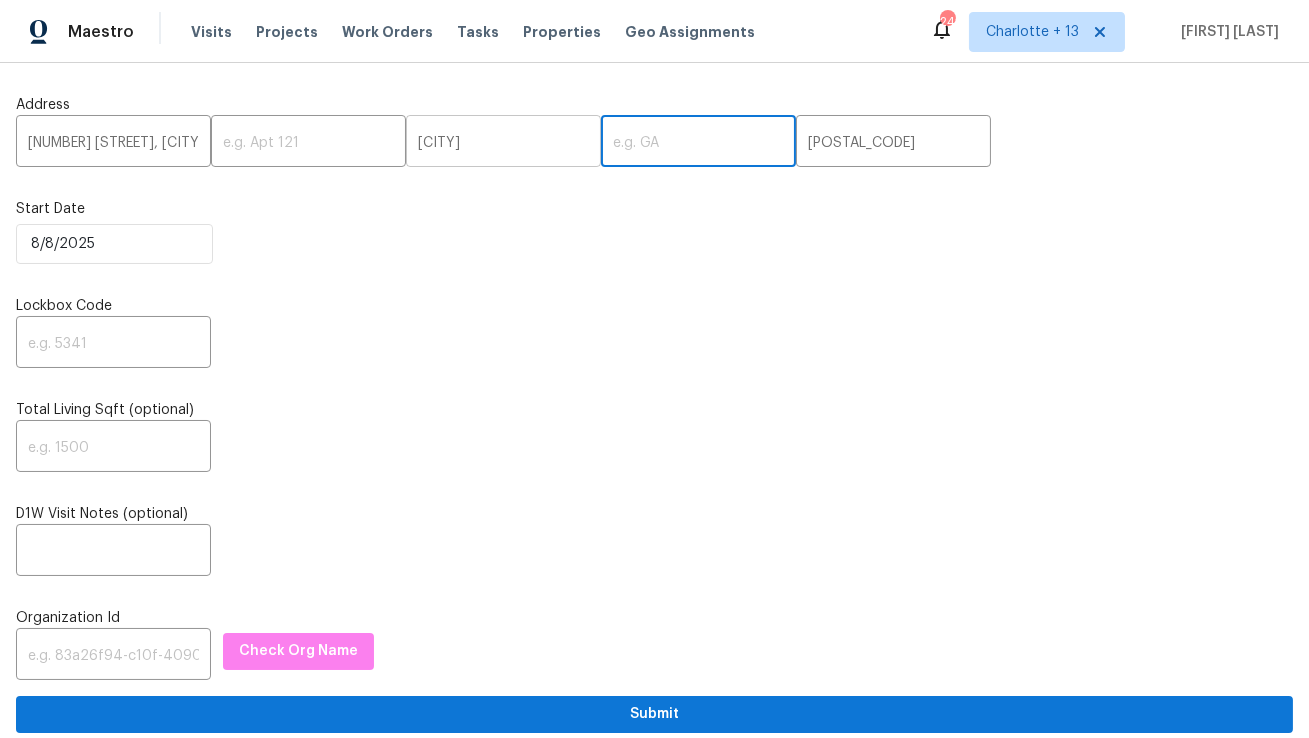 paste on "[STATE]" 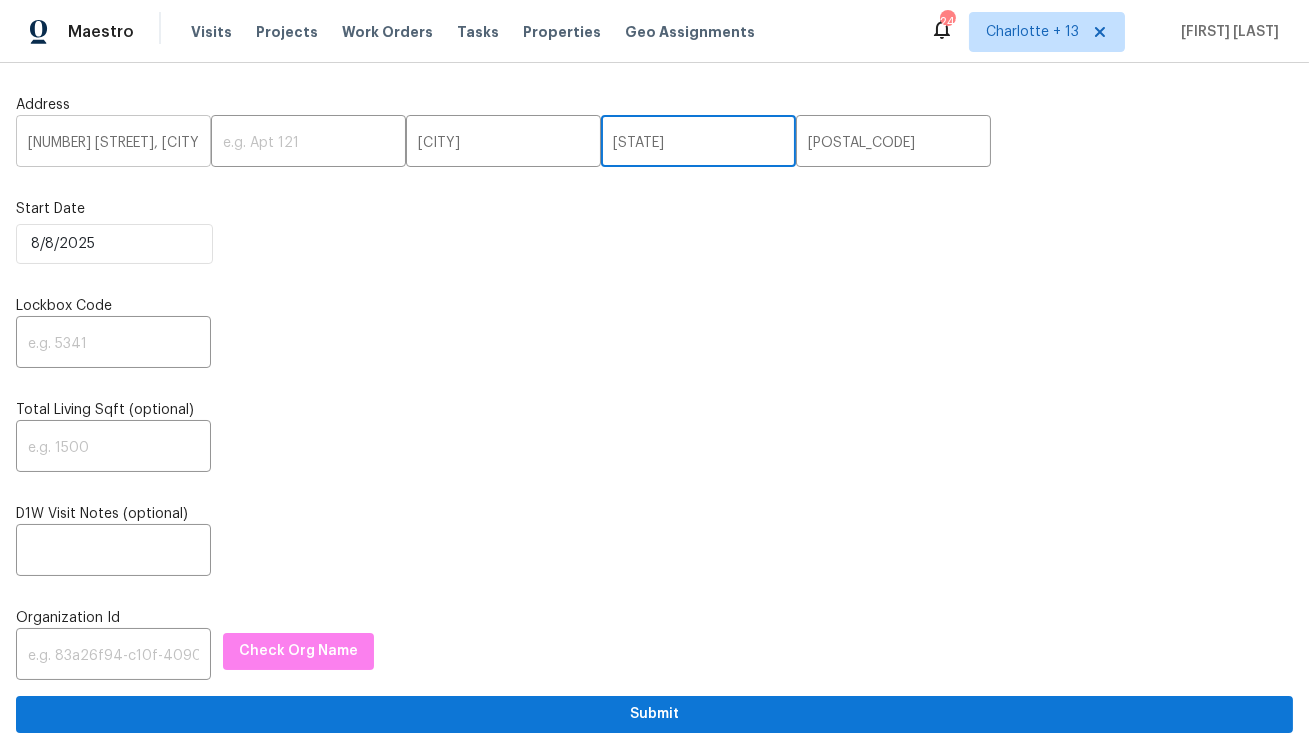type on "[STATE]" 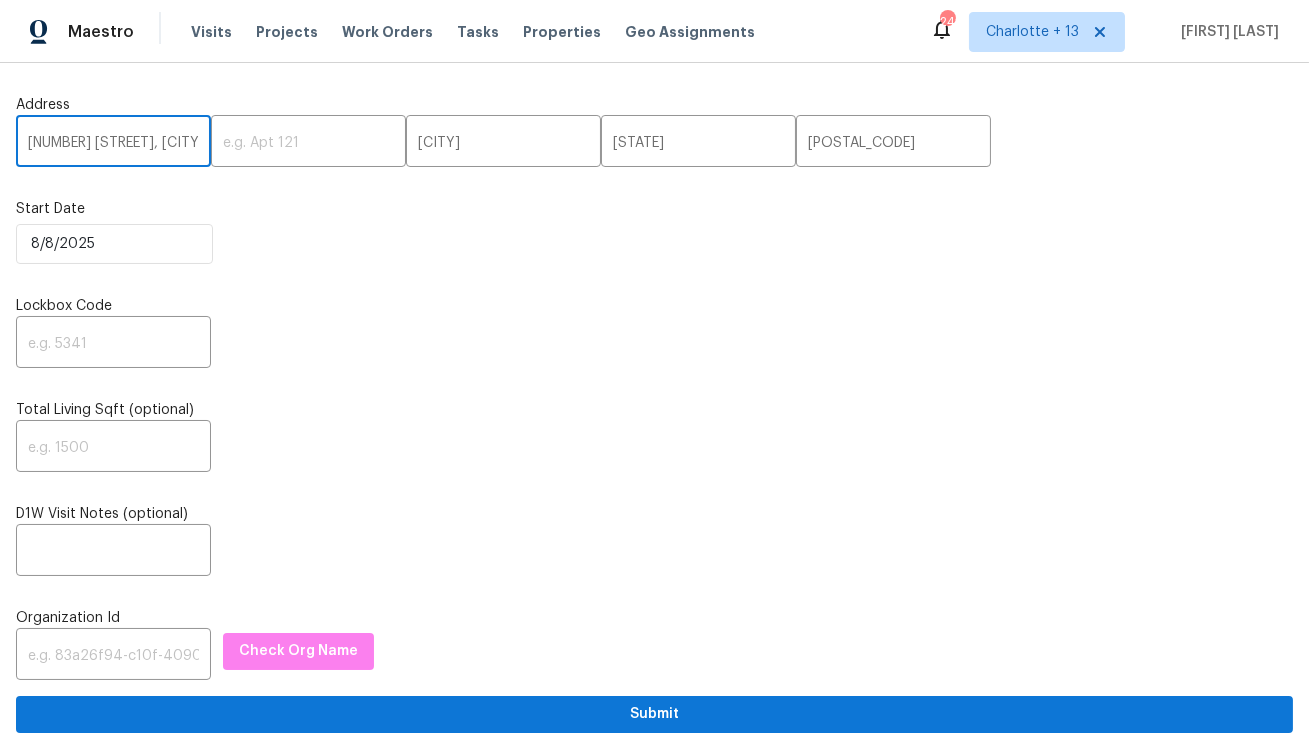 click on "[NUMBER] [STREET], [CITY], [STATE]" at bounding box center (113, 143) 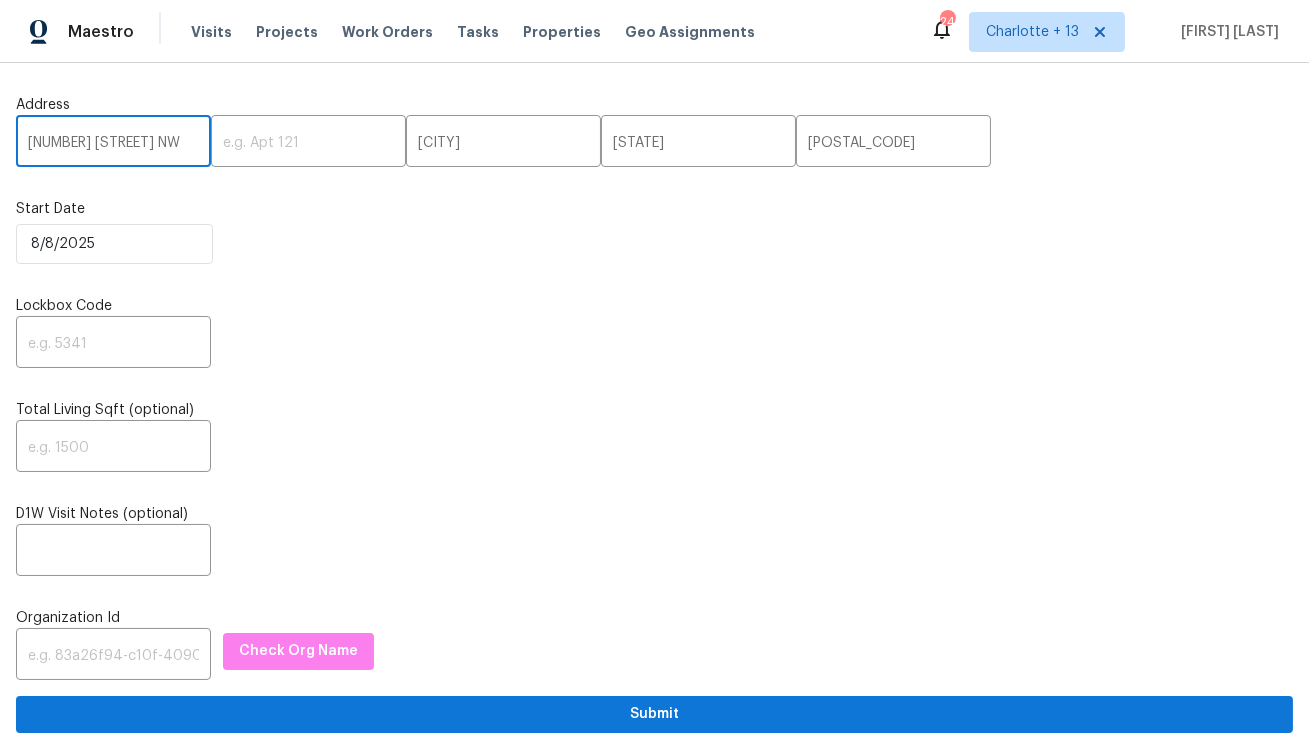 type on "[NUMBER] [STREET] NW" 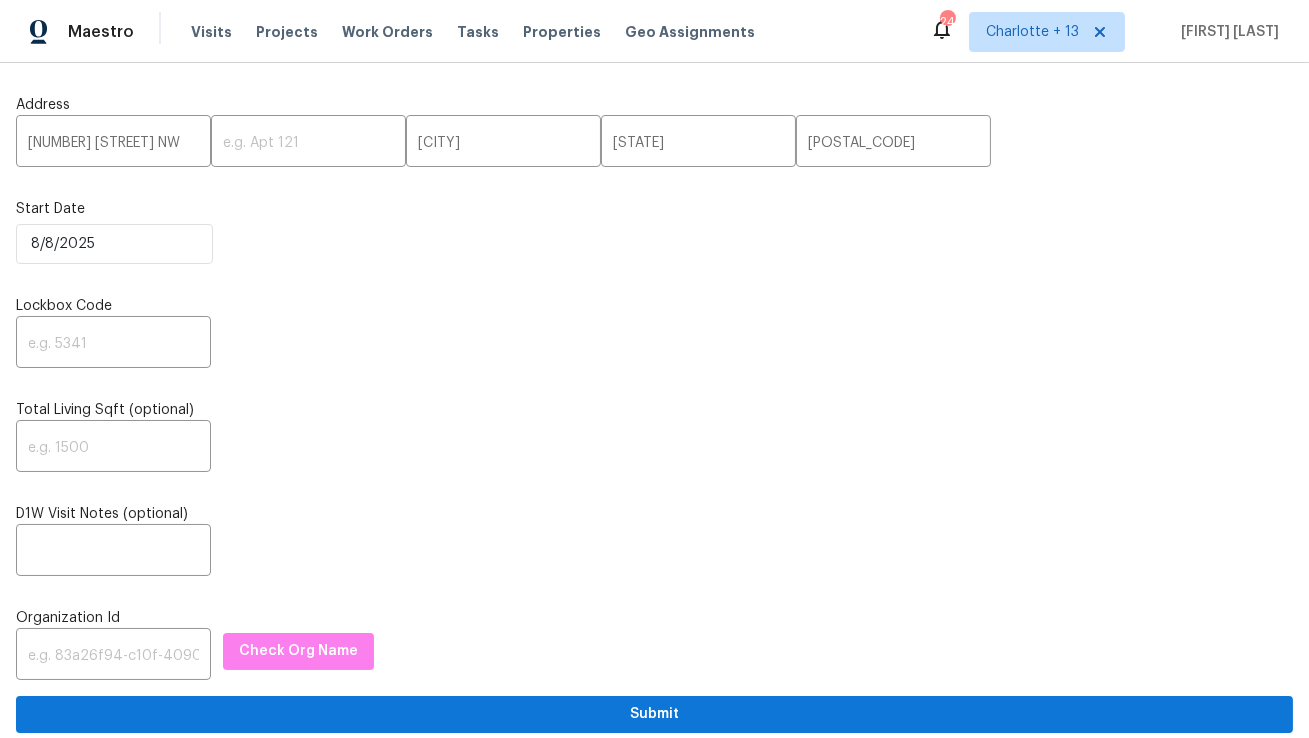 scroll, scrollTop: 9, scrollLeft: 0, axis: vertical 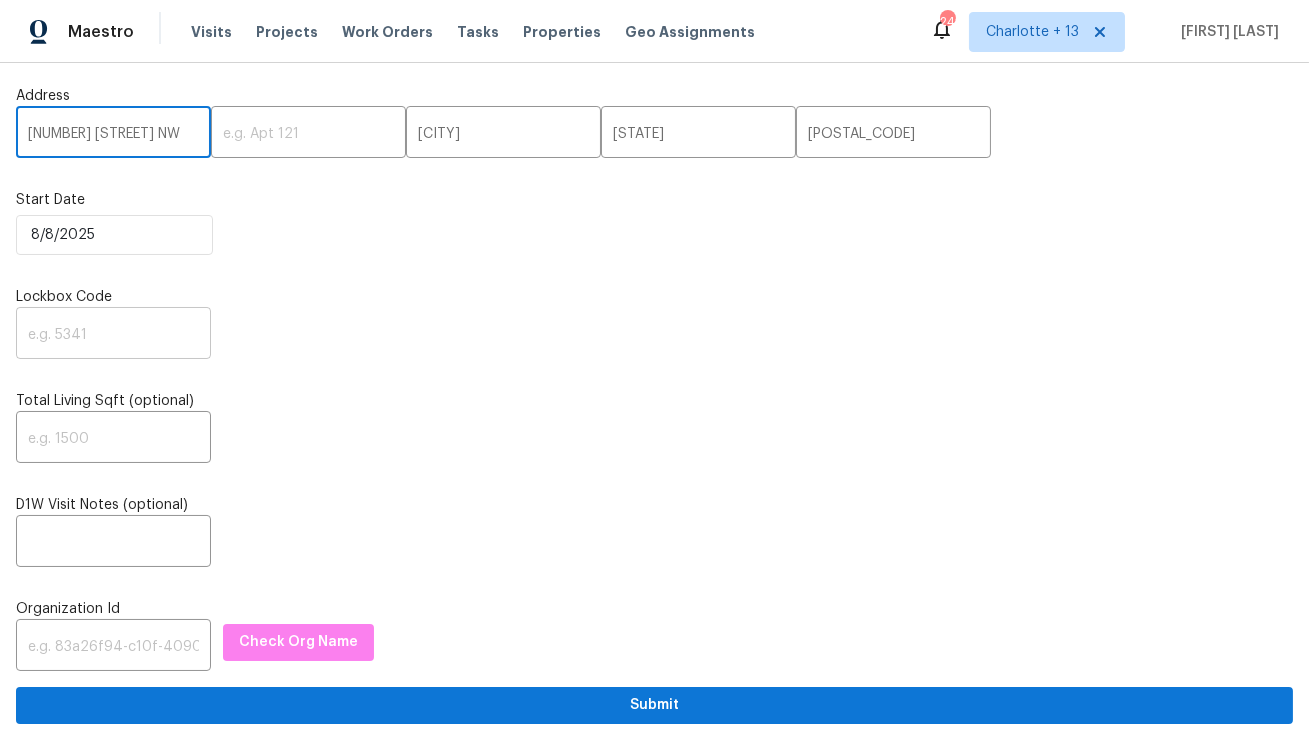 click at bounding box center [113, 335] 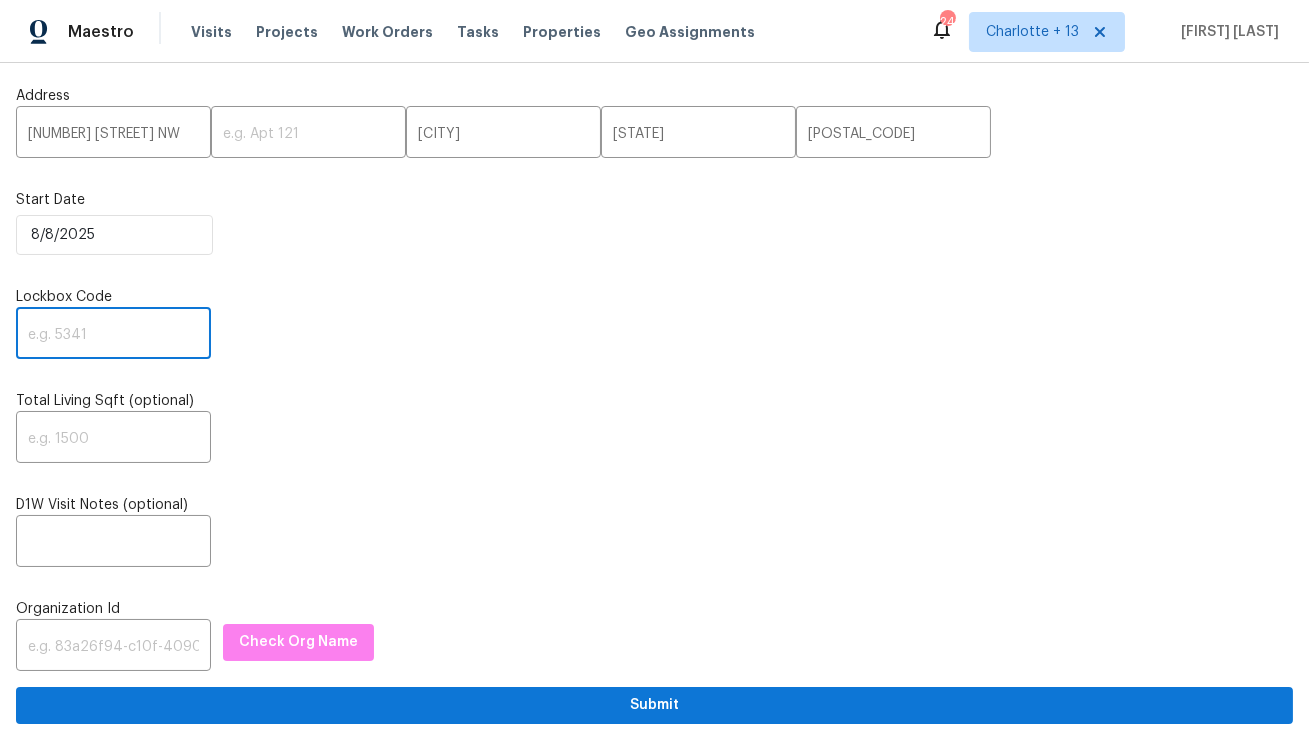 paste on "3236" 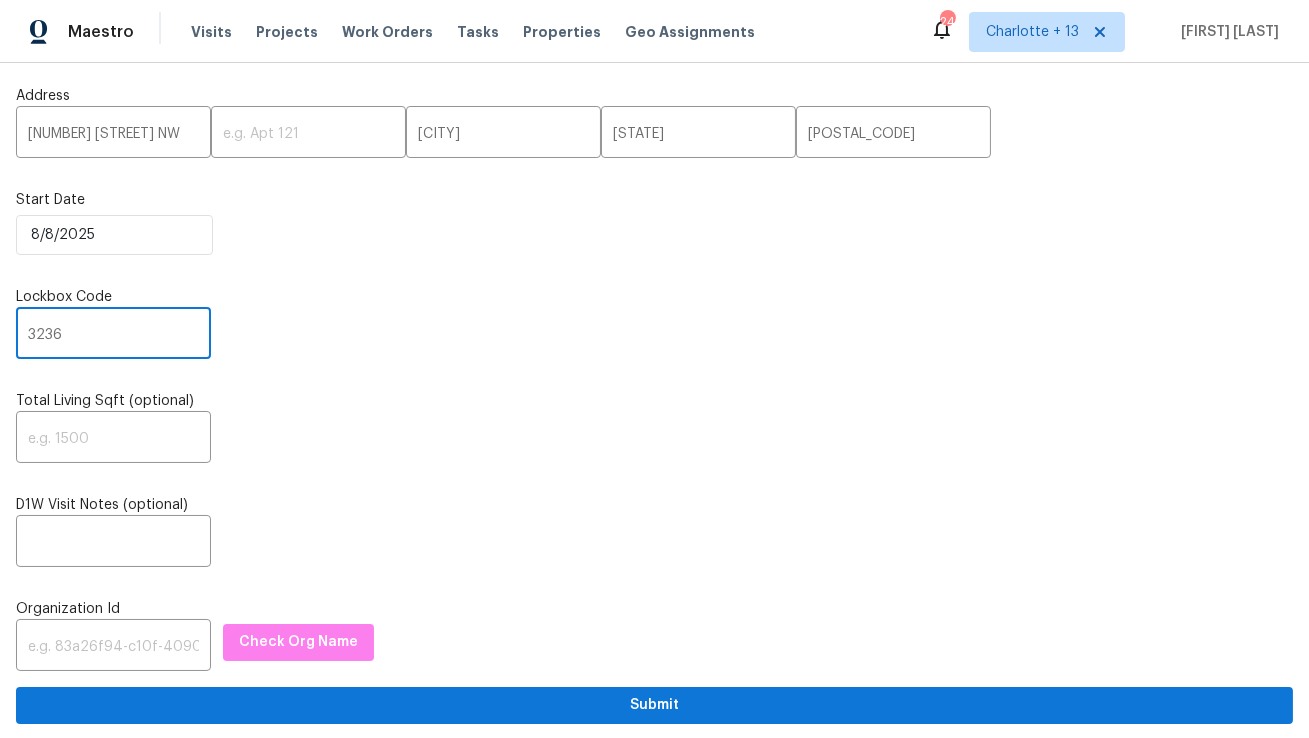 type on "3236" 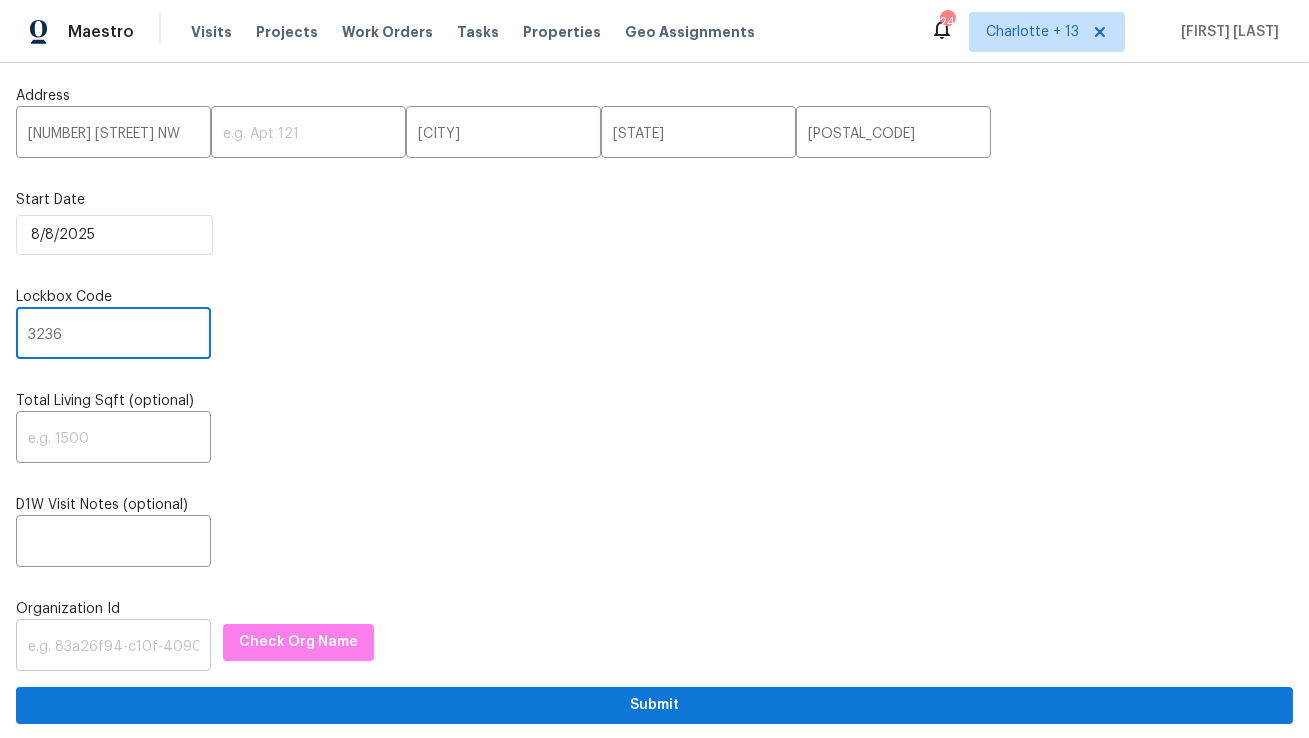 click at bounding box center (113, 647) 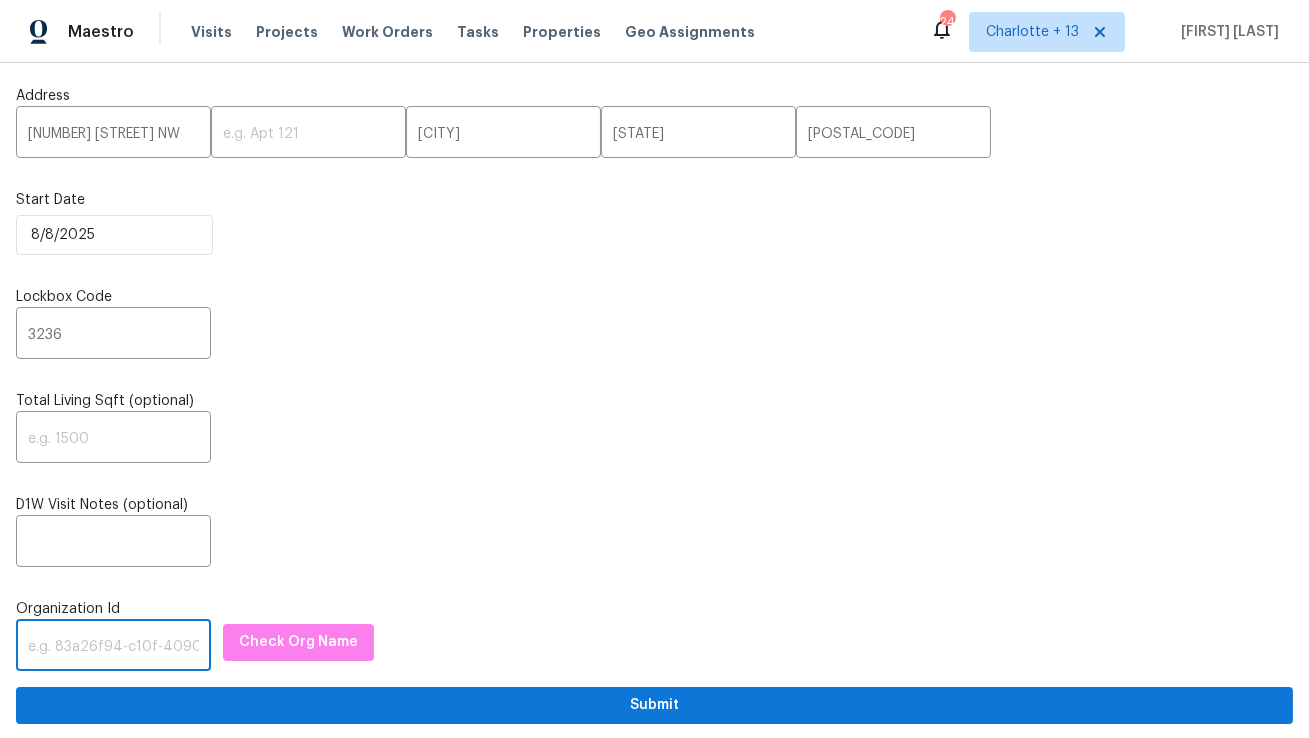 paste on "[UUID]" 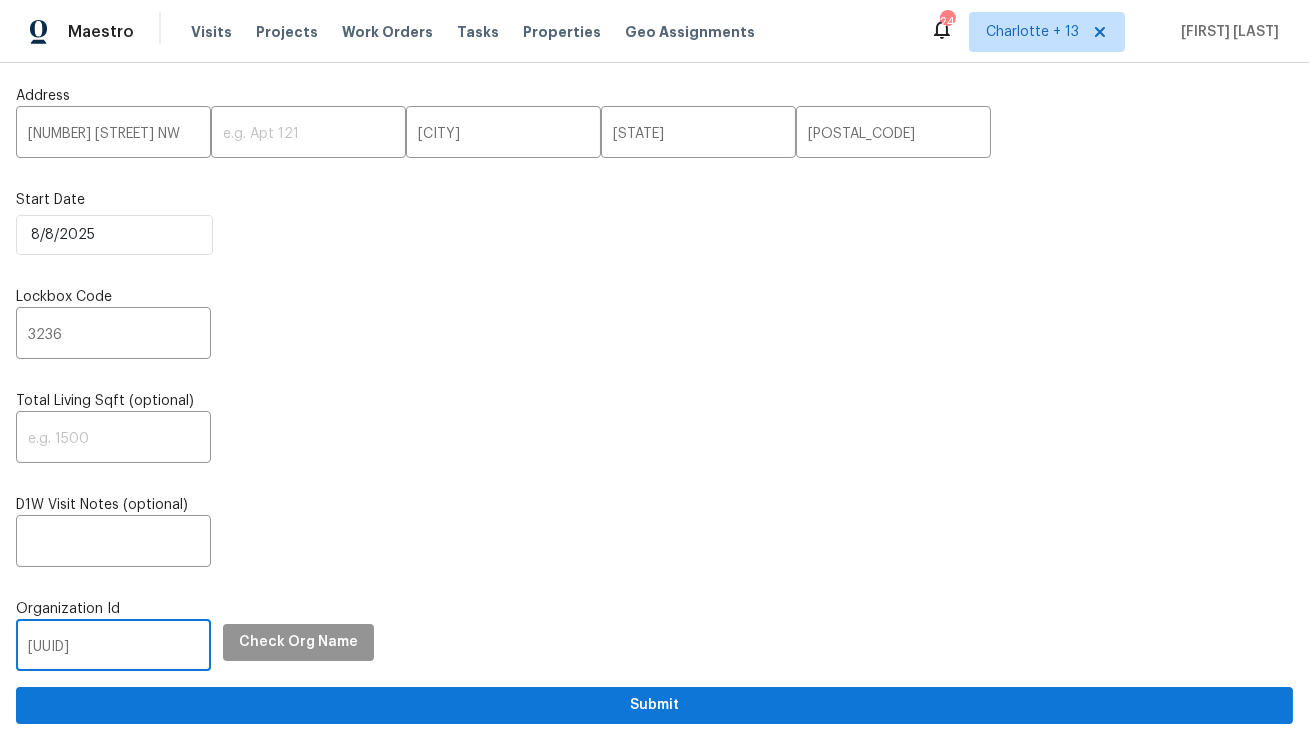 scroll, scrollTop: 0, scrollLeft: 118, axis: horizontal 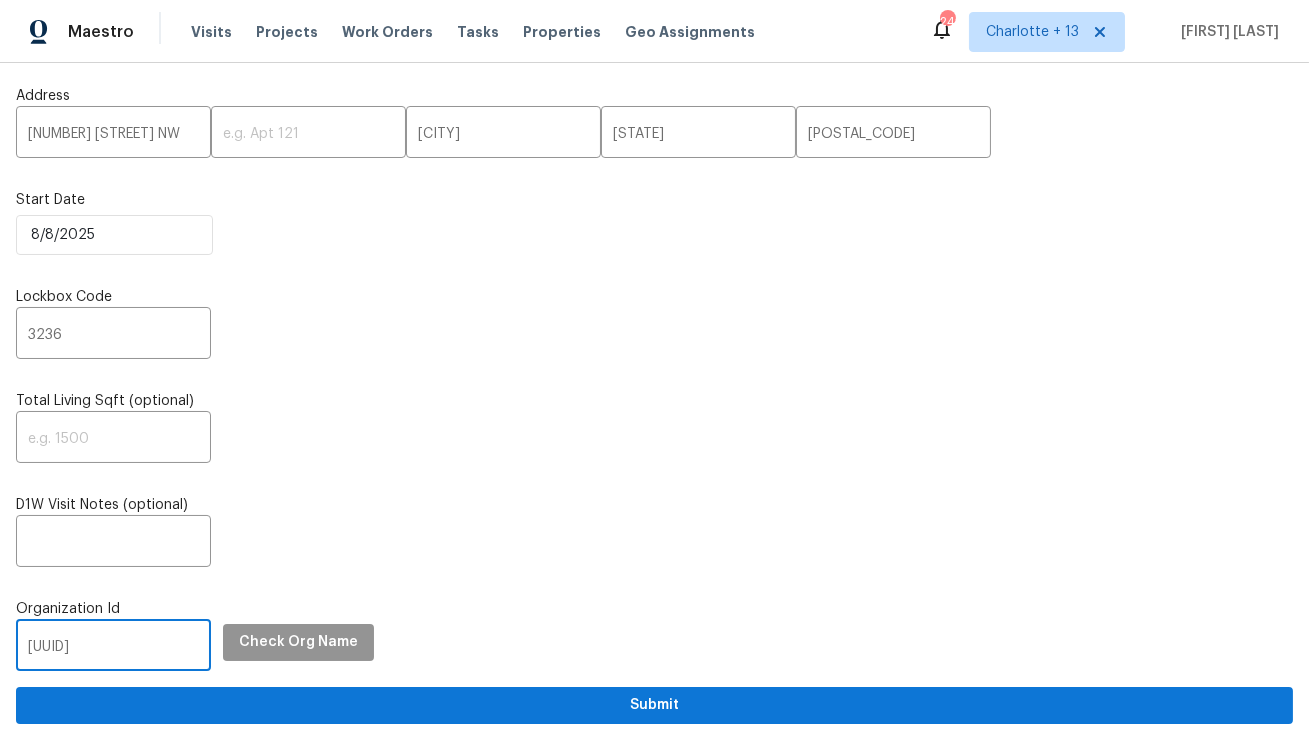 type on "[UUID]" 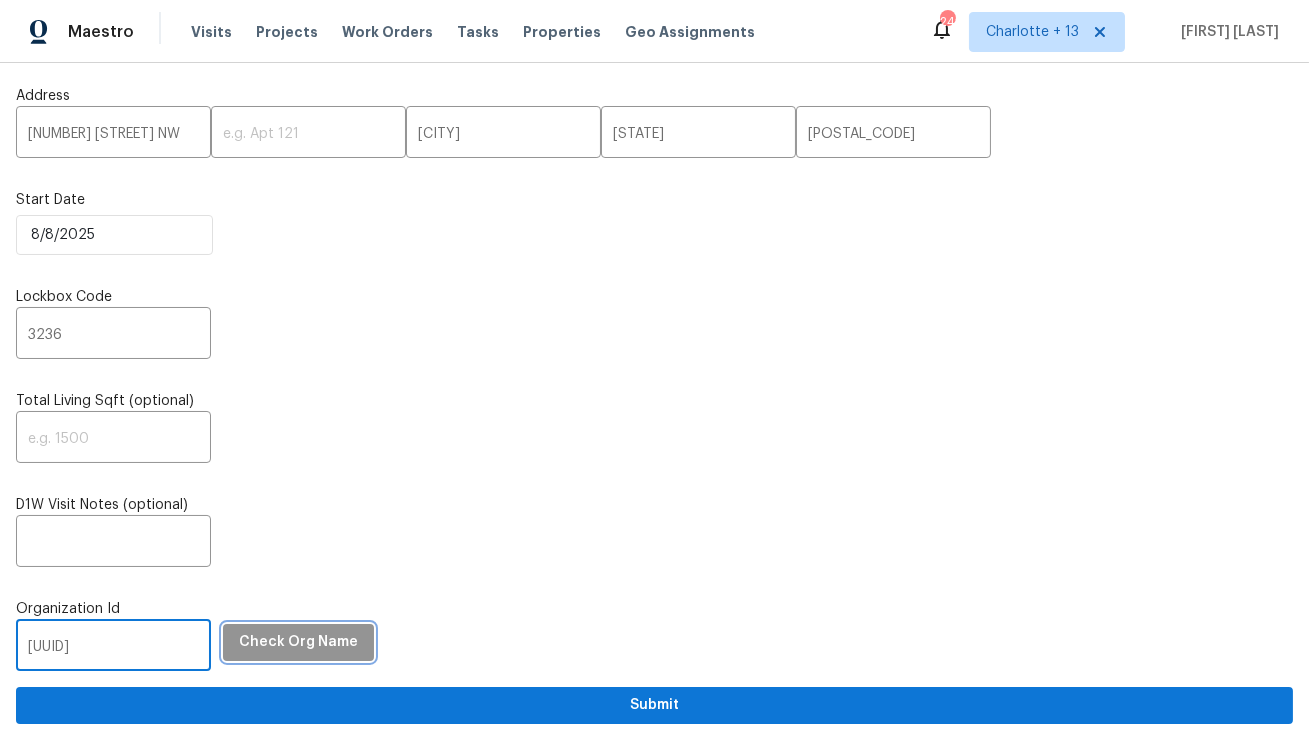 click on "Check Org Name" at bounding box center [298, 642] 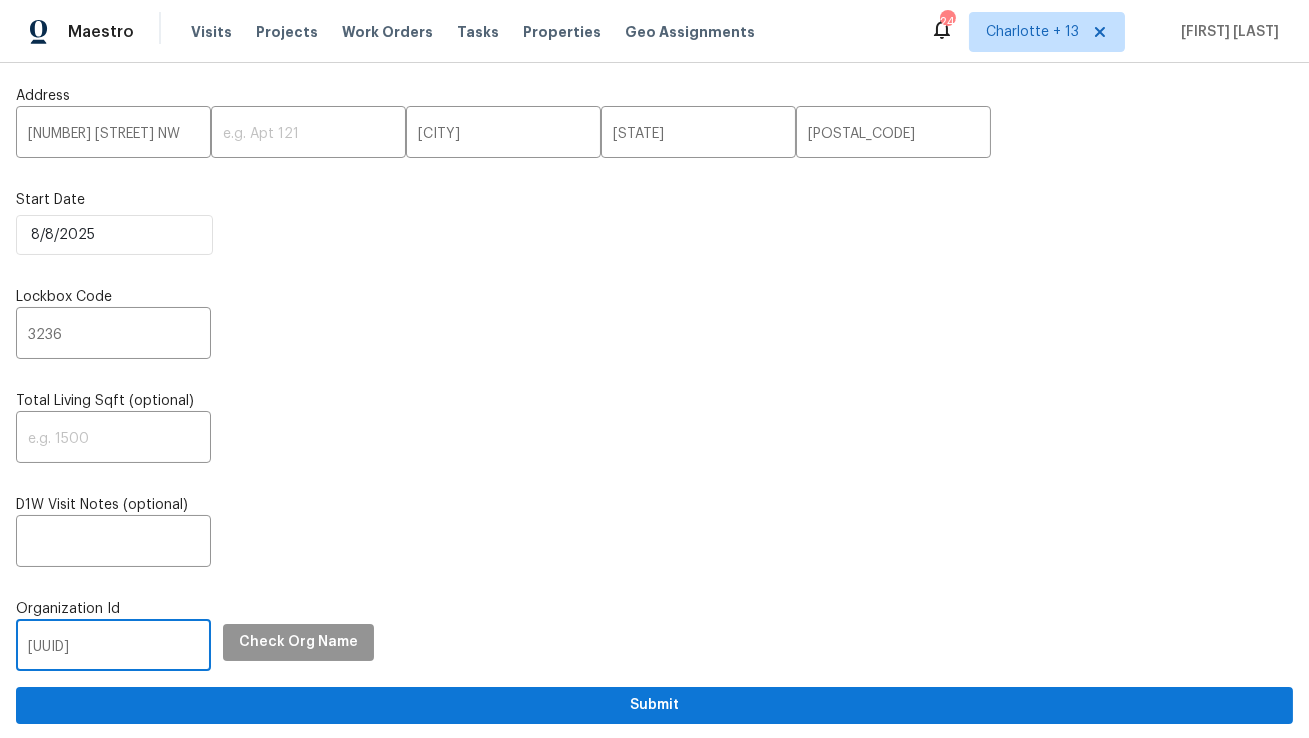 scroll, scrollTop: 0, scrollLeft: 0, axis: both 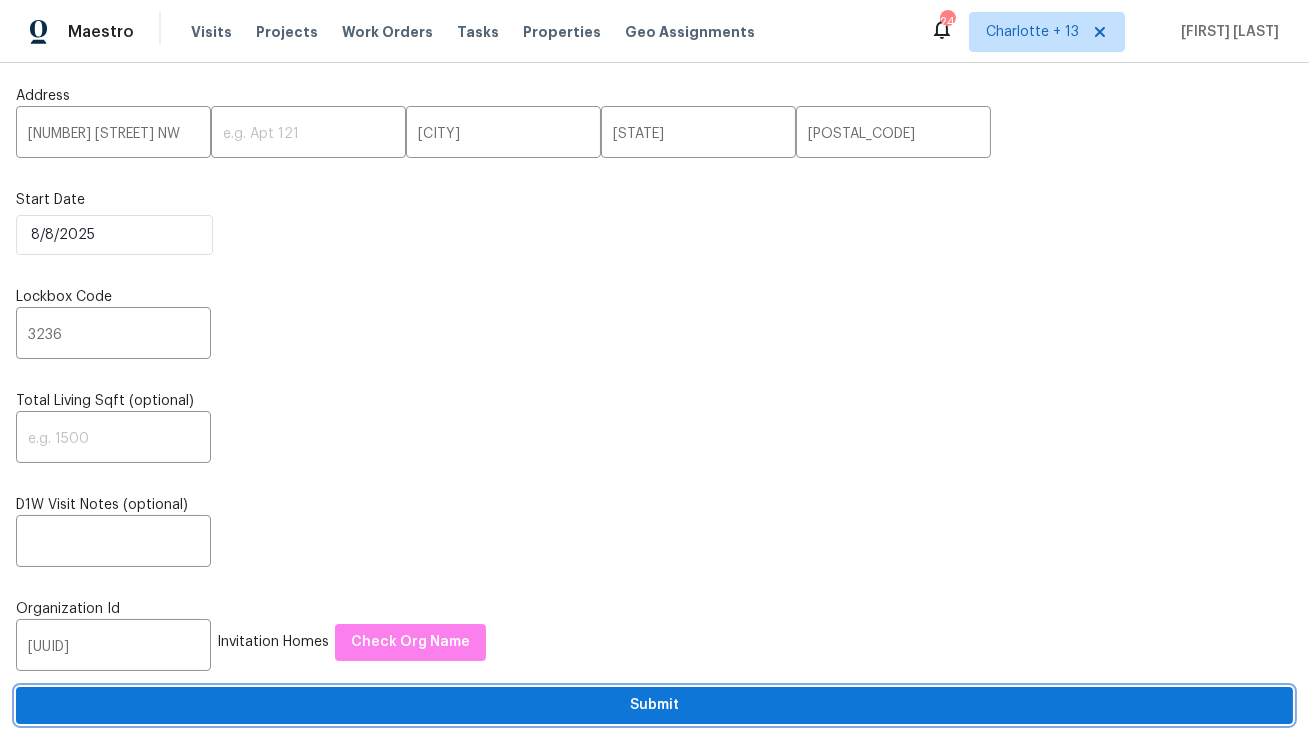 click on "Submit" at bounding box center (654, 705) 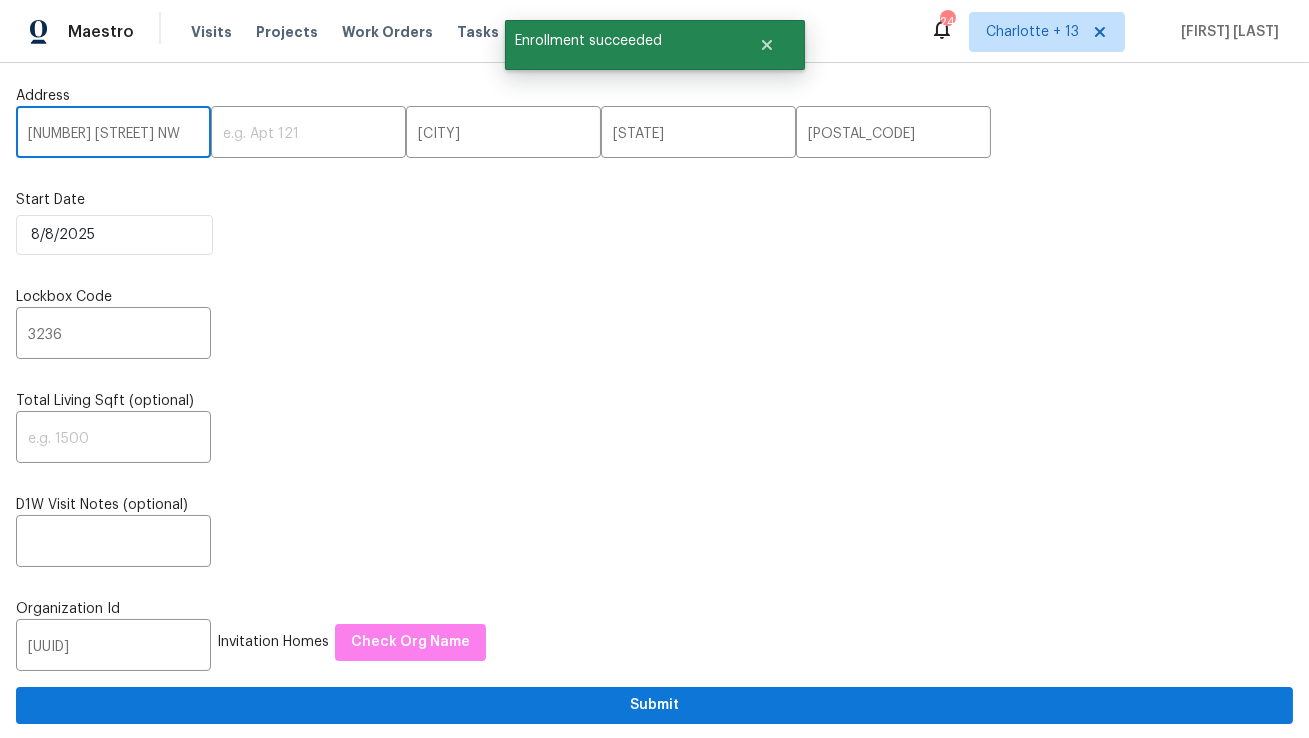drag, startPoint x: 168, startPoint y: 138, endPoint x: -164, endPoint y: 122, distance: 332.3853 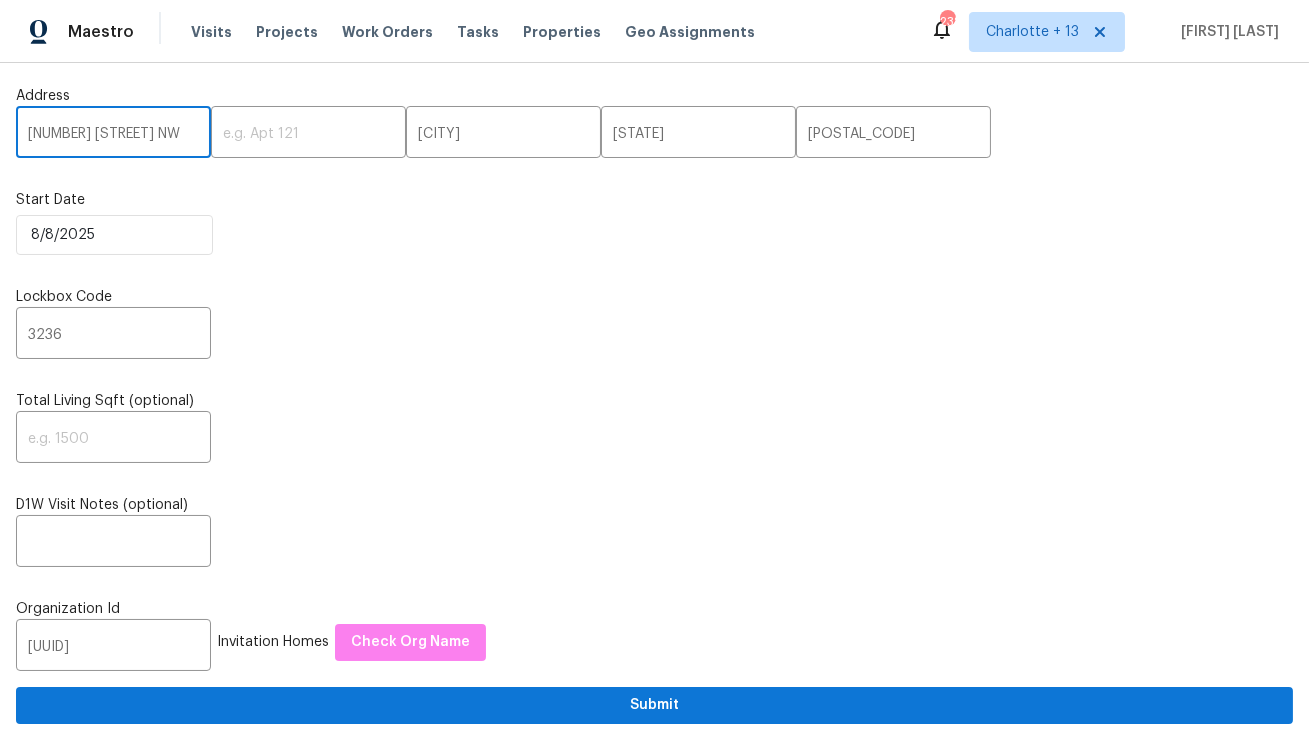 paste on "[NUMBER] [STREET], [CITY], [STATE] [POSTAL_CODE]" 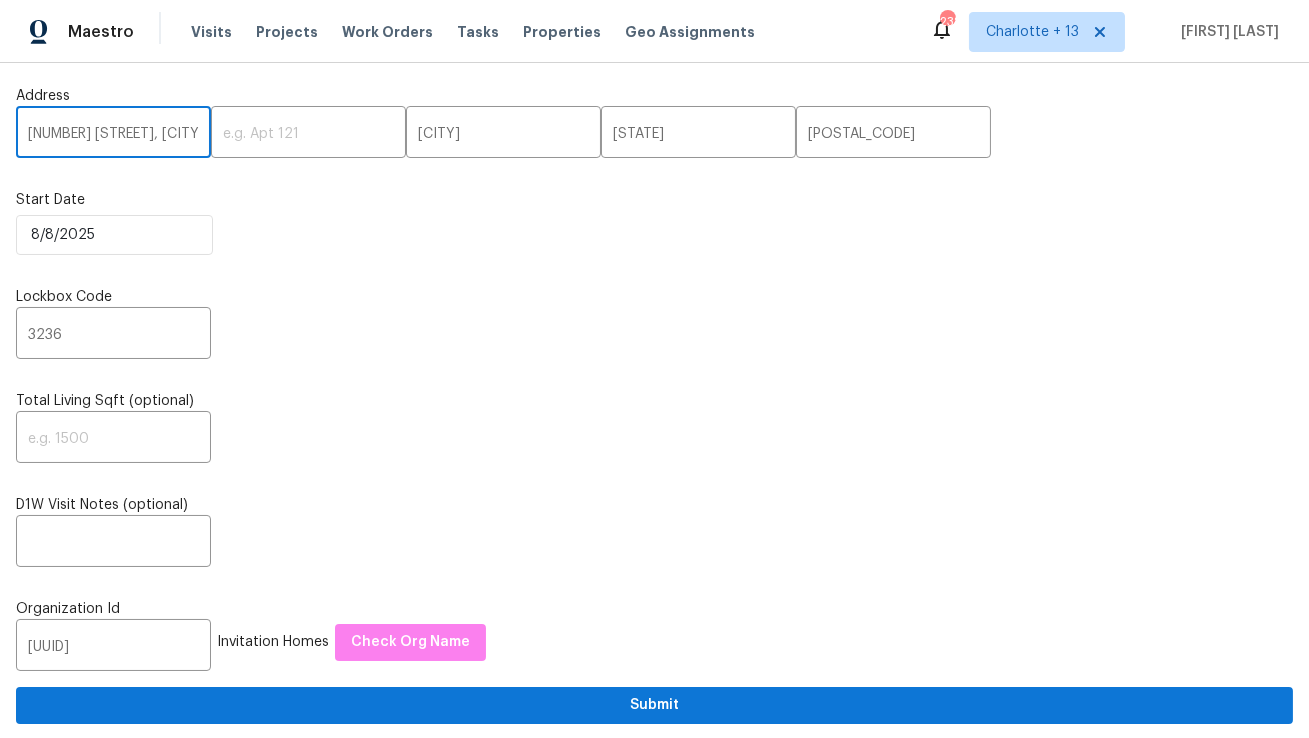 scroll, scrollTop: 0, scrollLeft: 123, axis: horizontal 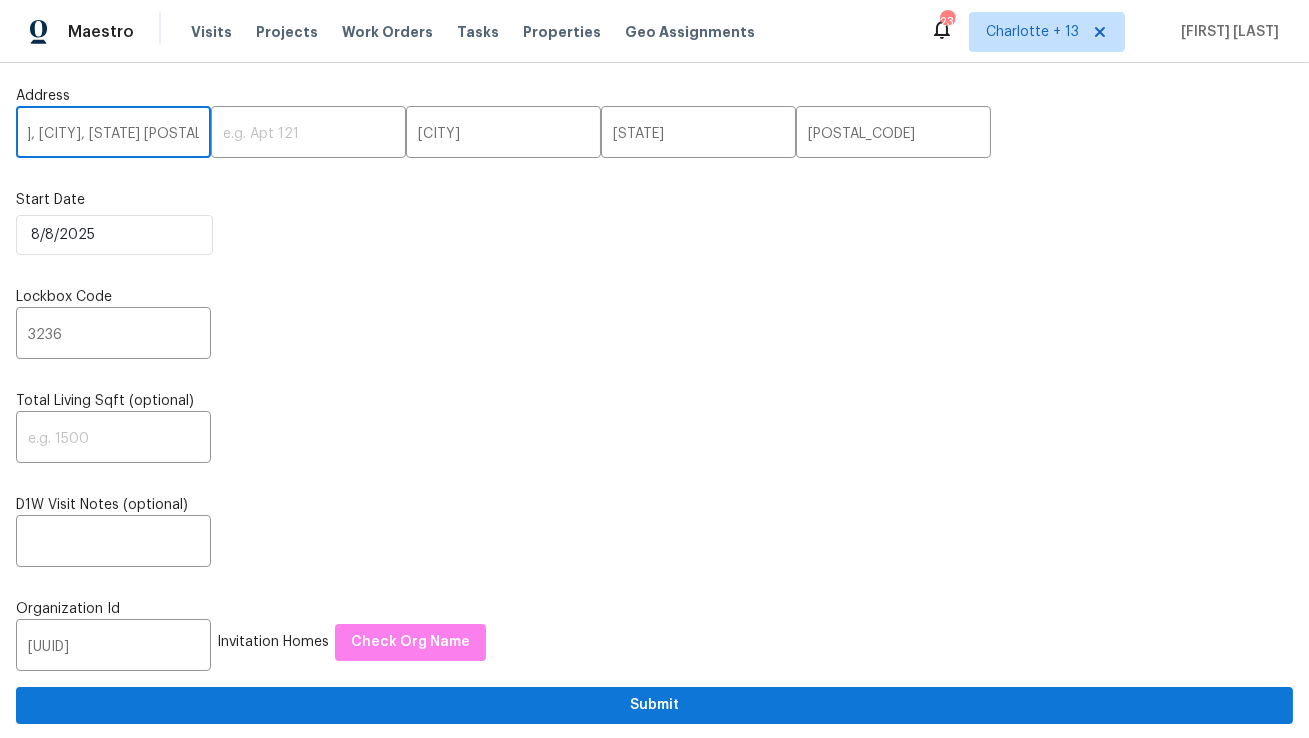 click on "[NUMBER] [STREET], [CITY], [STATE] [POSTAL_CODE]" at bounding box center (113, 134) 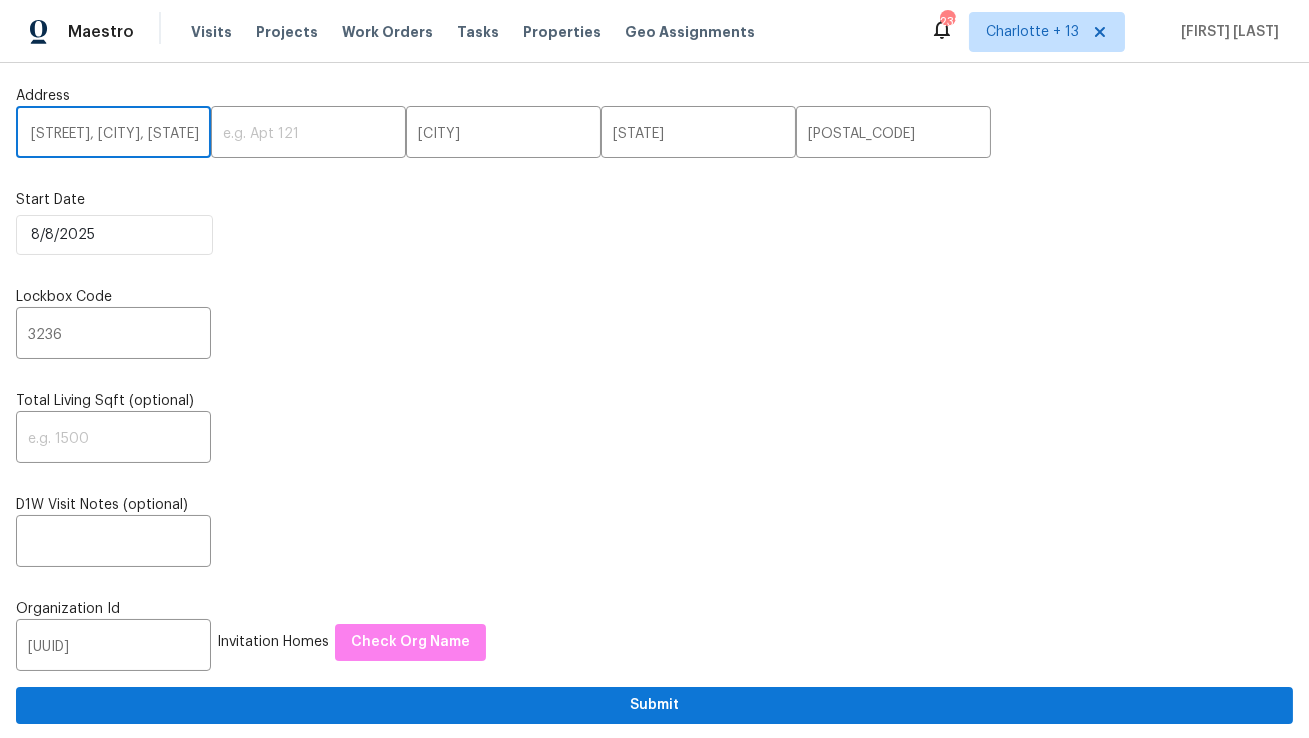 scroll, scrollTop: 0, scrollLeft: 78, axis: horizontal 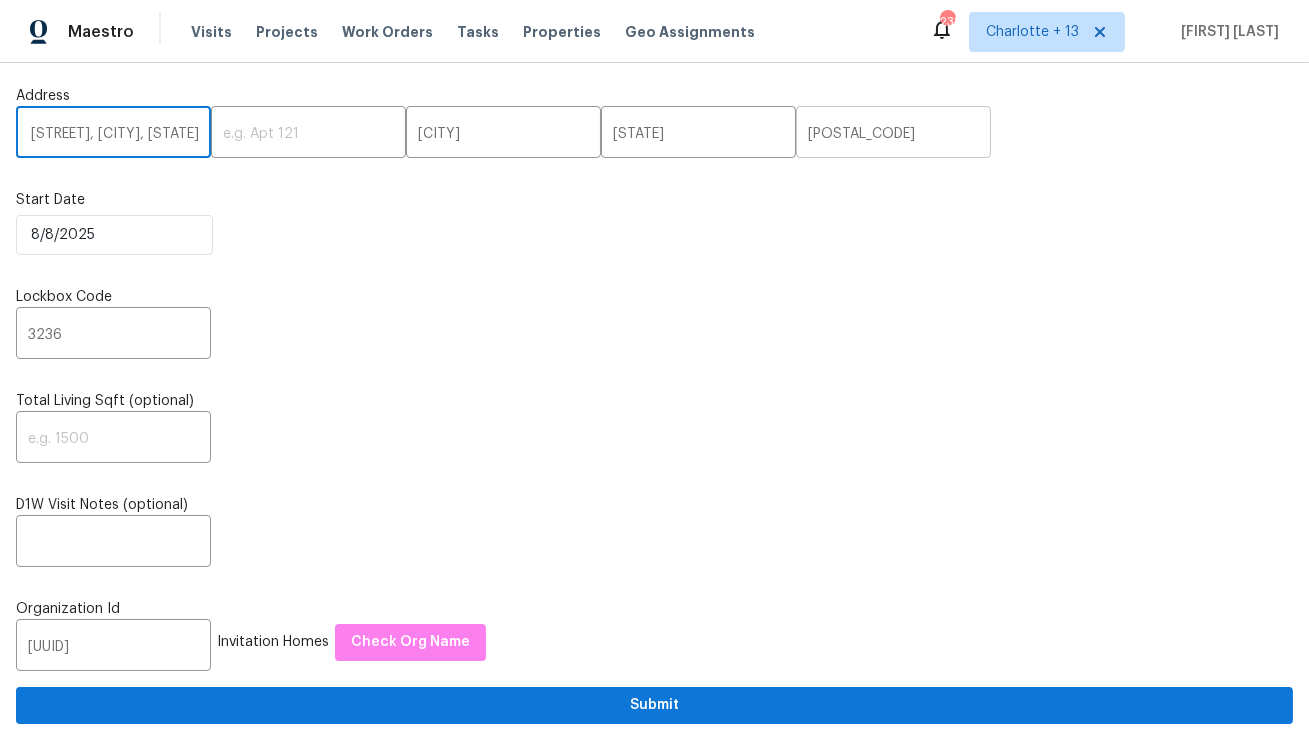 type on "[NUMBER] [STREET], [CITY], [STATE]" 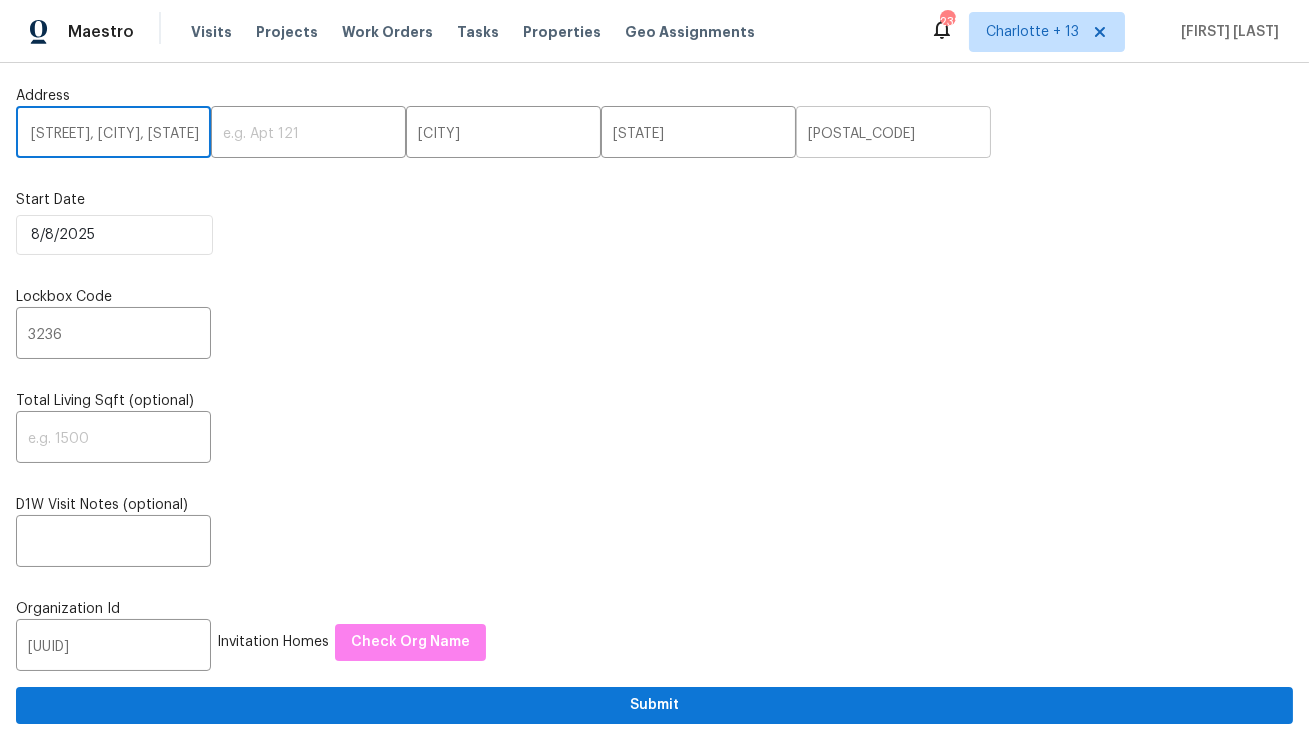 scroll, scrollTop: 0, scrollLeft: 0, axis: both 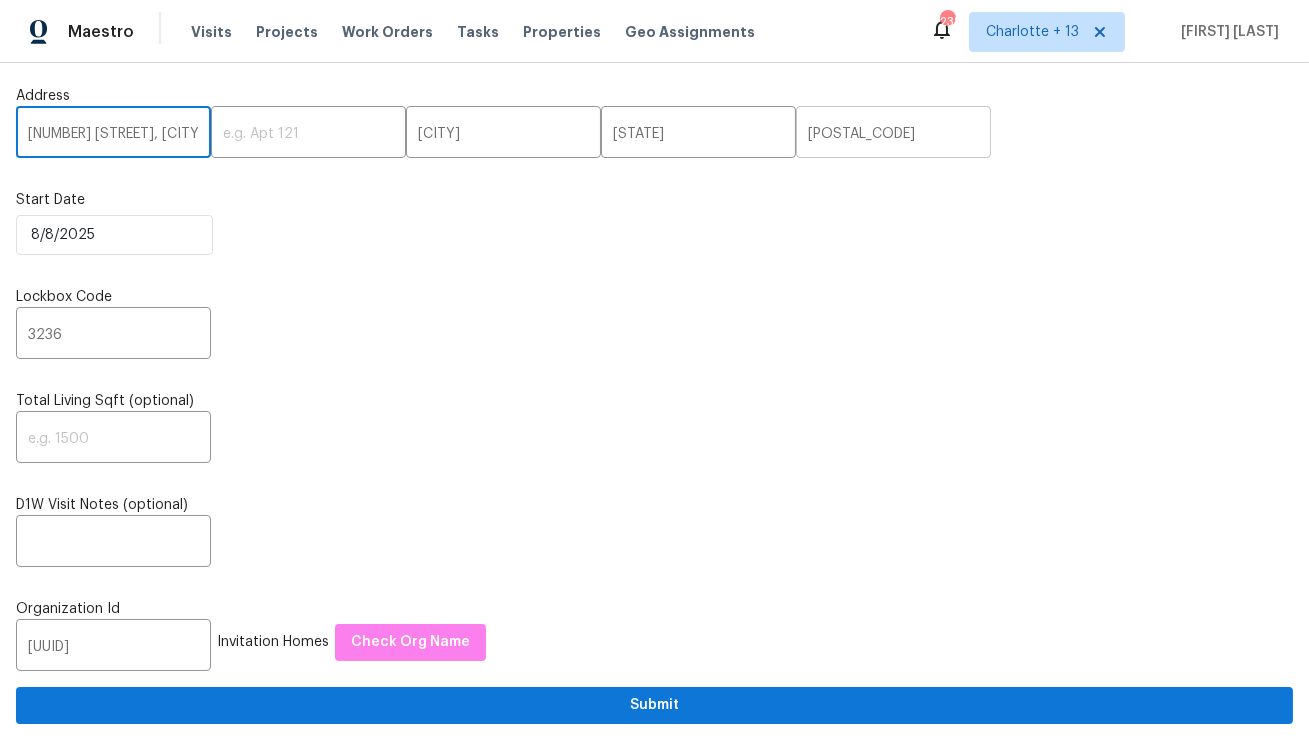 click on "[POSTAL_CODE]" at bounding box center [893, 134] 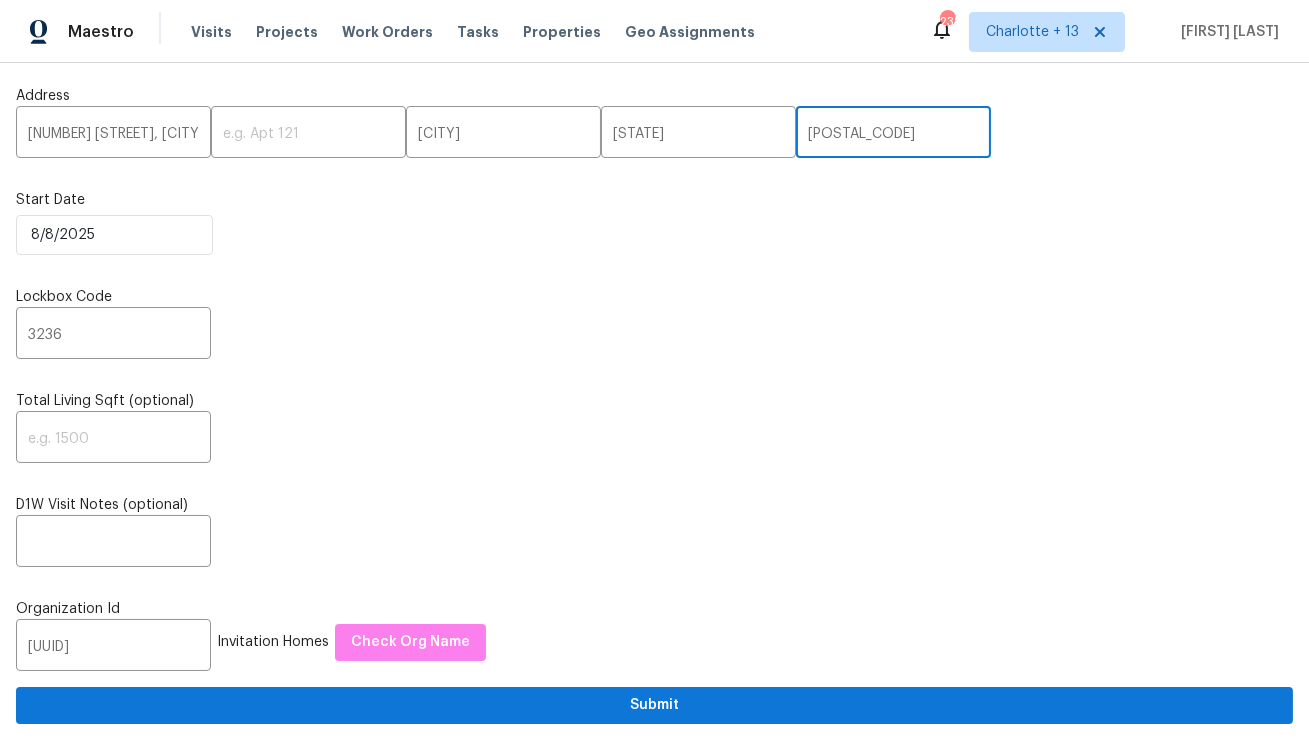 click on "[POSTAL_CODE]" at bounding box center (893, 134) 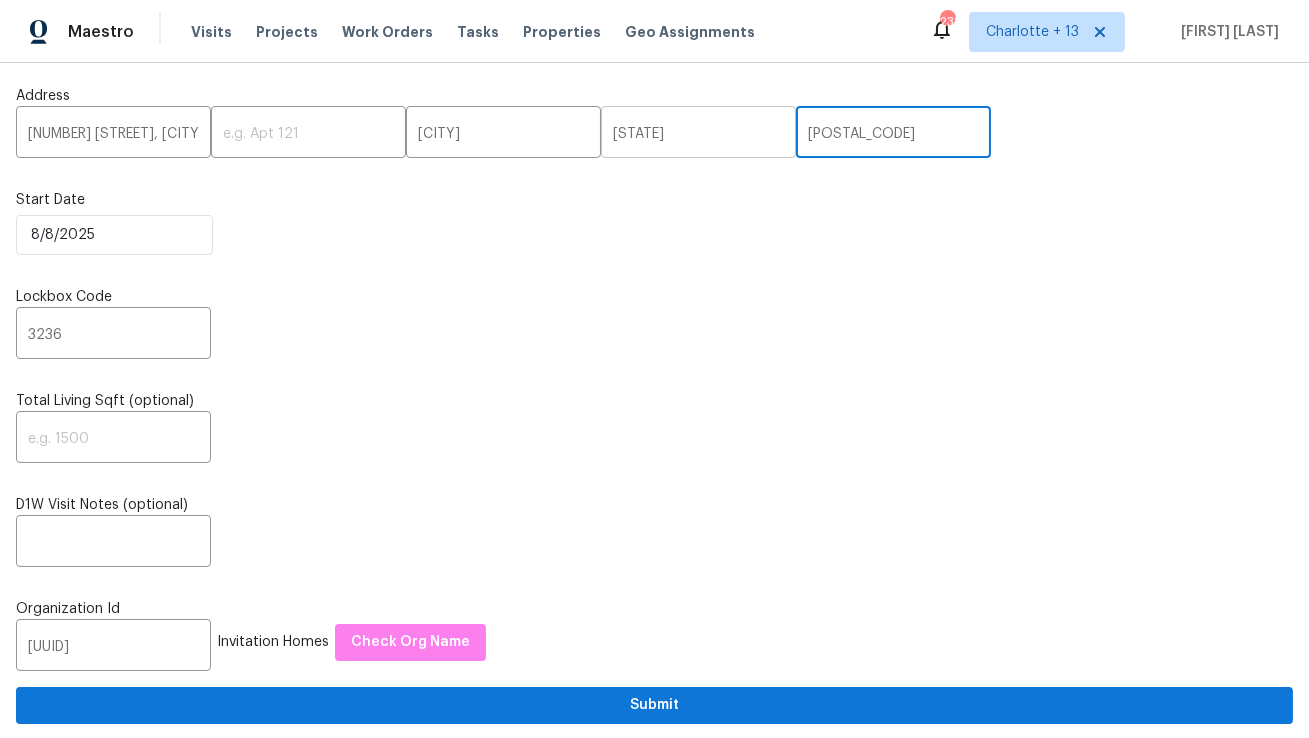 paste on "6" 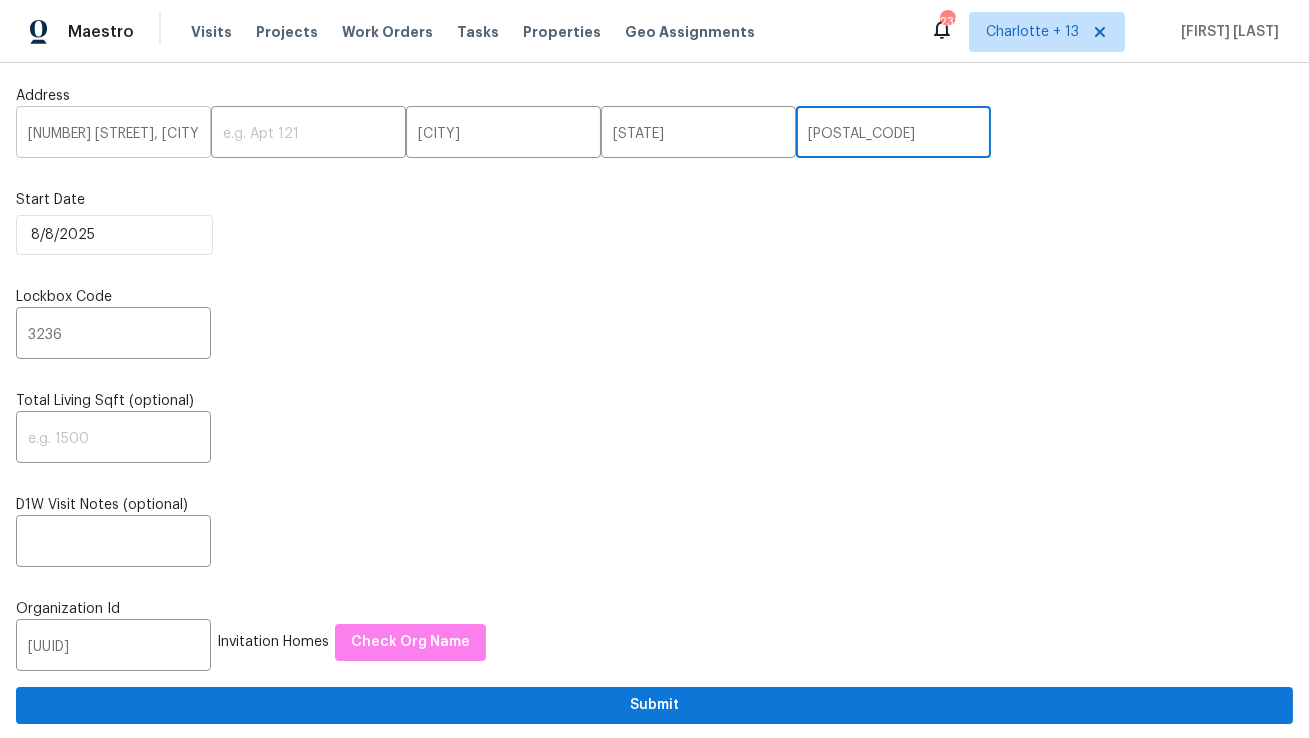 type on "[POSTAL_CODE]" 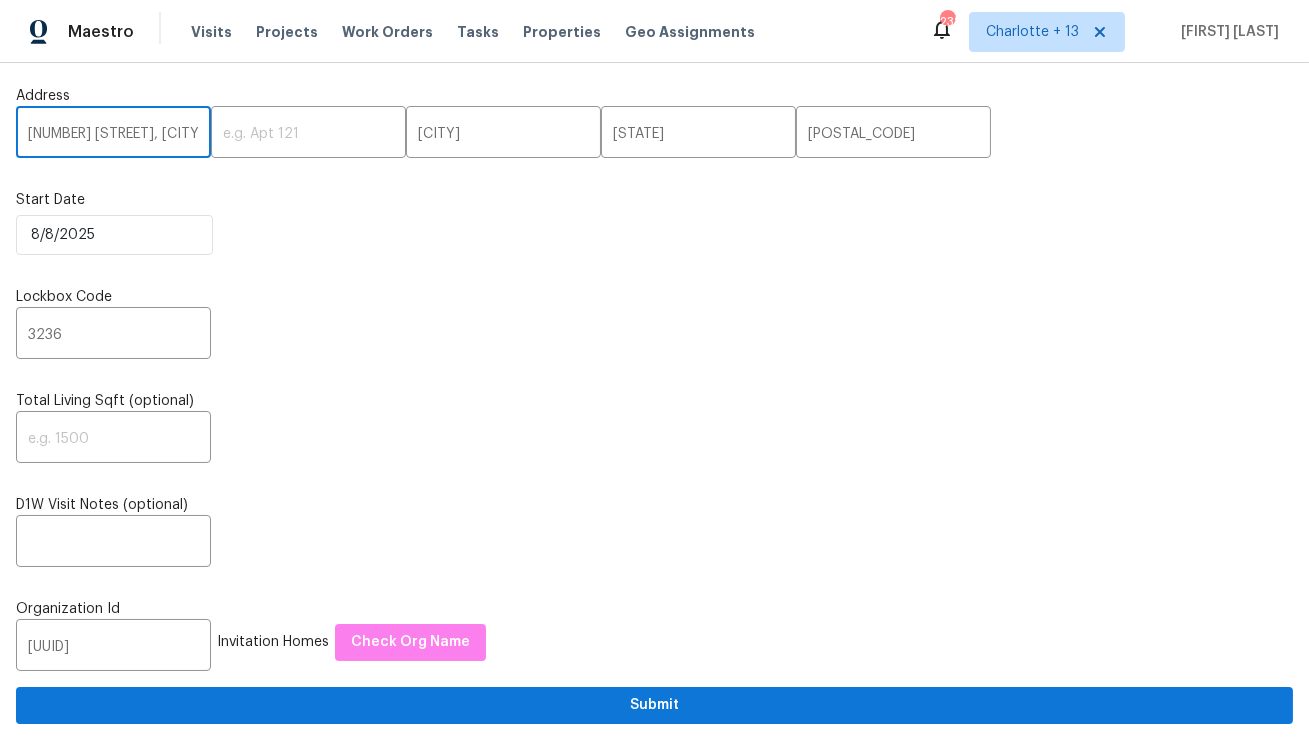 click on "[NUMBER] [STREET], [CITY], [STATE]" at bounding box center (113, 134) 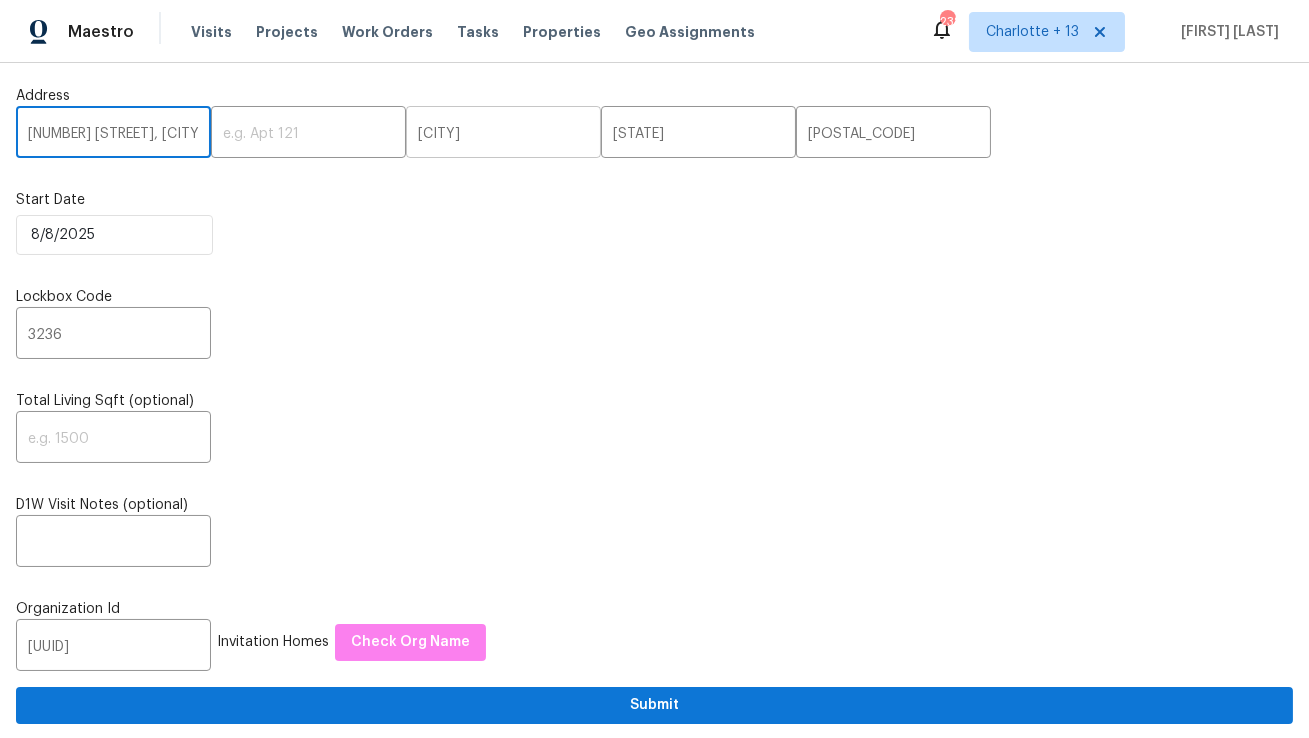 type on "[NUMBER] [STREET], [CITY], [STATE]" 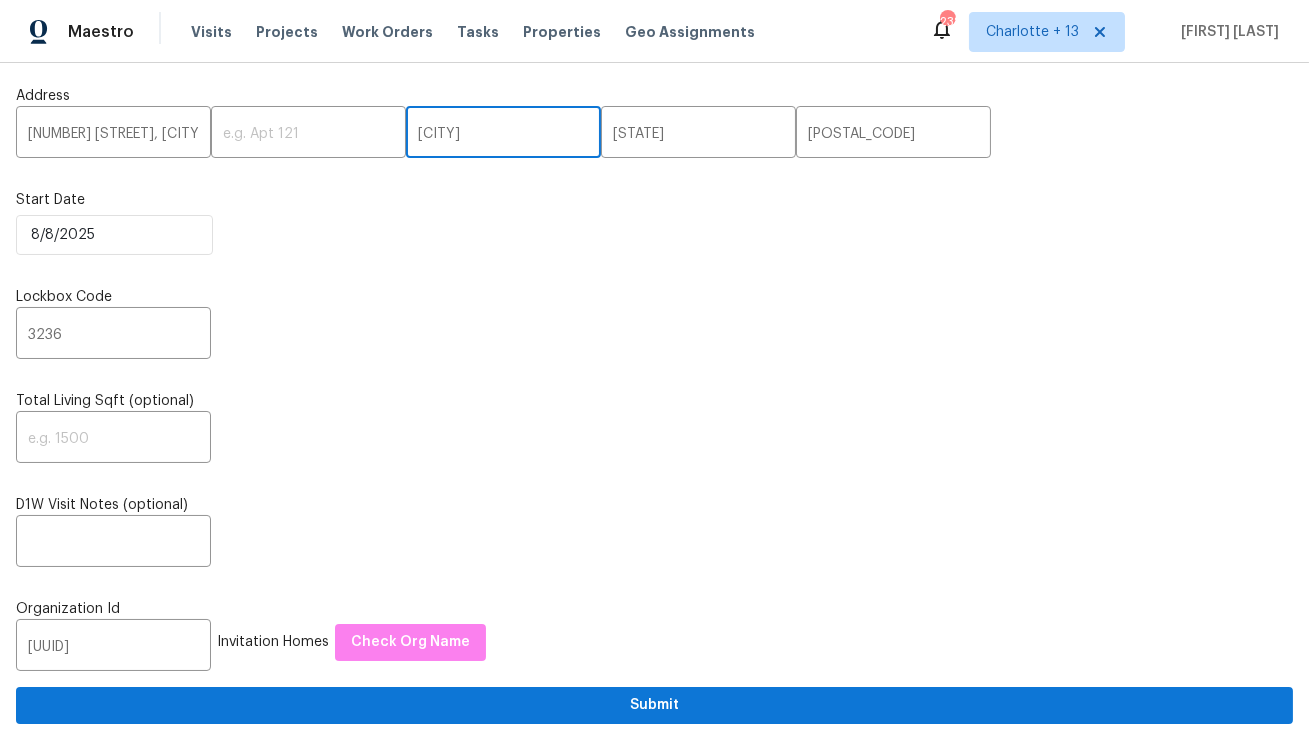 click on "[CITY]" at bounding box center [503, 134] 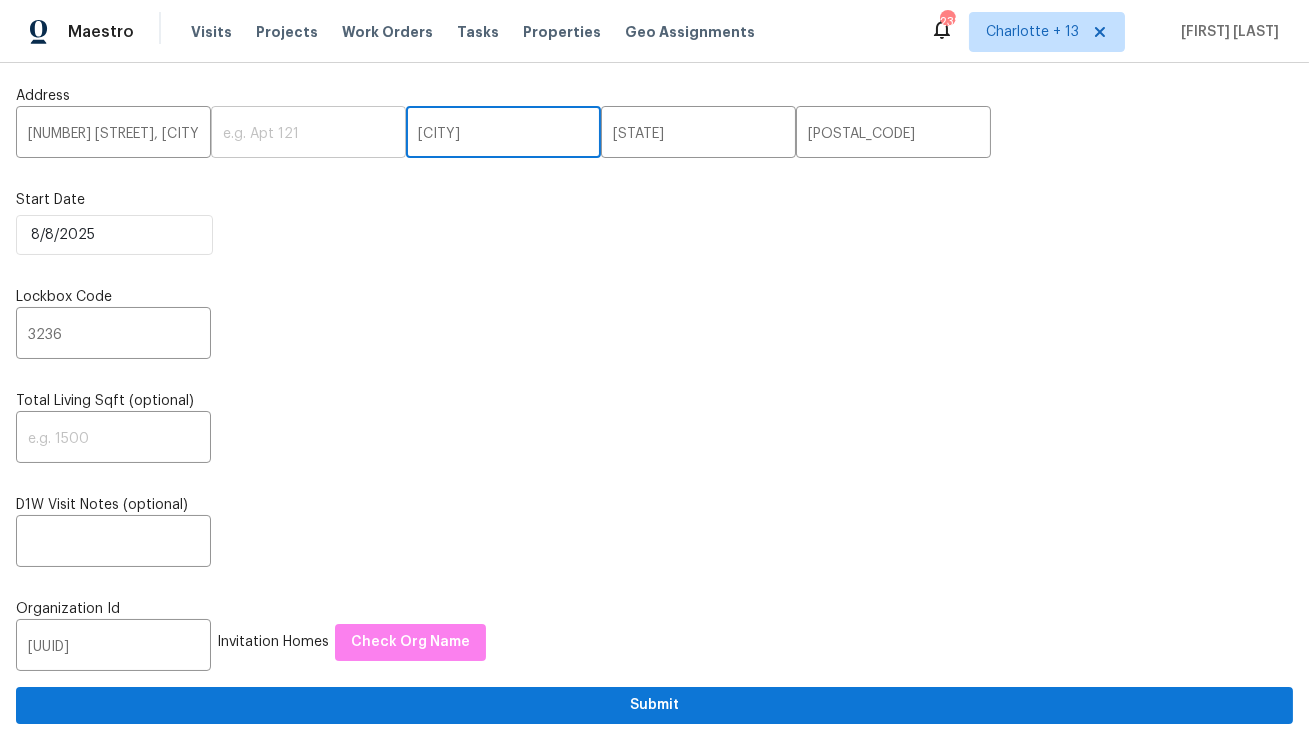paste on "[CITY]" 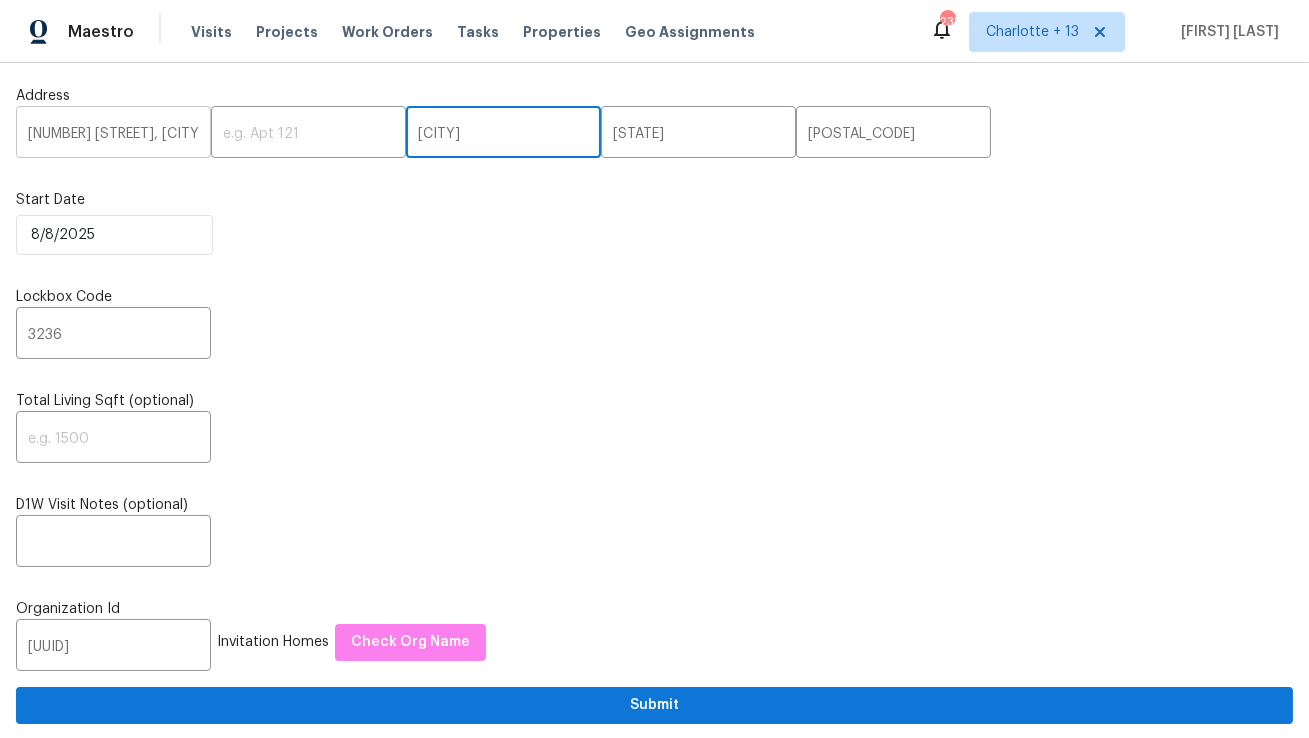 type on "[CITY]" 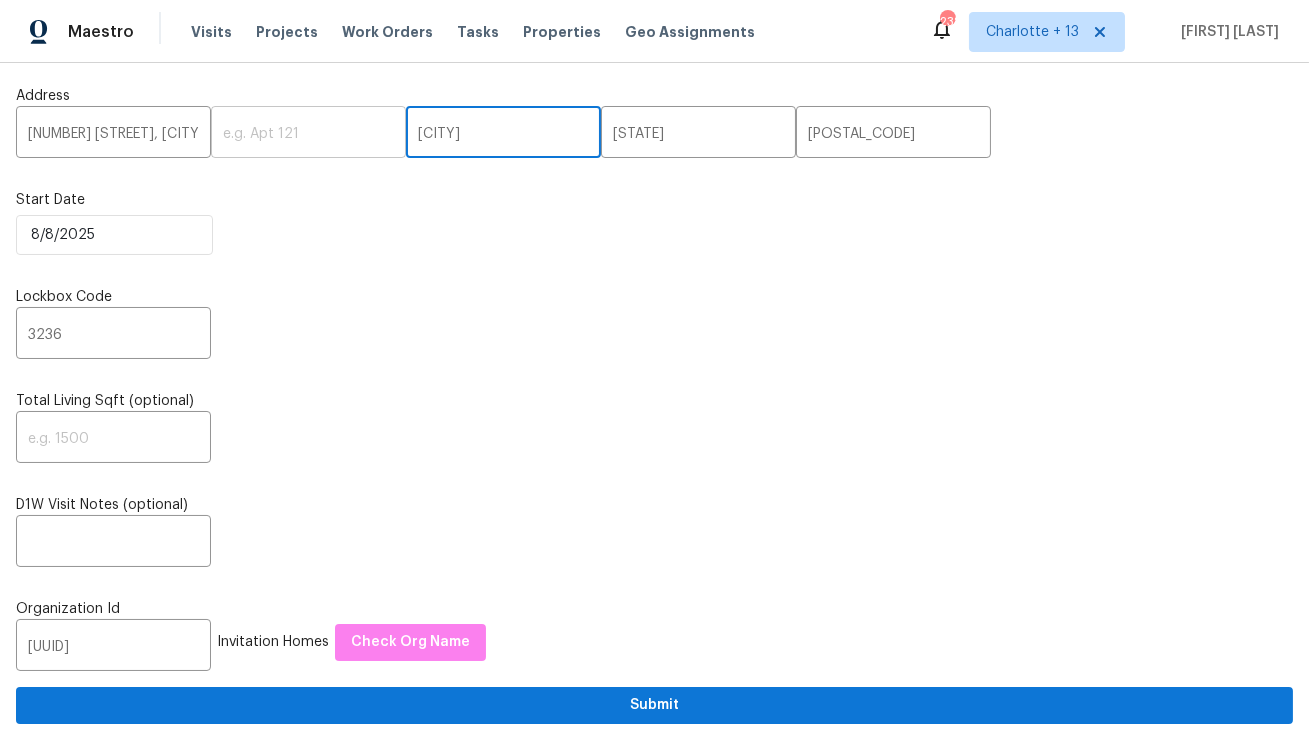 scroll, scrollTop: 0, scrollLeft: 6, axis: horizontal 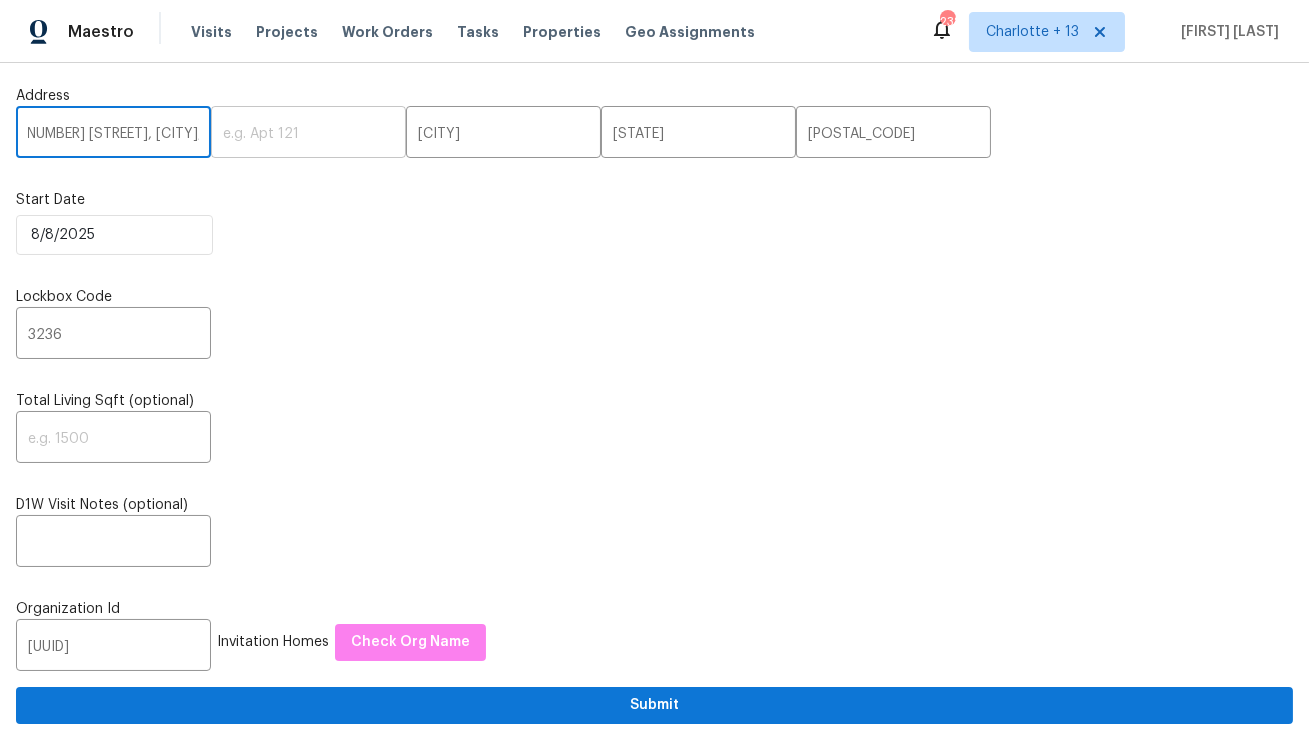 drag, startPoint x: 157, startPoint y: 137, endPoint x: 307, endPoint y: 140, distance: 150.03 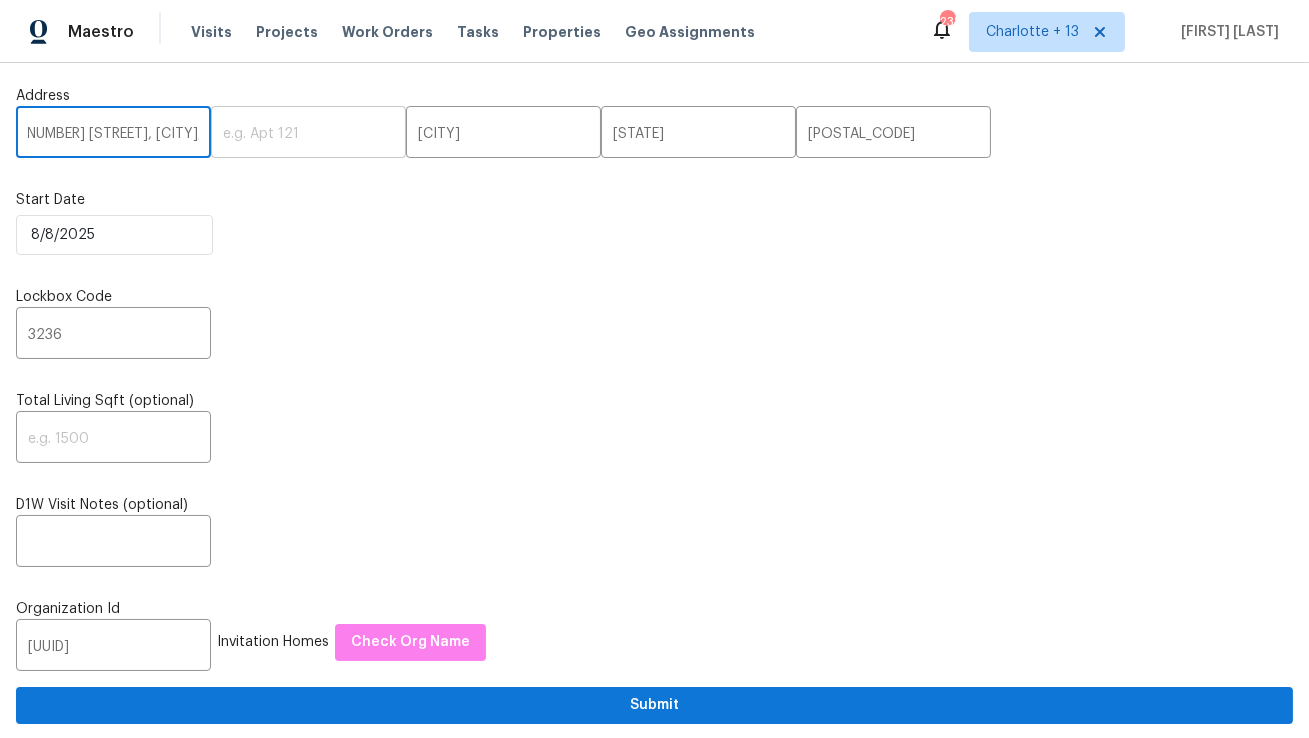 click on "[NUMBER] [STREET], [CITY], [STATE] [POSTAL_CODE]" at bounding box center [654, 134] 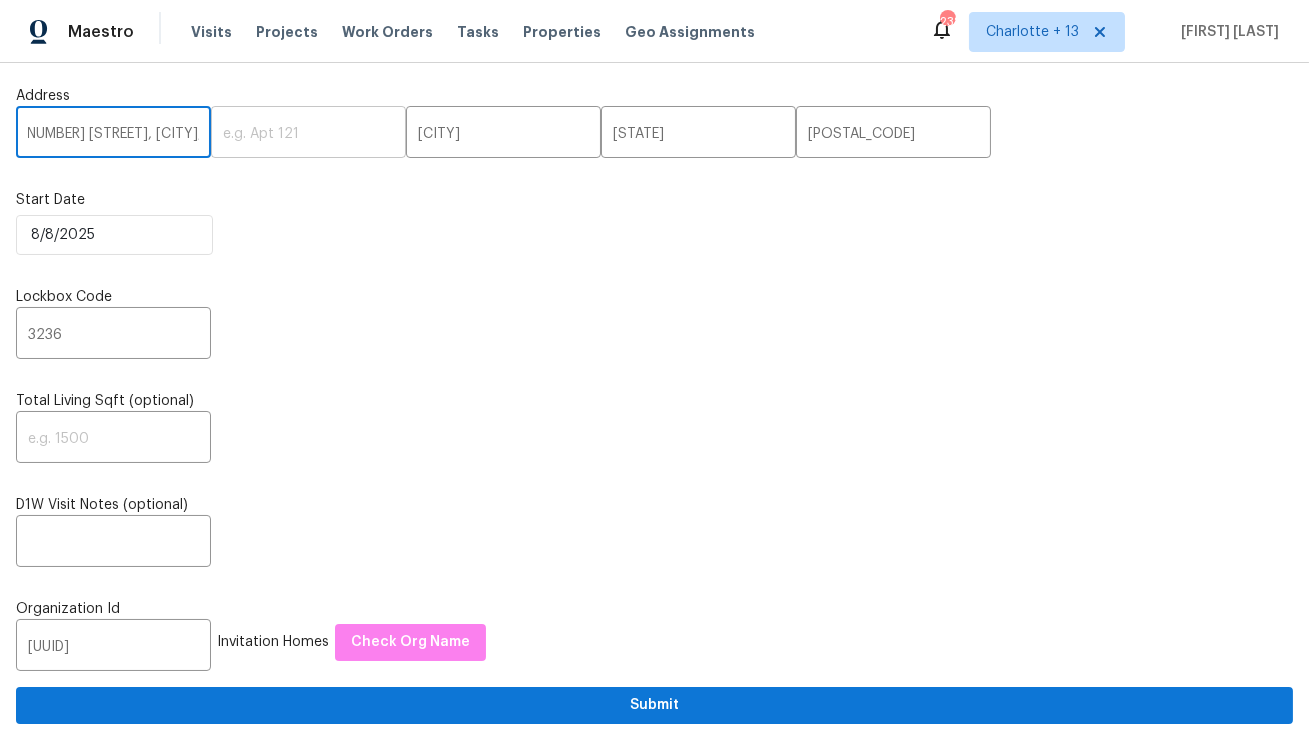 scroll, scrollTop: 0, scrollLeft: 0, axis: both 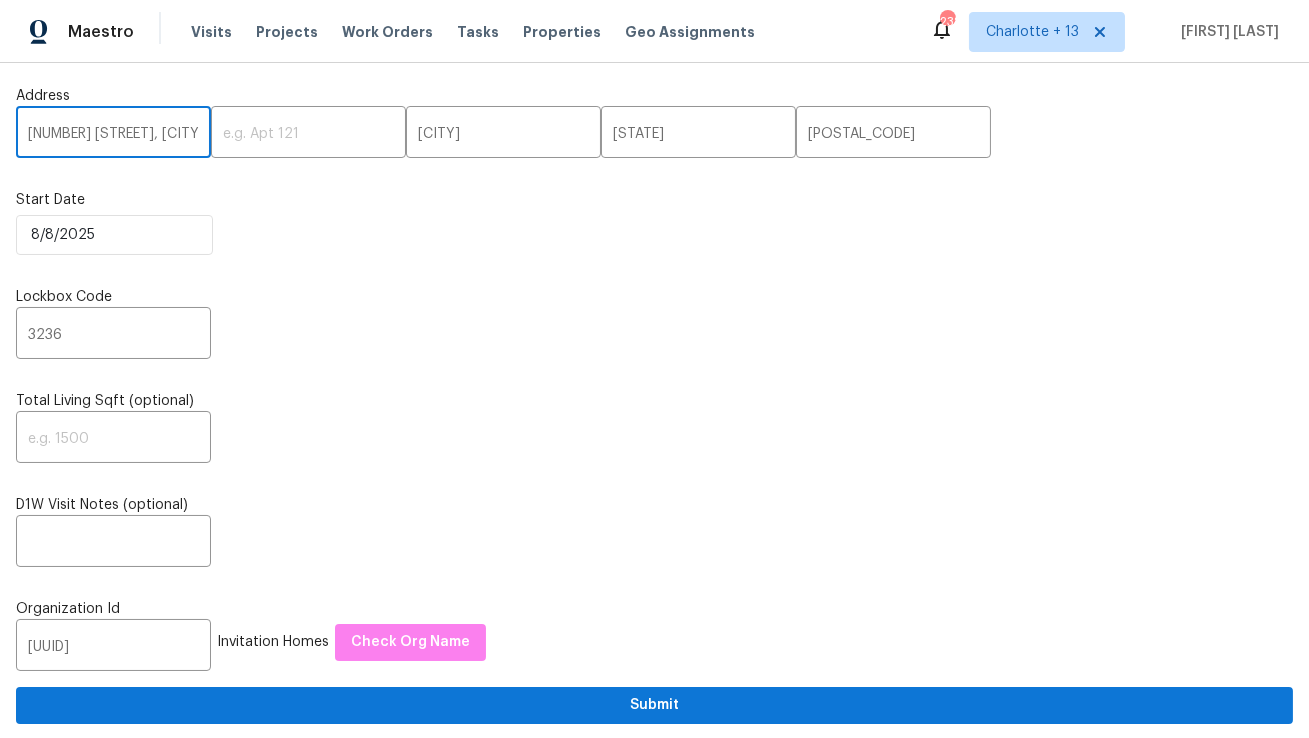 type on "[NUMBER] [STREET], [CITY], [STATE] [POSTAL_CODE]" 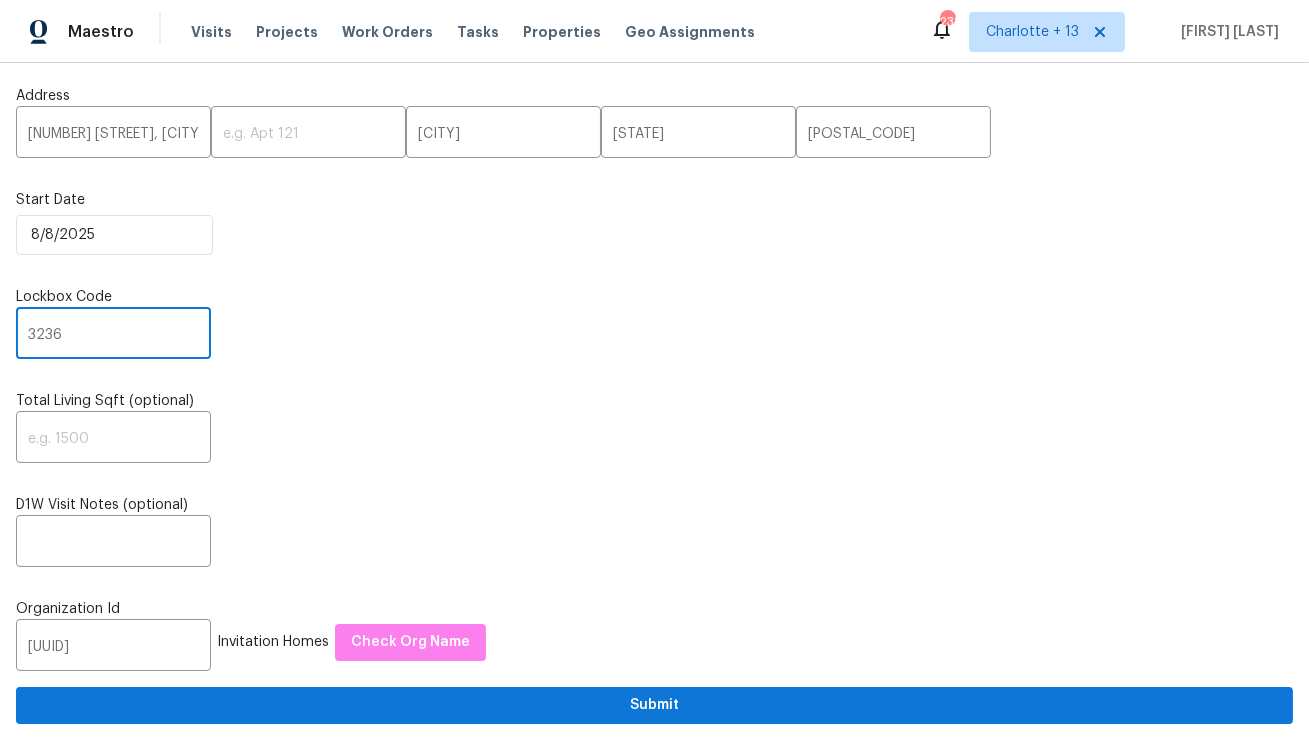 drag, startPoint x: 95, startPoint y: 335, endPoint x: -106, endPoint y: 342, distance: 201.12186 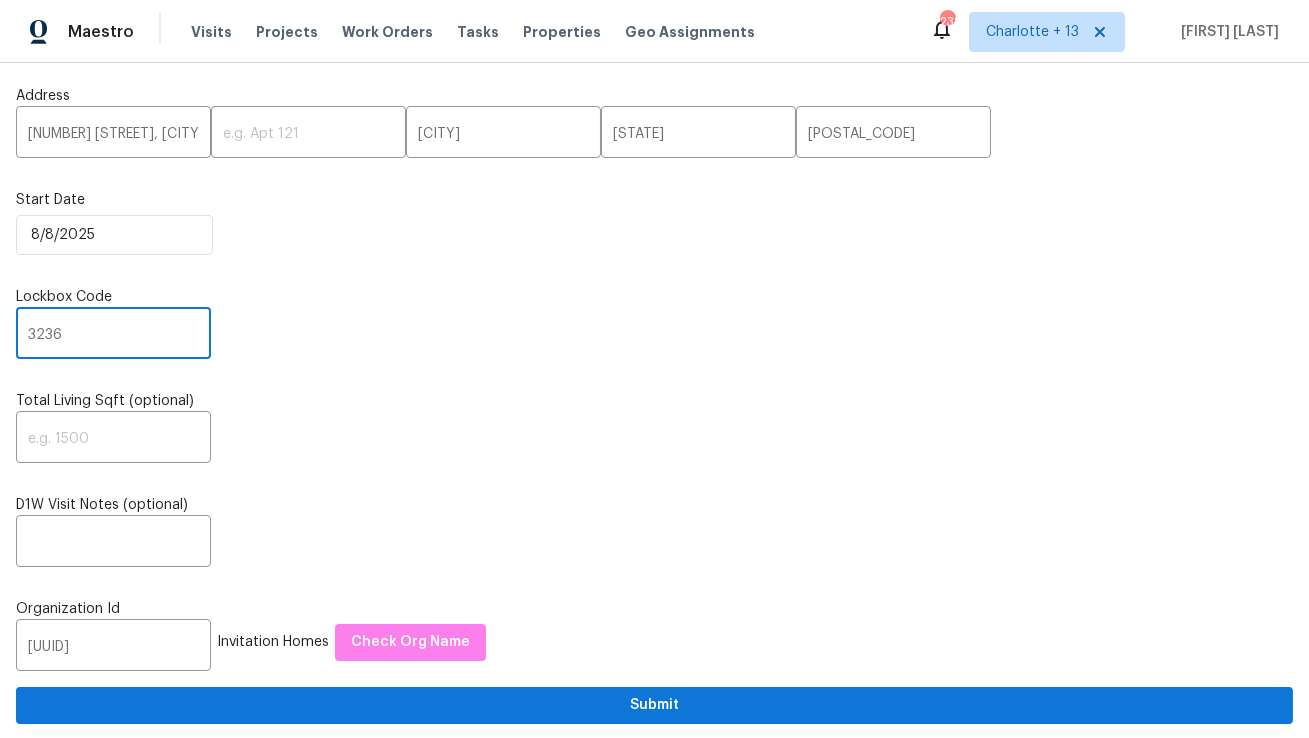 click on "Maestro Visits Projects Work Orders Tasks Properties Geo Assignments [NUMBER] [CITY] + [NUMBER] [FIRST] [LAST] Address   [NUMBER] [STREET] ​ ​ [CITY] ​ [STATE] ​ [POSTAL_CODE] ​ Start Date   [DATE] Lockbox Code   [CODE] ​ Total Living Sqft (optional)   ​ D1W Visit Notes (optional)   ​ Organization Id   [UUID] ​ Invitation Homes Check Org Name Submit In Progress Reit Renos [NUMBER] [STREET], [CITY], [STATE] Invitation Homes [FIRST] [LAST] ​ Unenroll Home [NUMBER] [STREET], [CITY], [STATE] Invitation Homes [FIRST] [LAST] ​ Unenroll Home [NUMBER] [STREET], [CITY], [STATE] Invitation Homes [FIRST] [LAST] ​ Unenroll Home [NUMBER] [STREET], [CITY], [STATE] Invitation Homes [FIRST] [LAST] ​ Unenroll Home [NUMBER] [STREET], [CITY], [STATE] Invitation Homes [FIRST] [LAST] ​ Unenroll Home [NUMBER] [STREET], [CITY], [STATE] Invitation Homes [FIRST] [LAST] ​ Unenroll Home Invitation Homes ​" at bounding box center (654, 369) 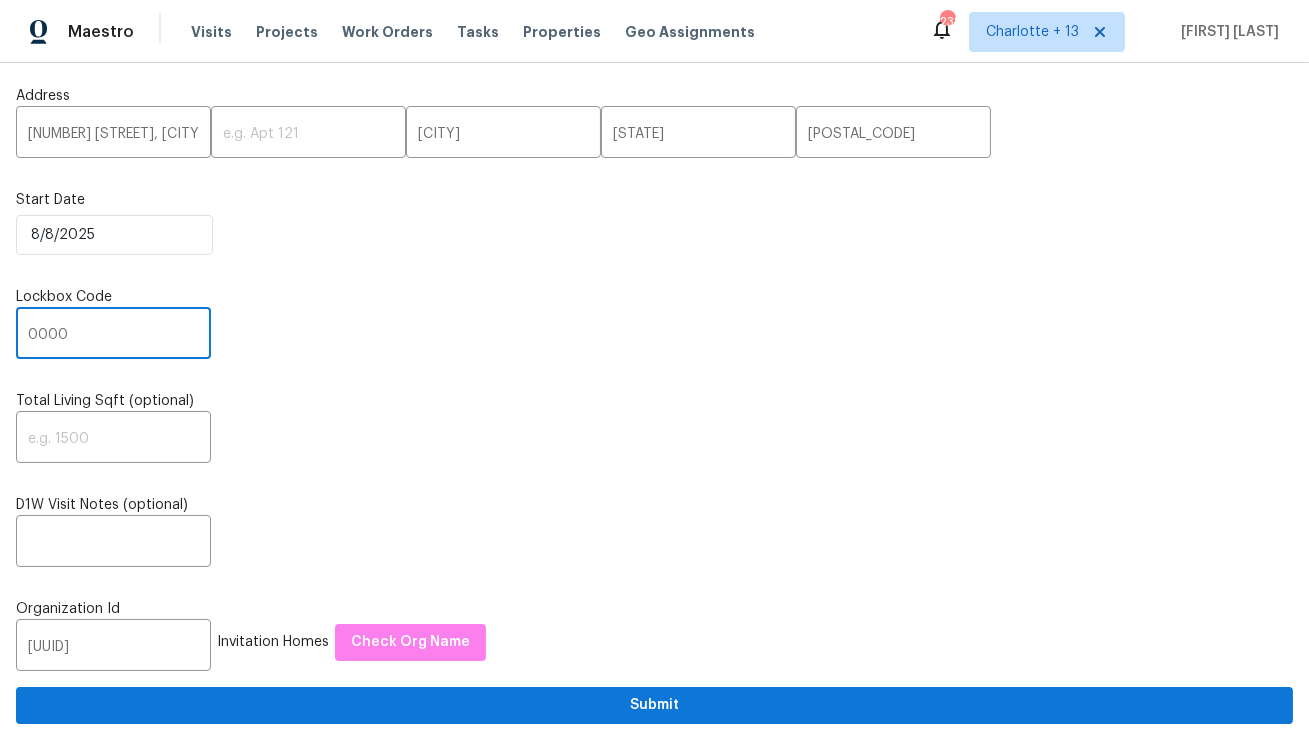 type on "0000" 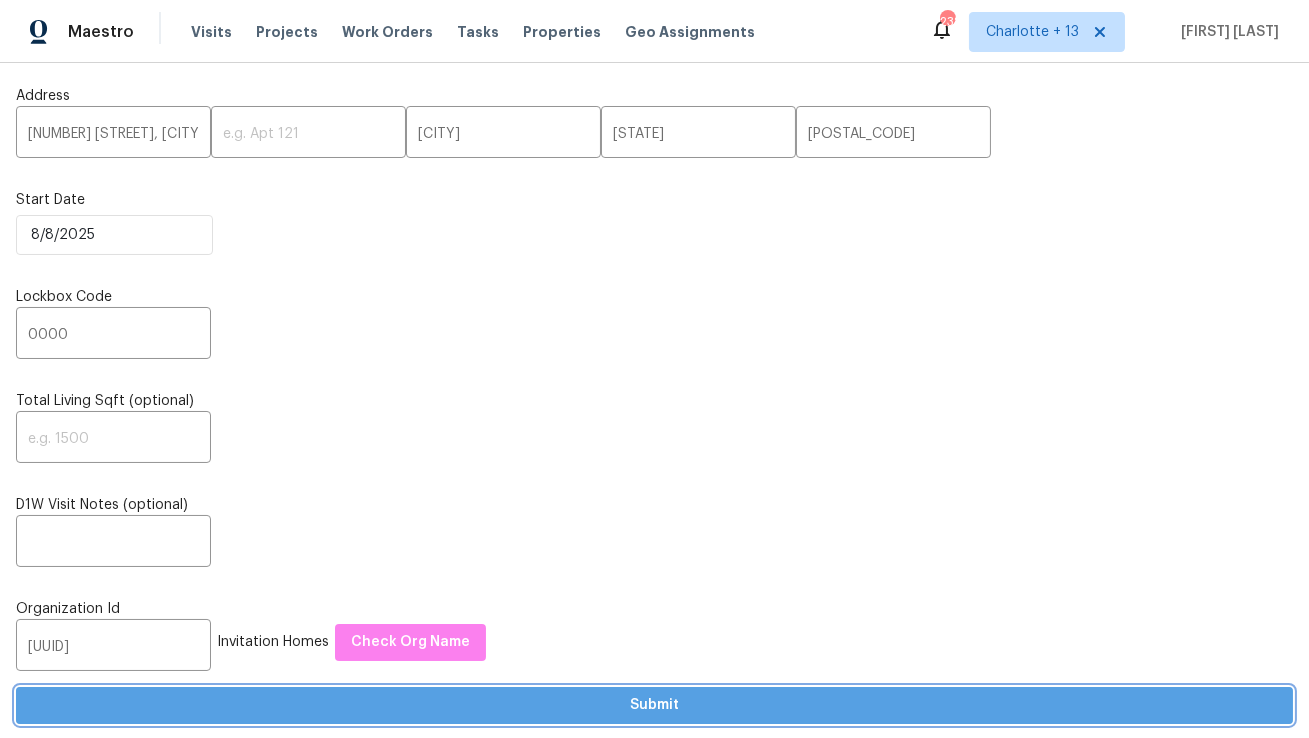 click on "Submit" at bounding box center [654, 705] 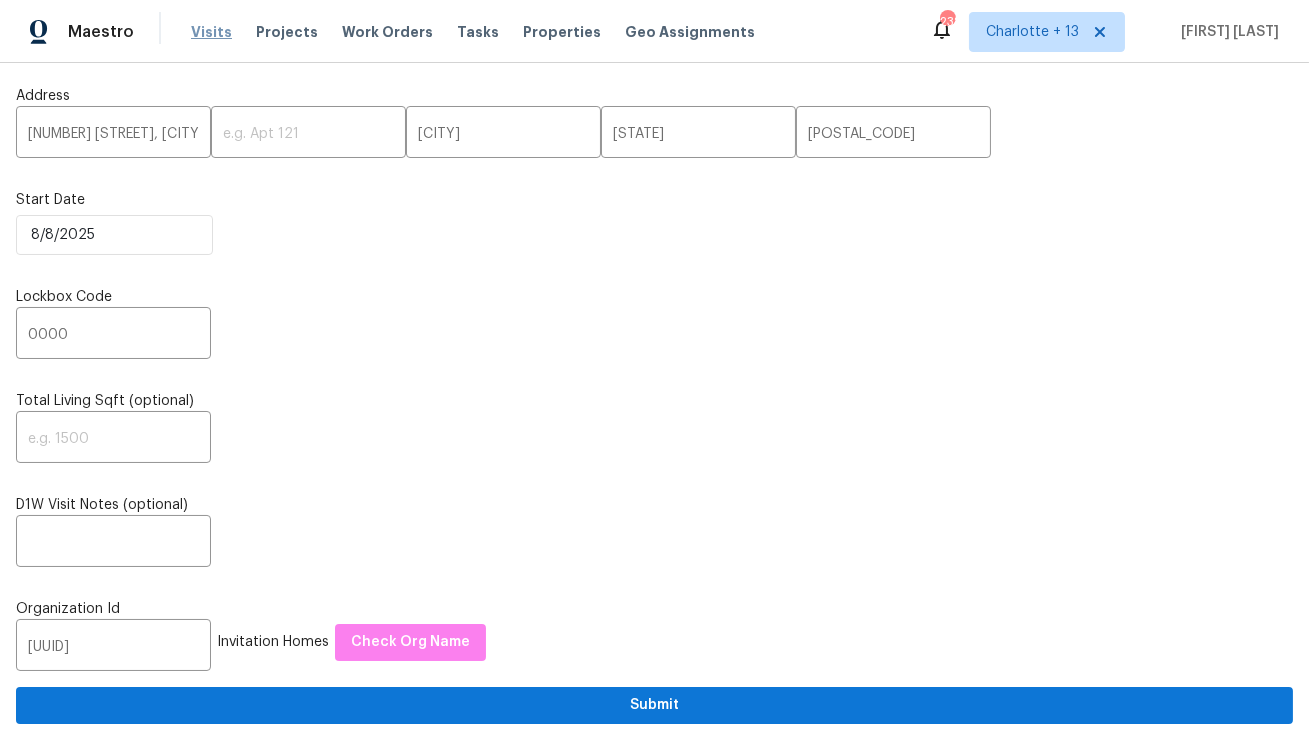 click on "Visits" at bounding box center [211, 32] 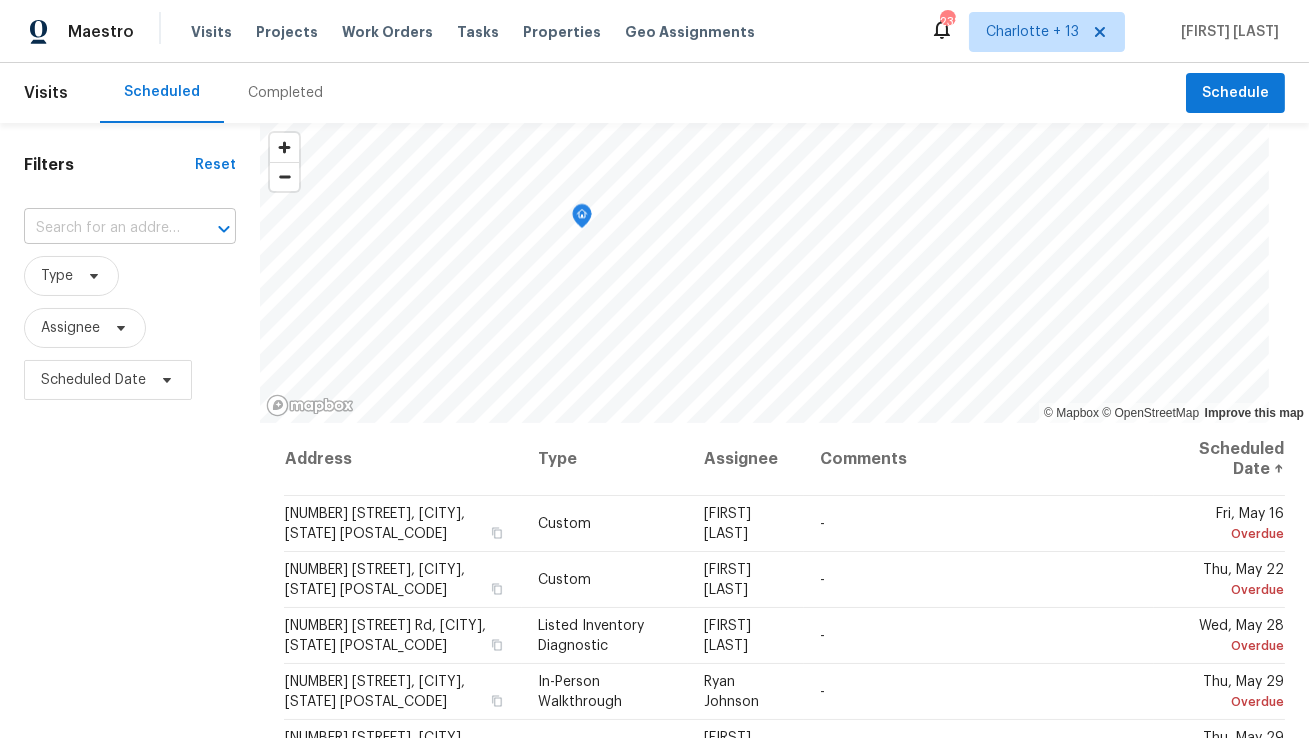 click at bounding box center (102, 228) 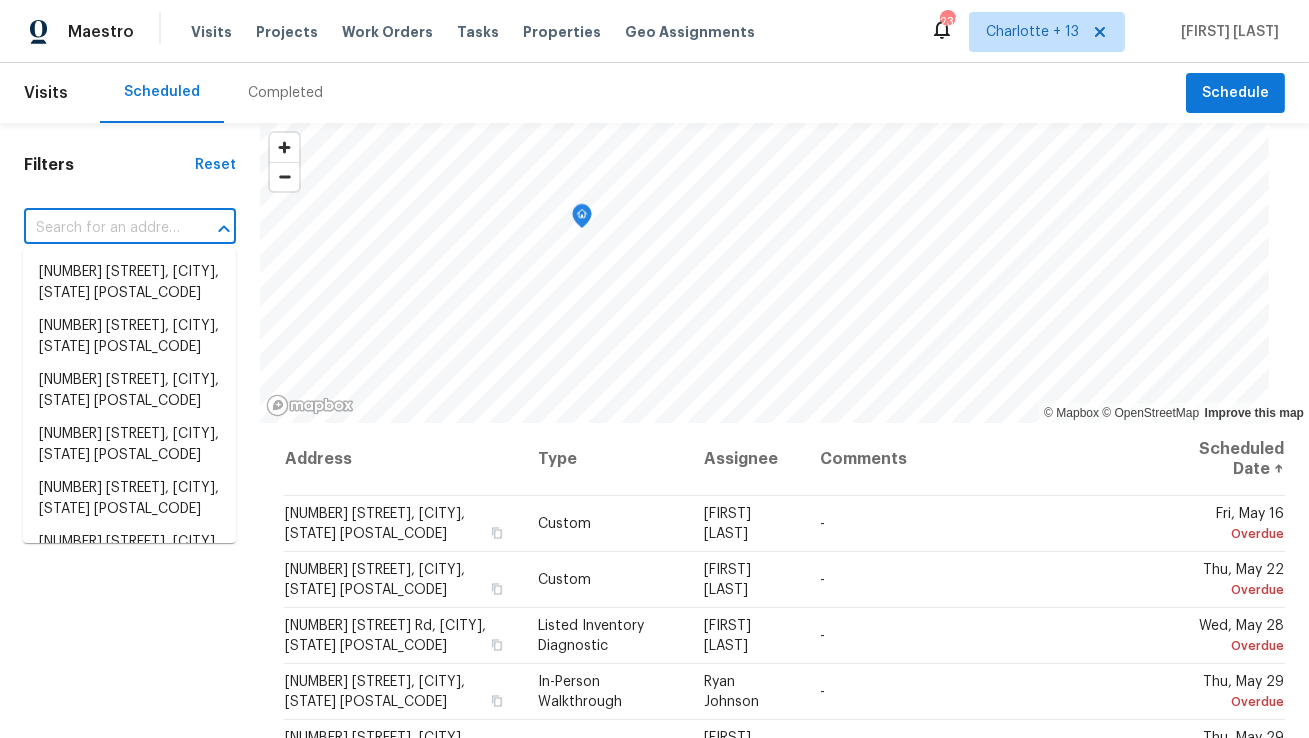 paste on "[NUMBER] [STREET], [CITY], [STATE] [POSTAL_CODE]" 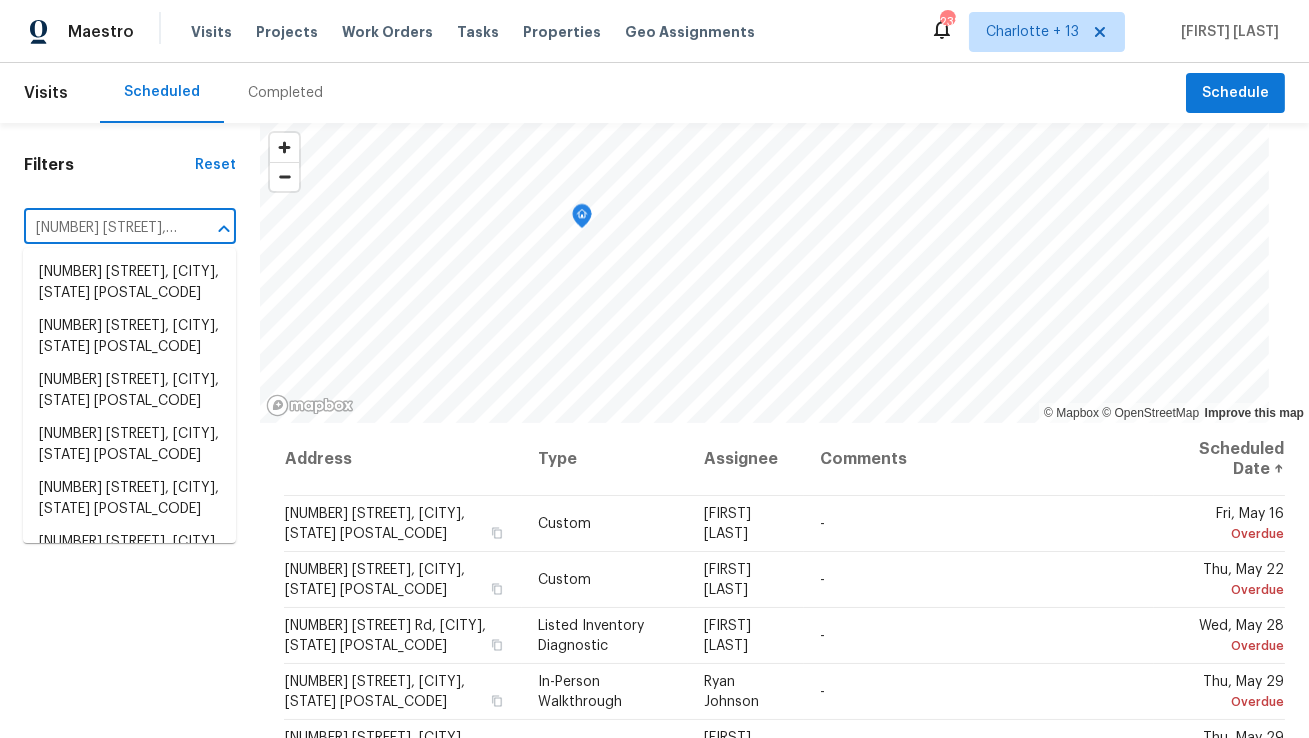 scroll, scrollTop: 0, scrollLeft: 130, axis: horizontal 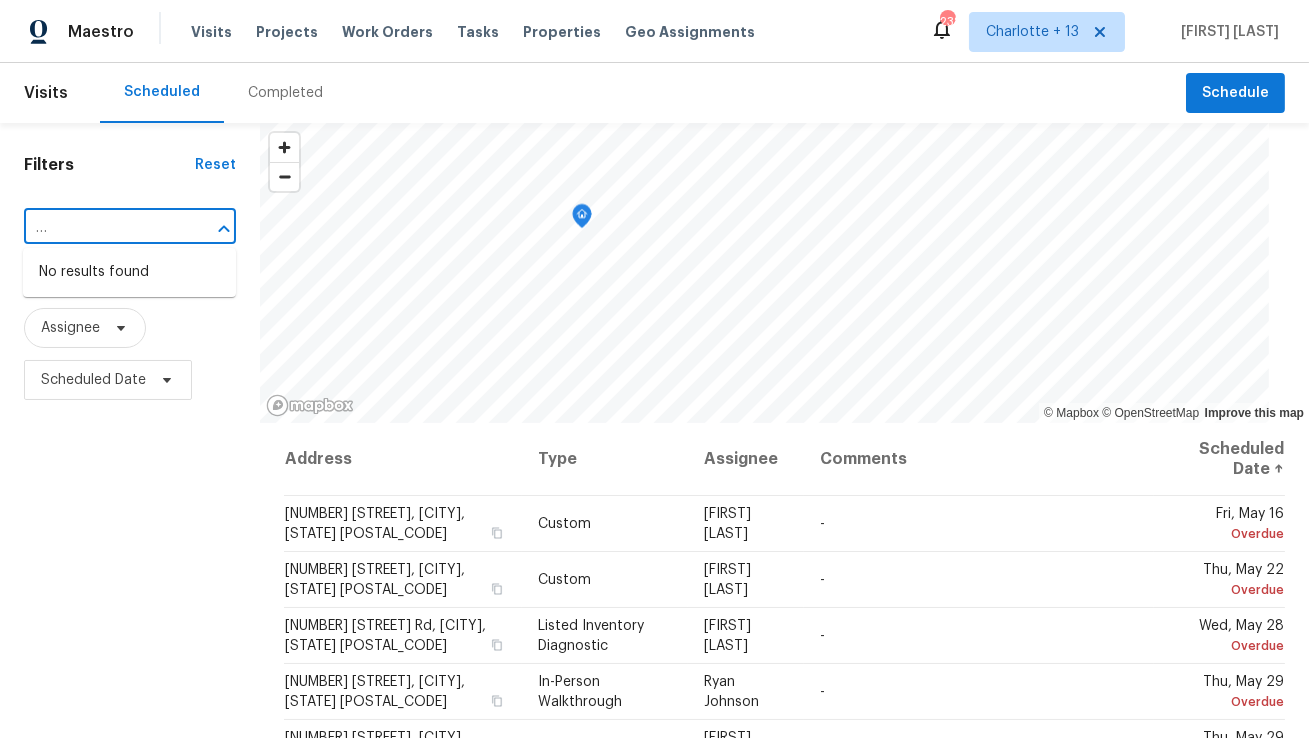 type on "[NUMBER] [STREET], [CITY], [STATE] [POSTAL_CODE]" 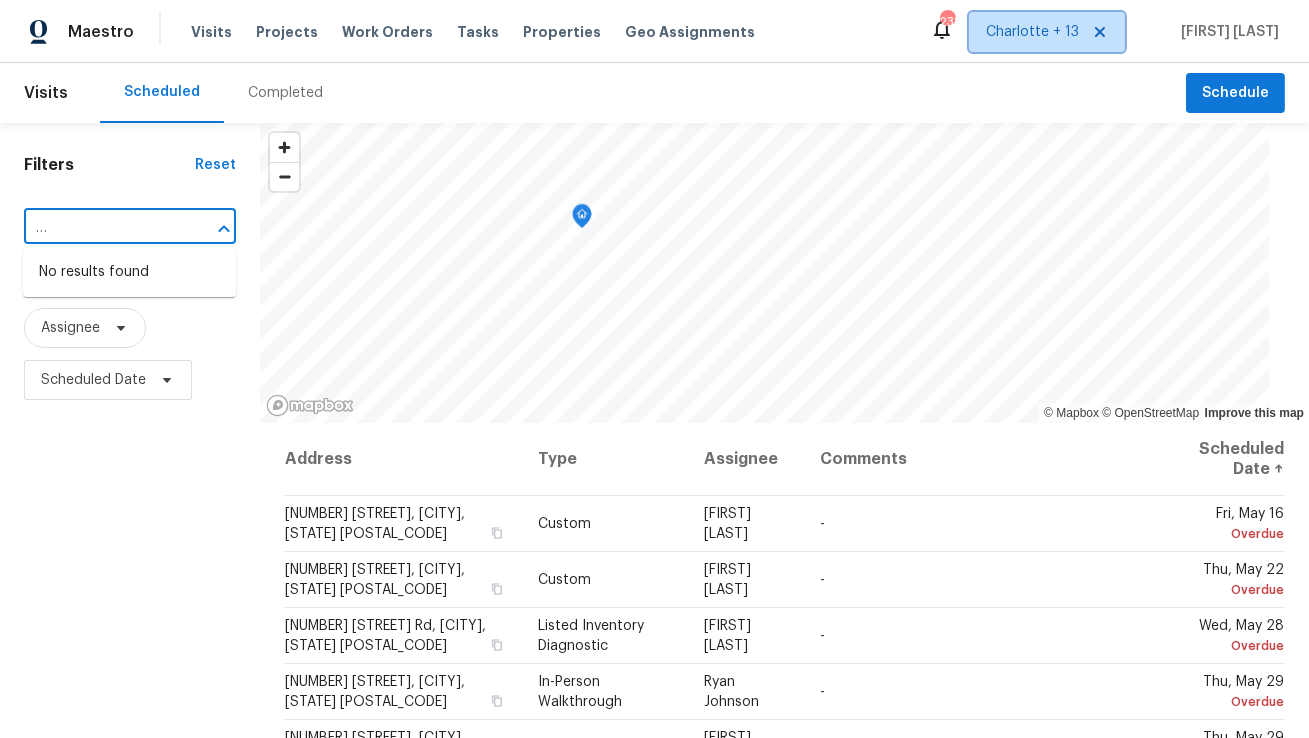 type 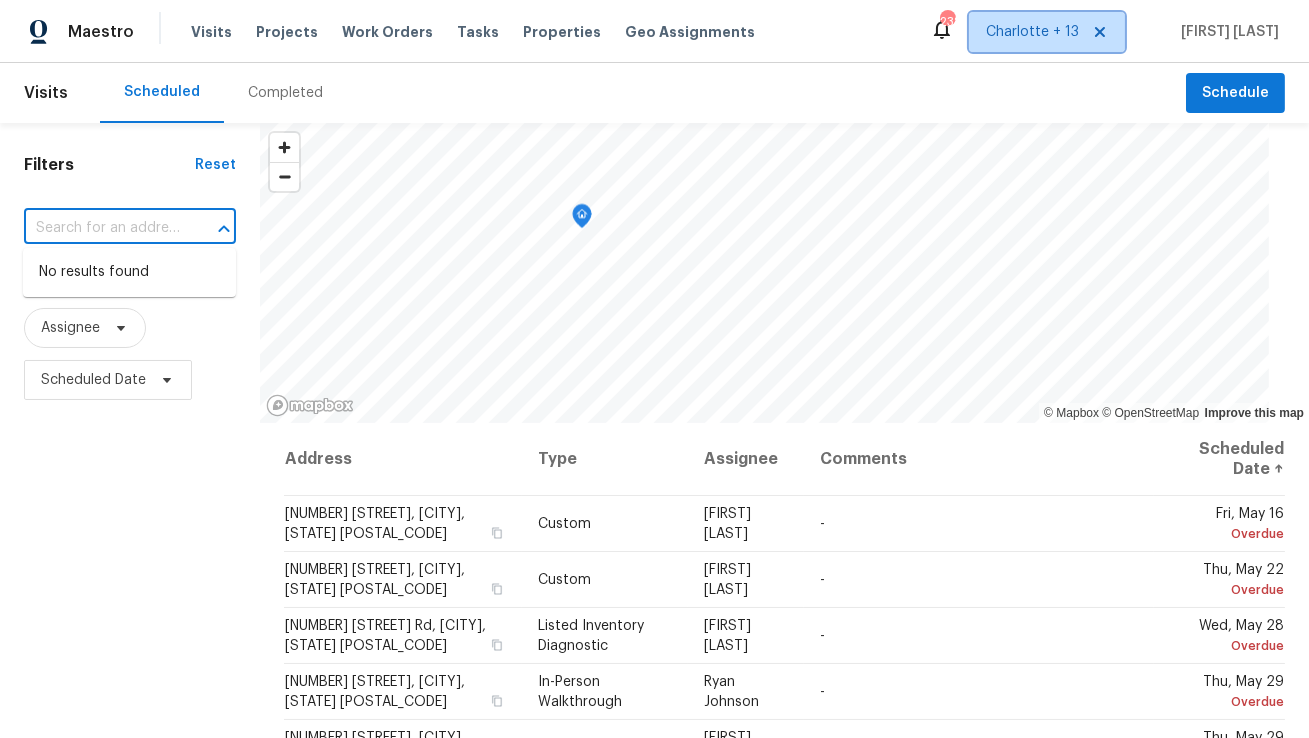 scroll, scrollTop: 0, scrollLeft: 0, axis: both 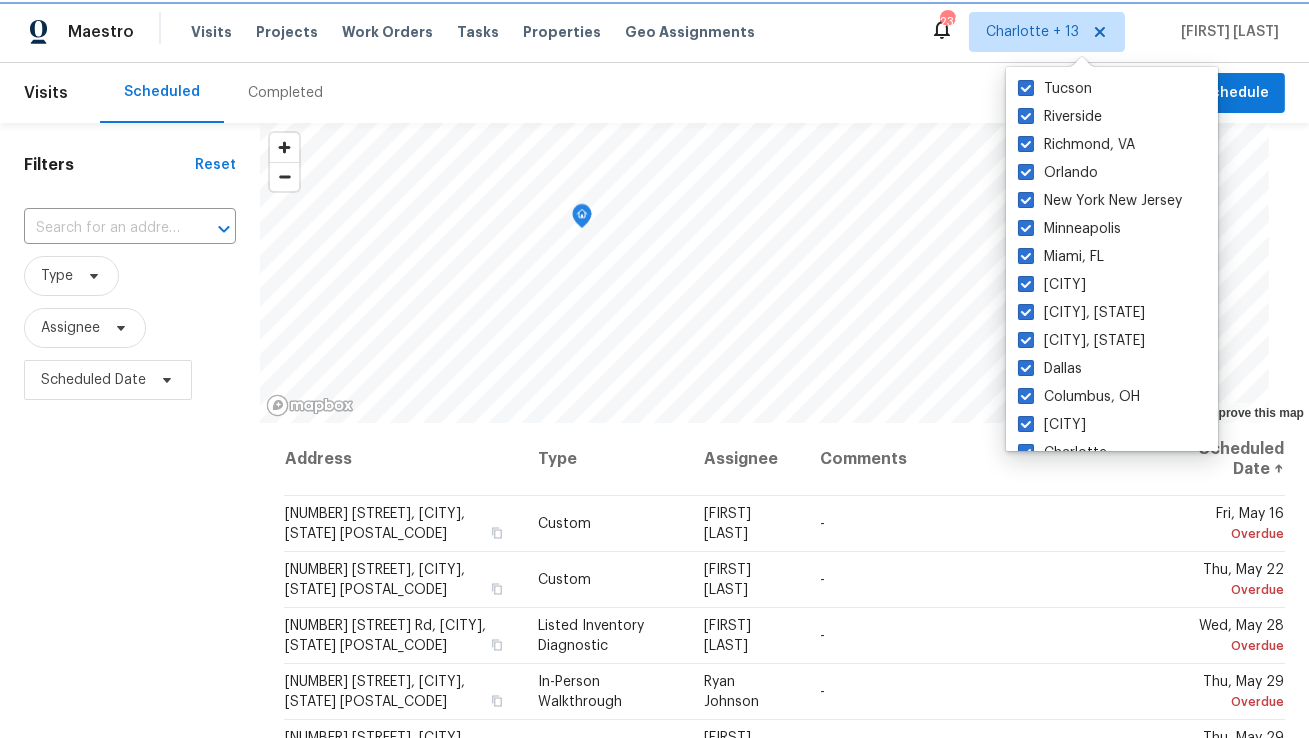 click on "Charlotte + 13" at bounding box center [1032, 32] 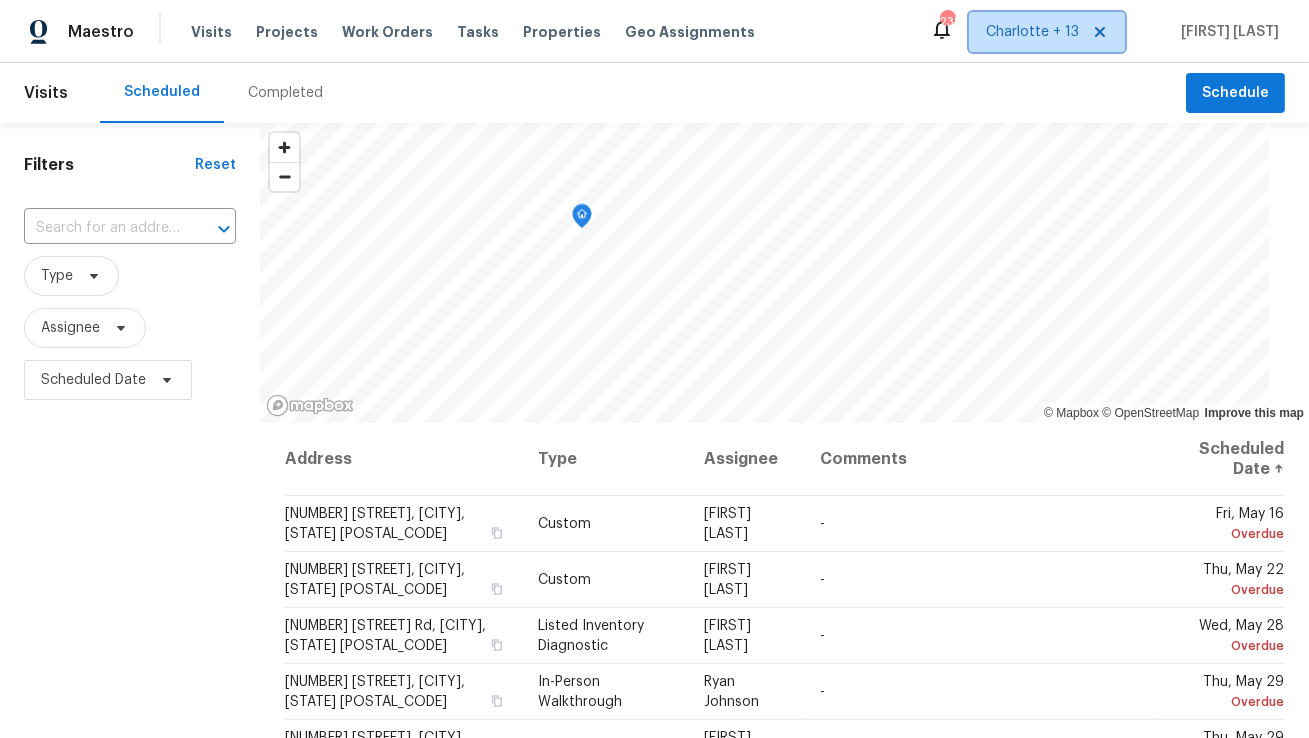 click on "Charlotte + 13" at bounding box center (1032, 32) 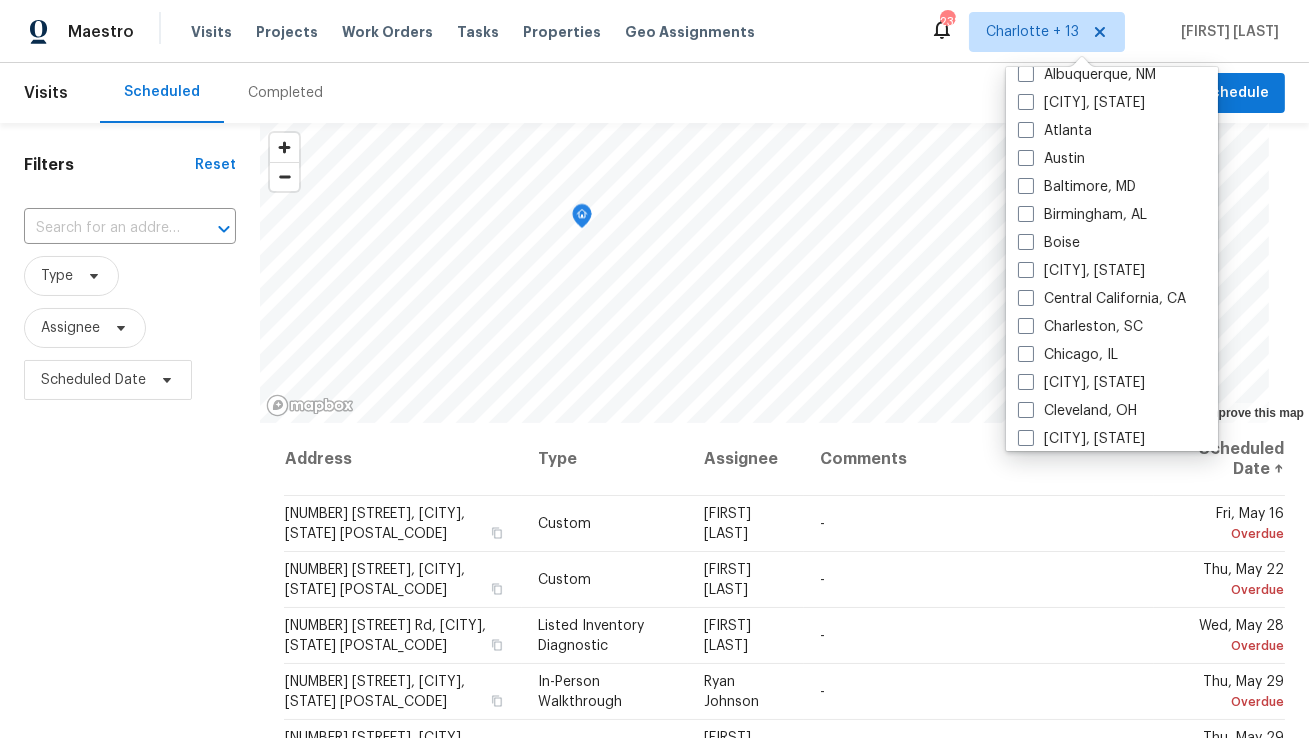 scroll, scrollTop: 336, scrollLeft: 0, axis: vertical 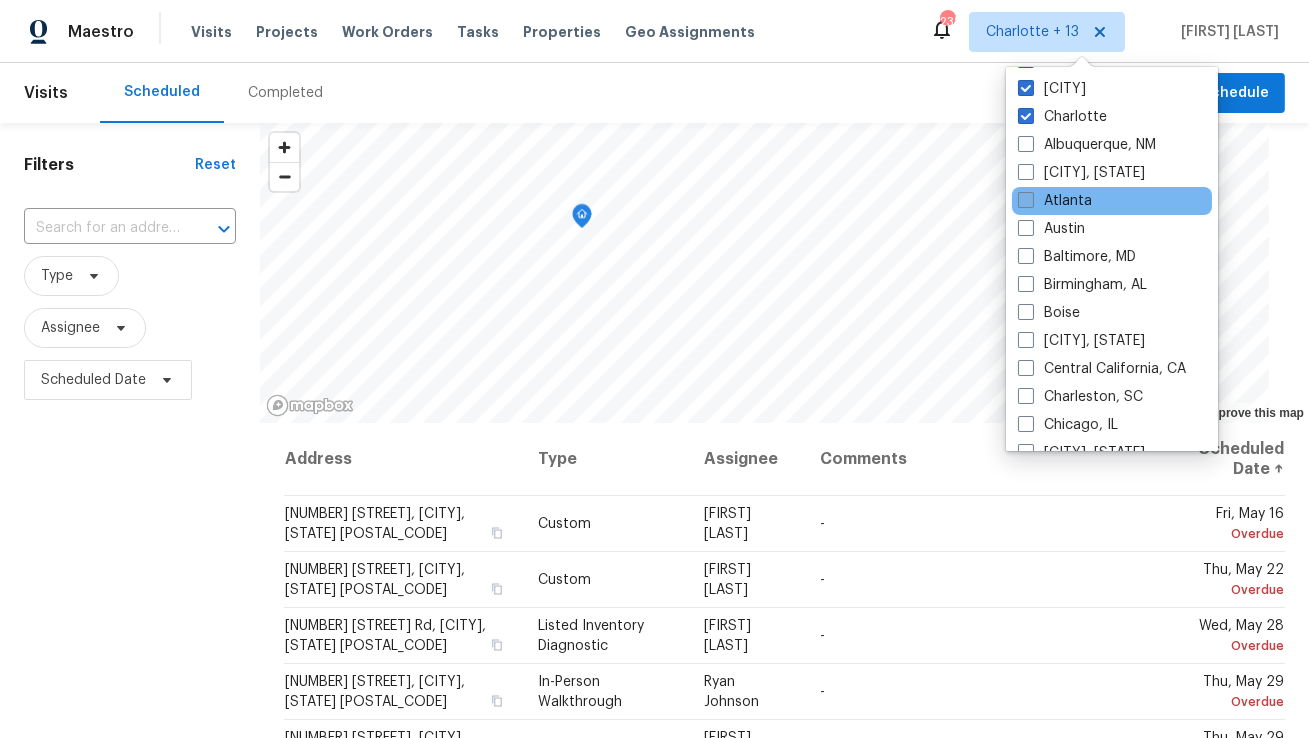 click at bounding box center [1026, 200] 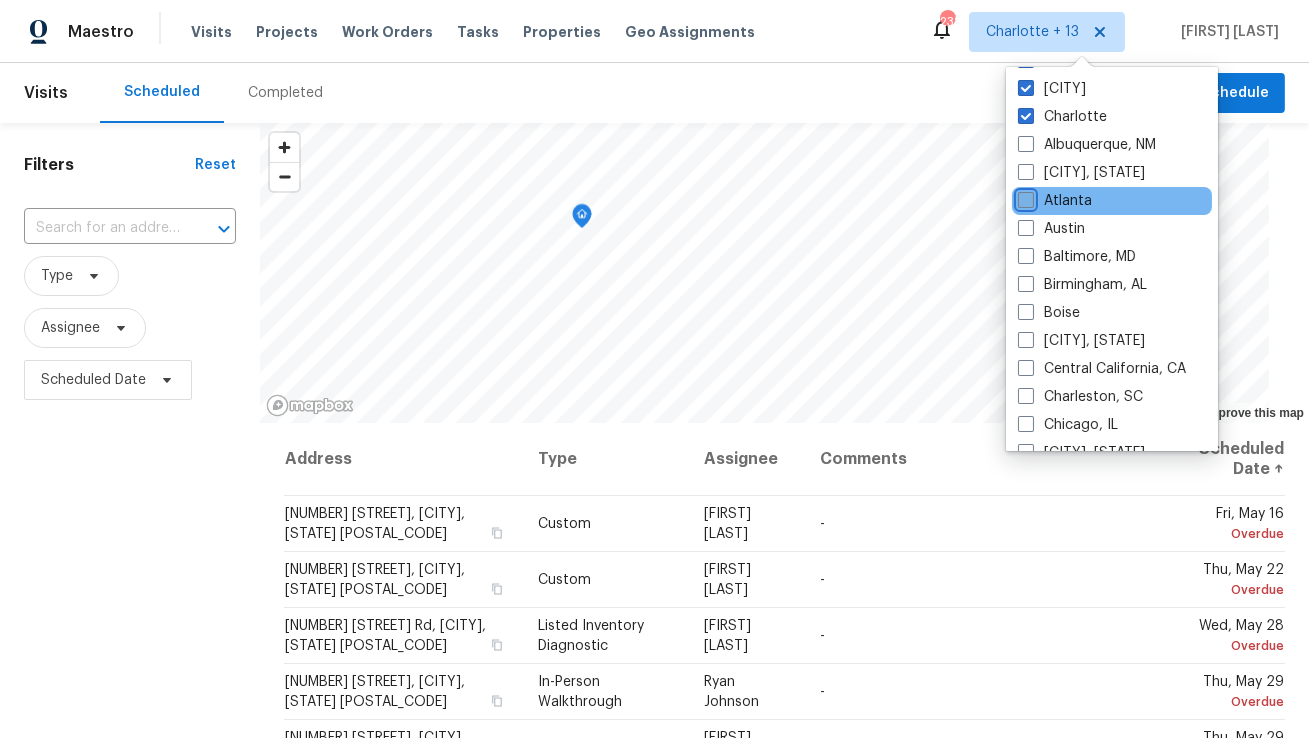 click on "Atlanta" at bounding box center (1024, 197) 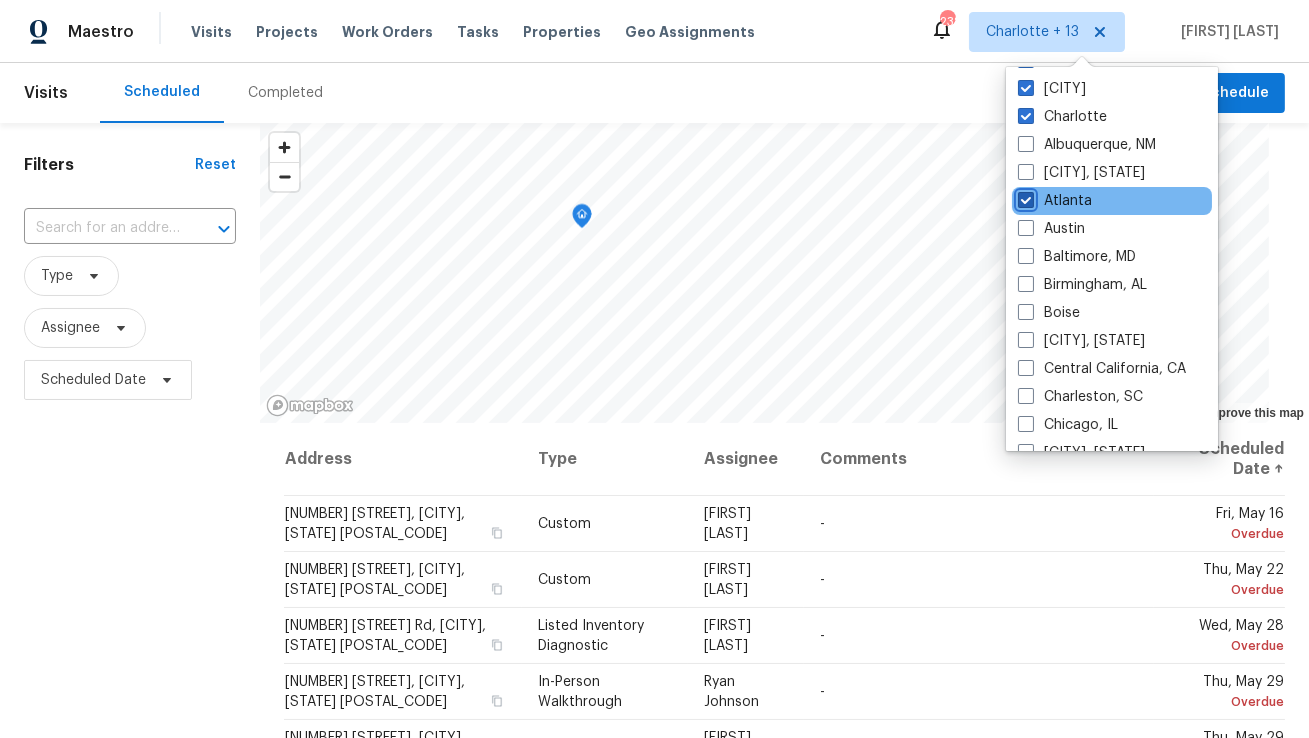 checkbox on "true" 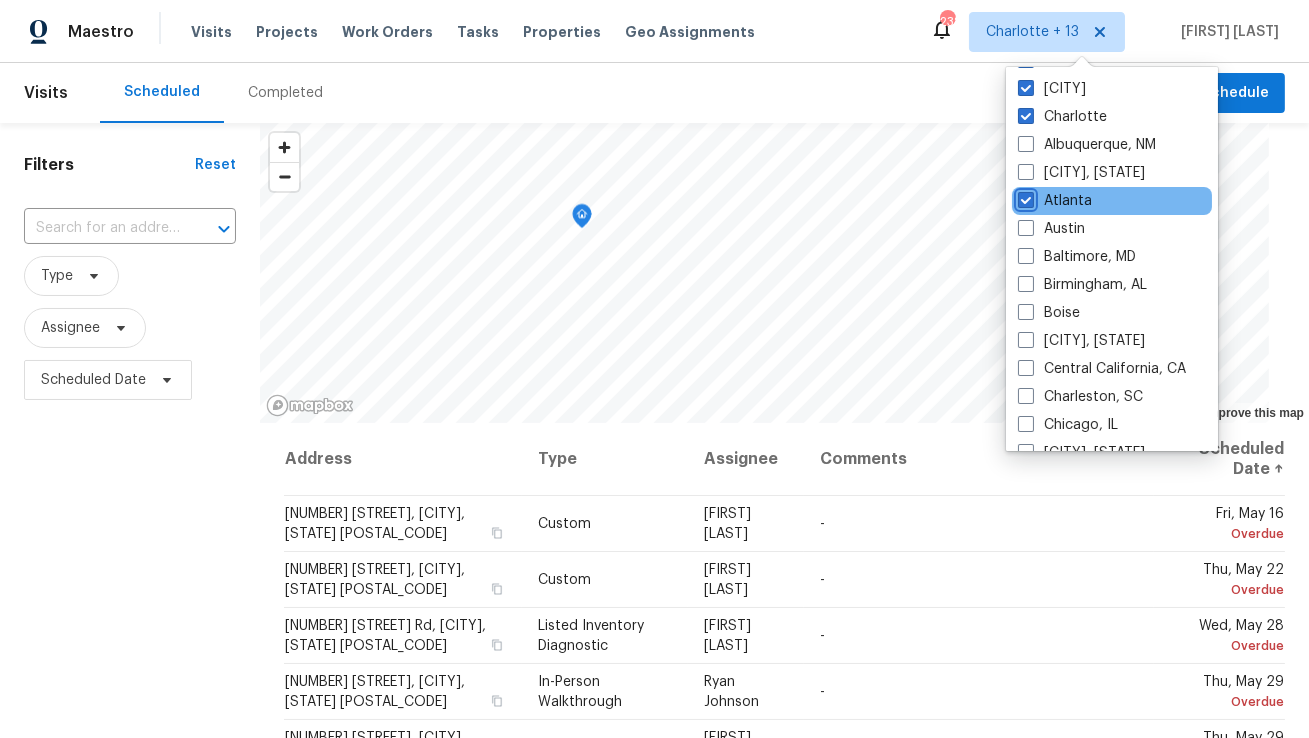 scroll, scrollTop: 340, scrollLeft: 0, axis: vertical 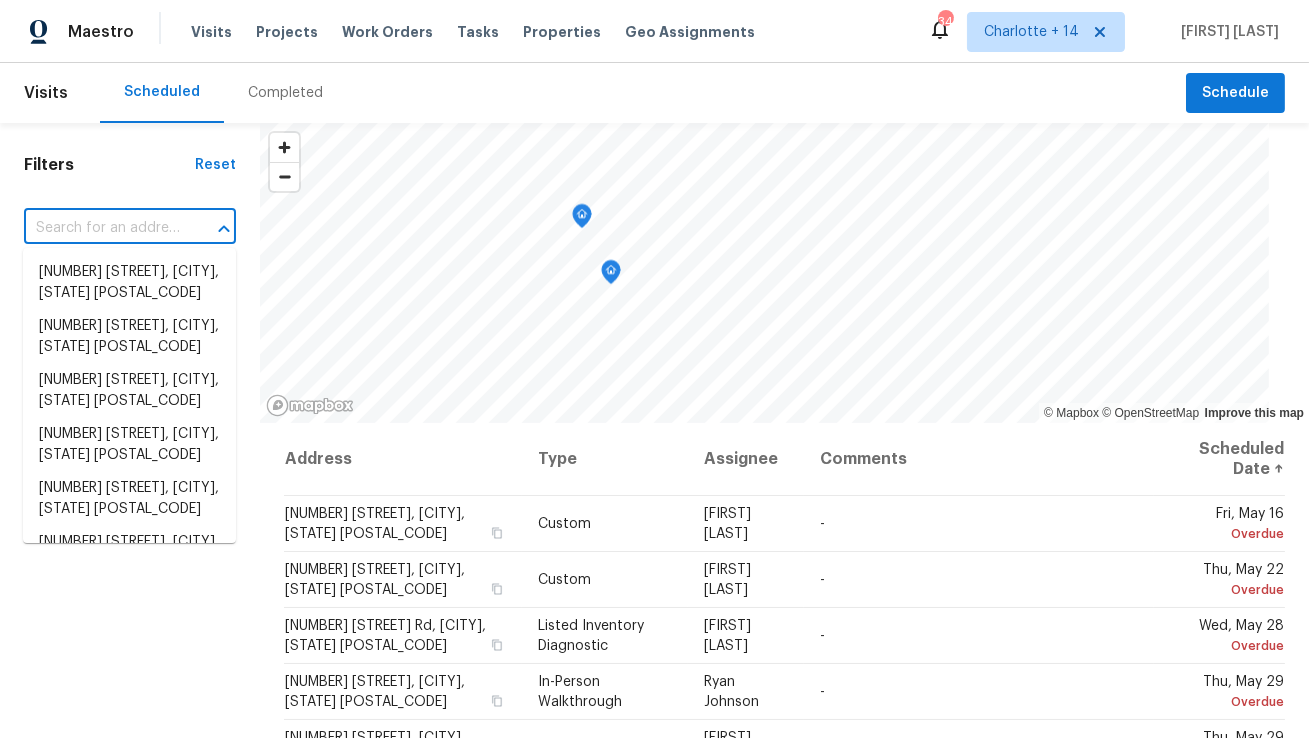 click at bounding box center [102, 228] 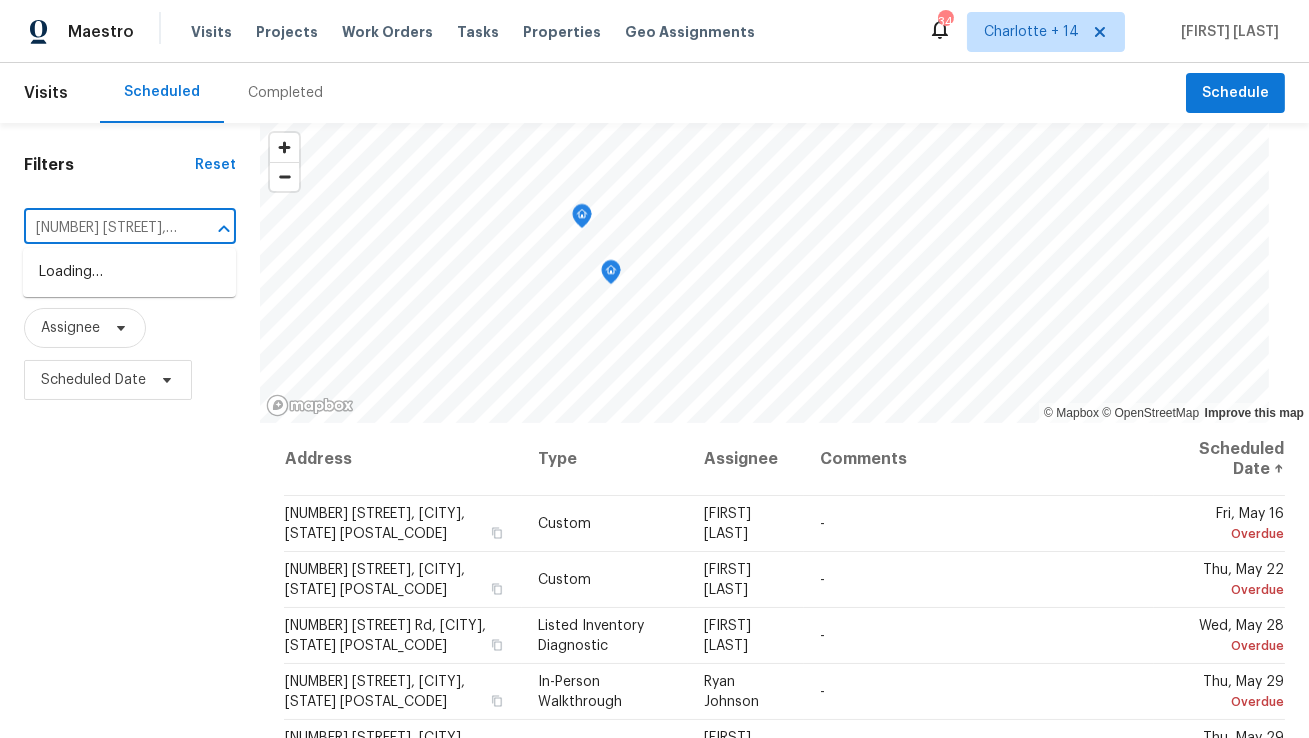 scroll, scrollTop: 0, scrollLeft: 130, axis: horizontal 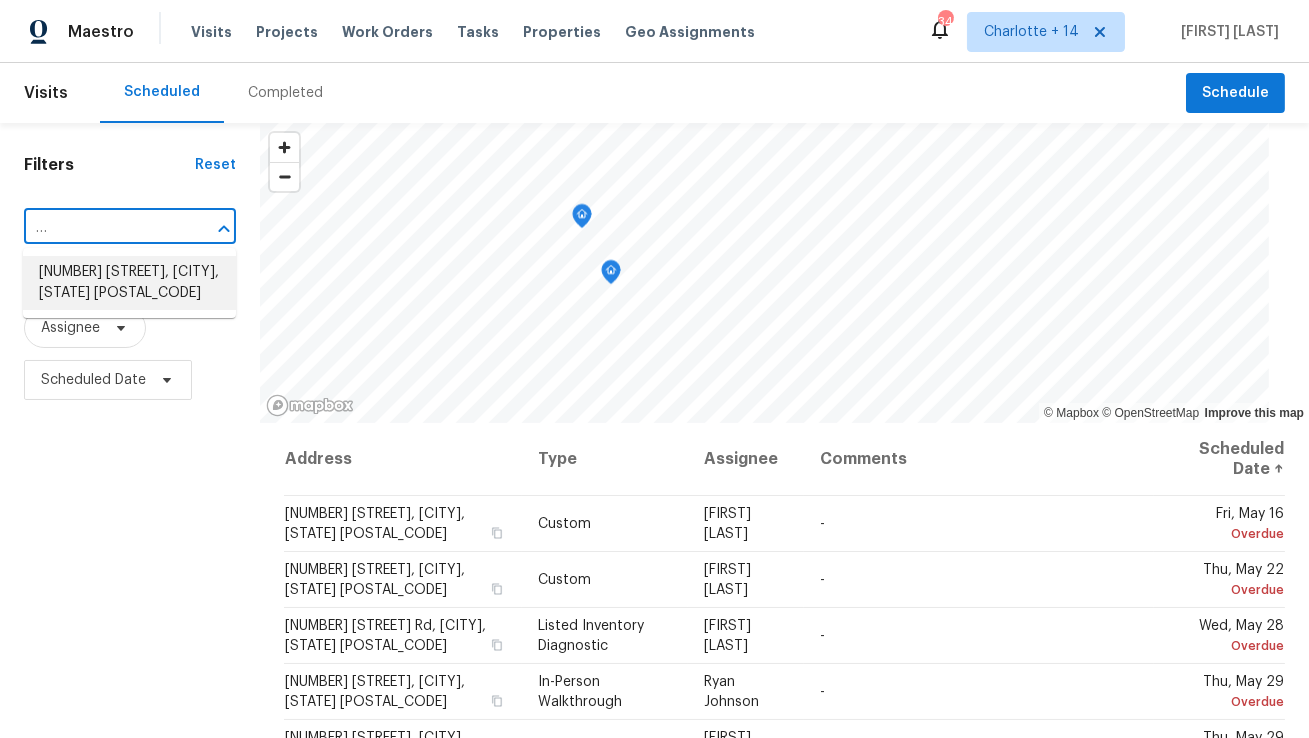 click on "[NUMBER] [STREET], [CITY], [STATE] [POSTAL_CODE]" at bounding box center [129, 283] 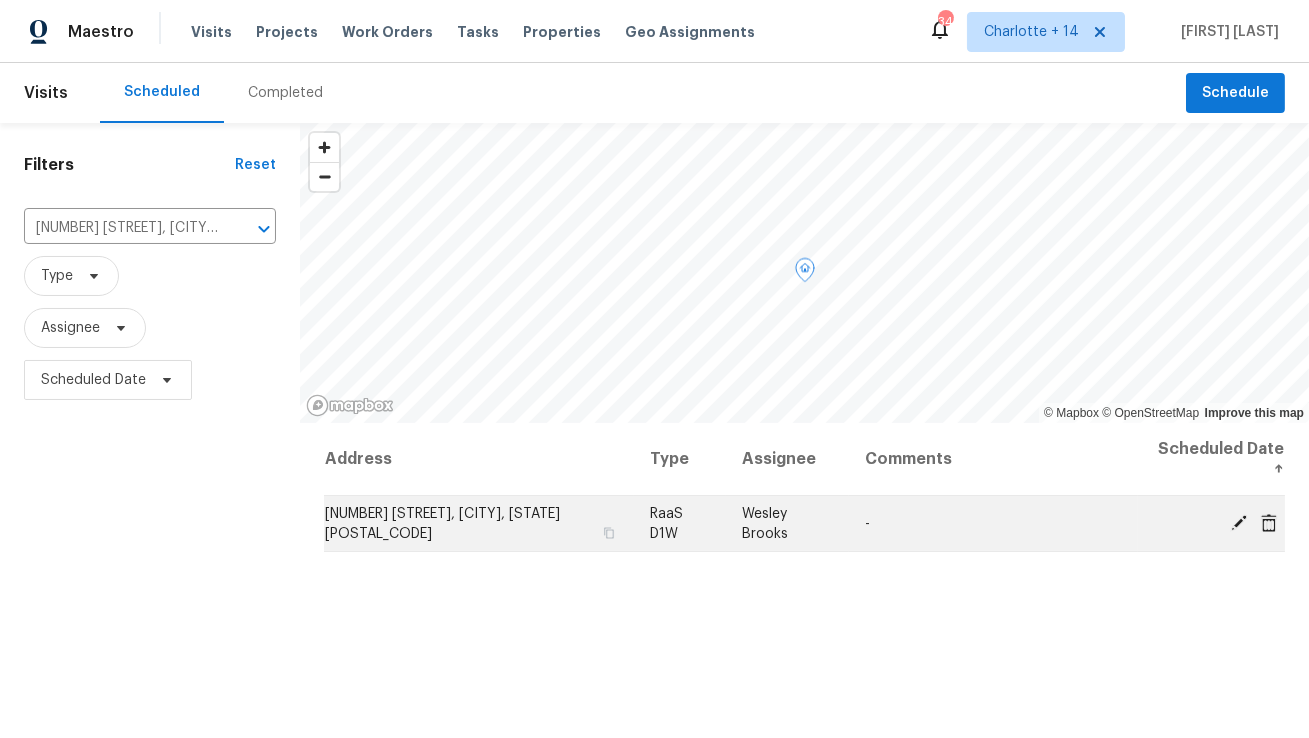 click 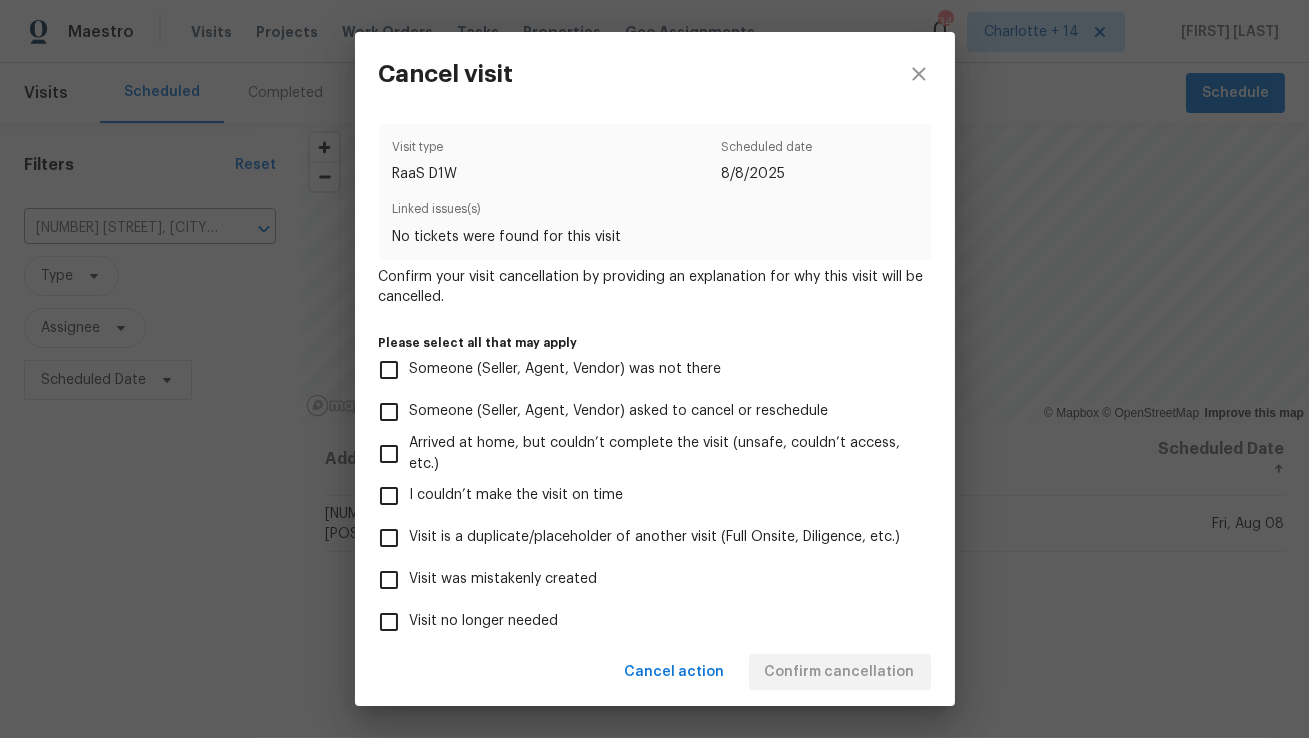 click on "Visit was mistakenly created" at bounding box center (504, 579) 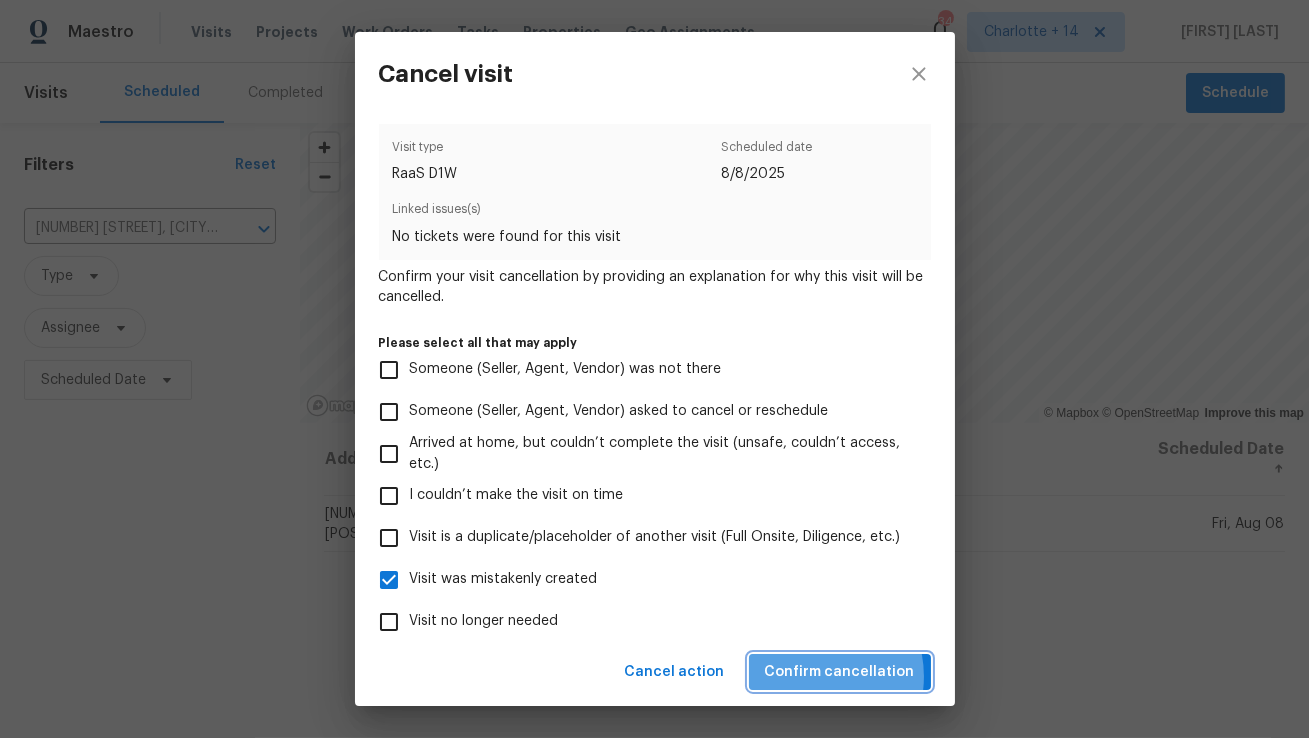 click on "Confirm cancellation" at bounding box center (840, 672) 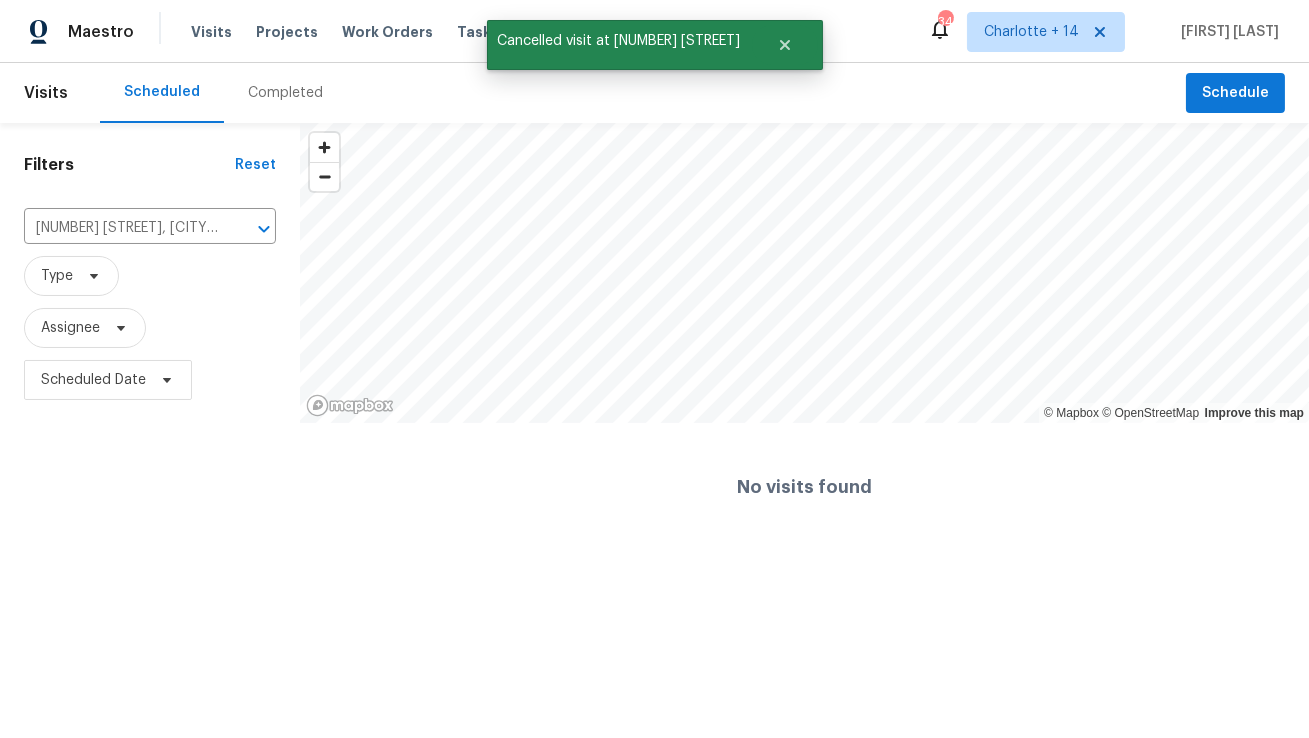 click on "Visits Projects Work Orders Tasks Properties Geo Assignments" at bounding box center [485, 32] 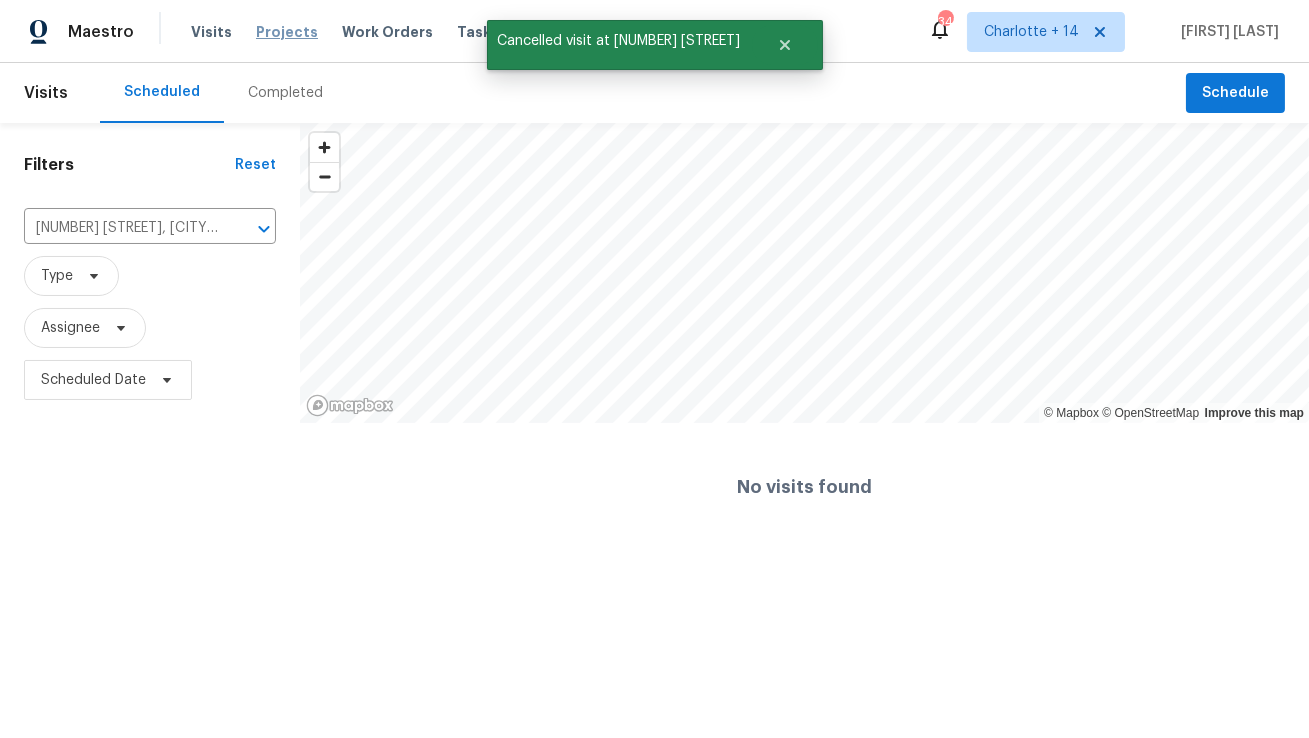 click on "Projects" at bounding box center [287, 32] 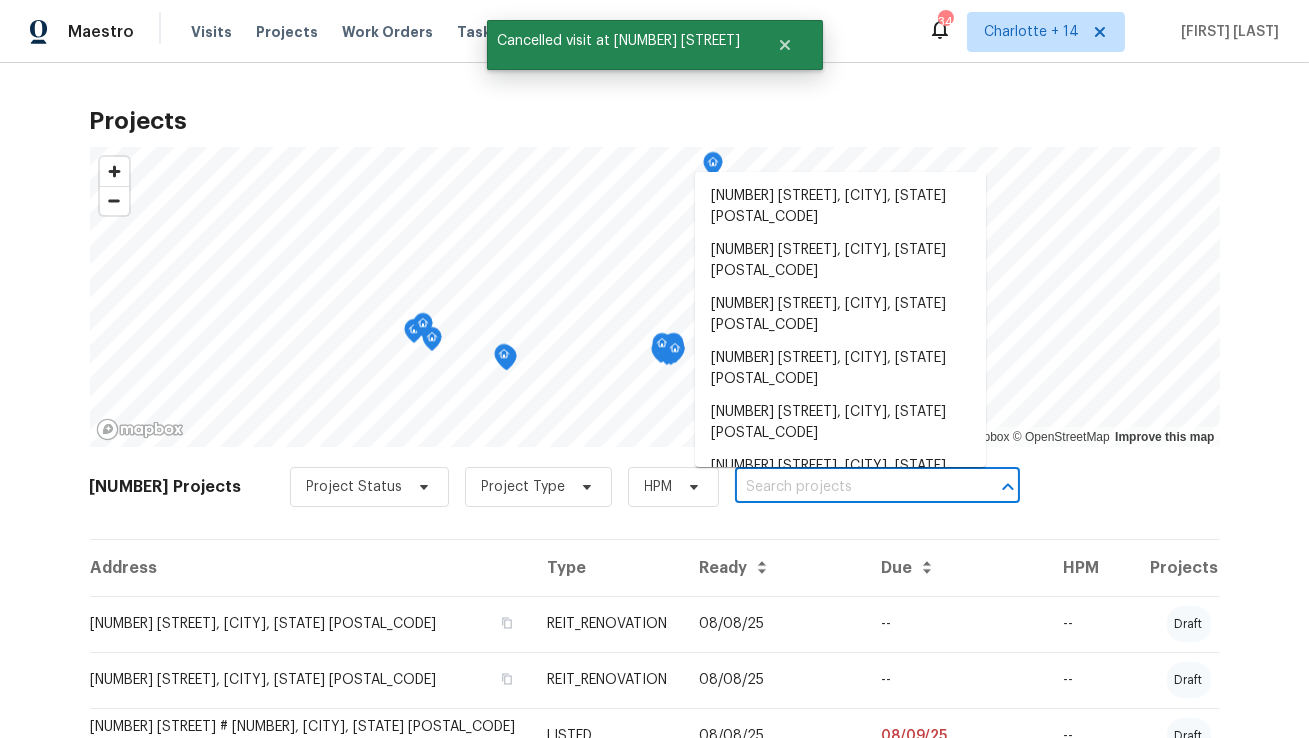 click at bounding box center (849, 487) 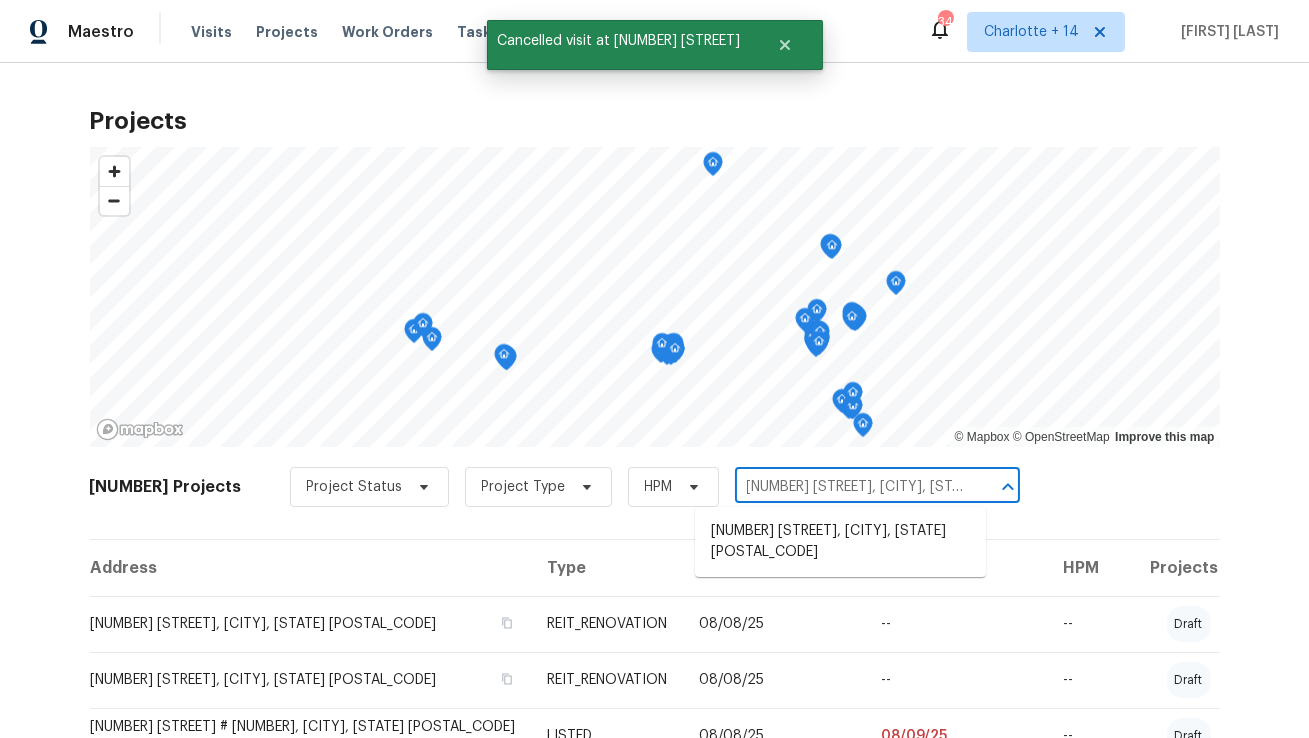 scroll, scrollTop: 0, scrollLeft: 52, axis: horizontal 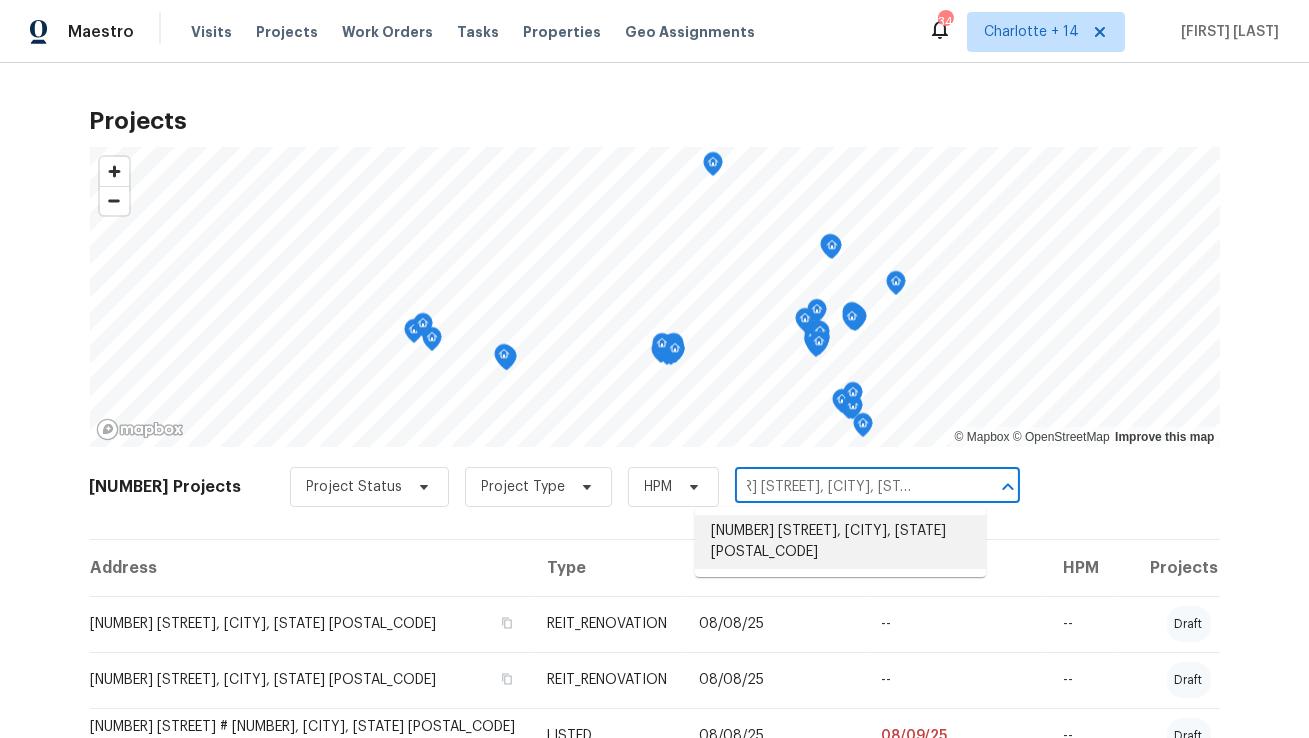 click on "[NUMBER] [STREET], [CITY], [STATE] [POSTAL_CODE]" at bounding box center (840, 542) 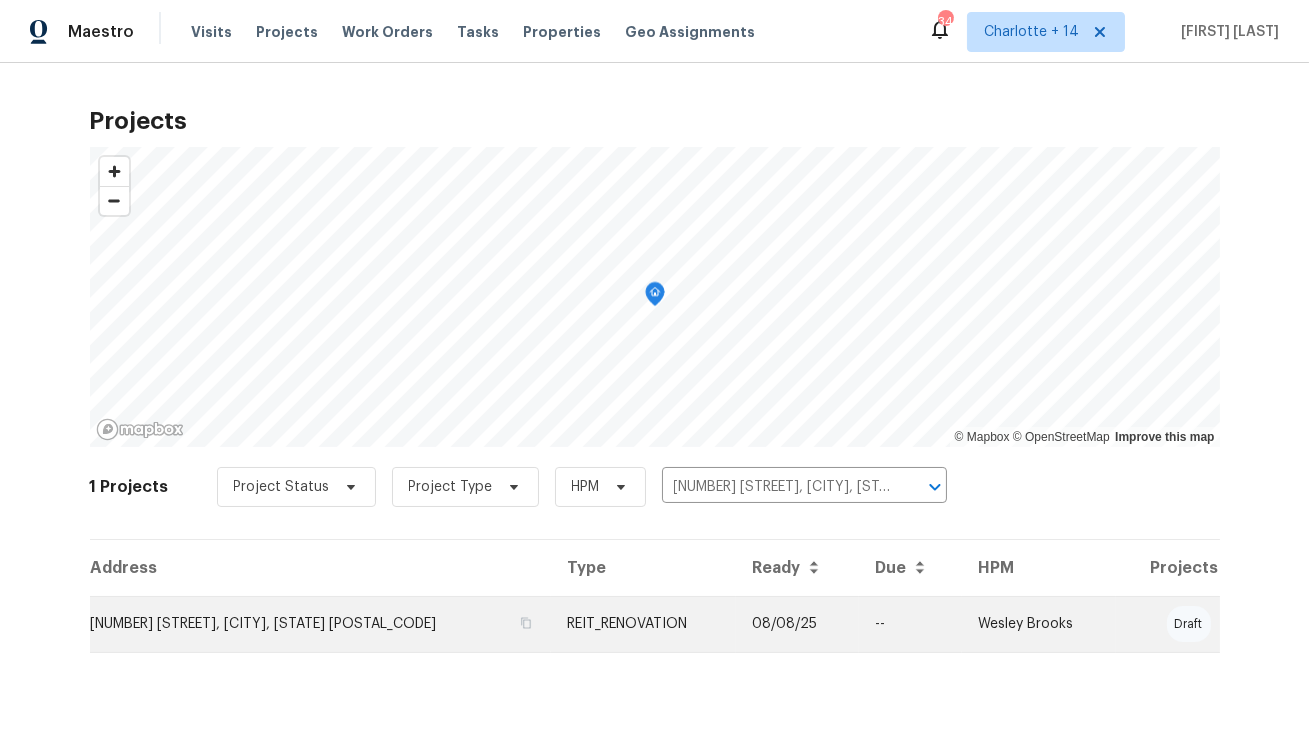 click on "[NUMBER] [STREET], [CITY], [STATE] [POSTAL_CODE]" at bounding box center (321, 624) 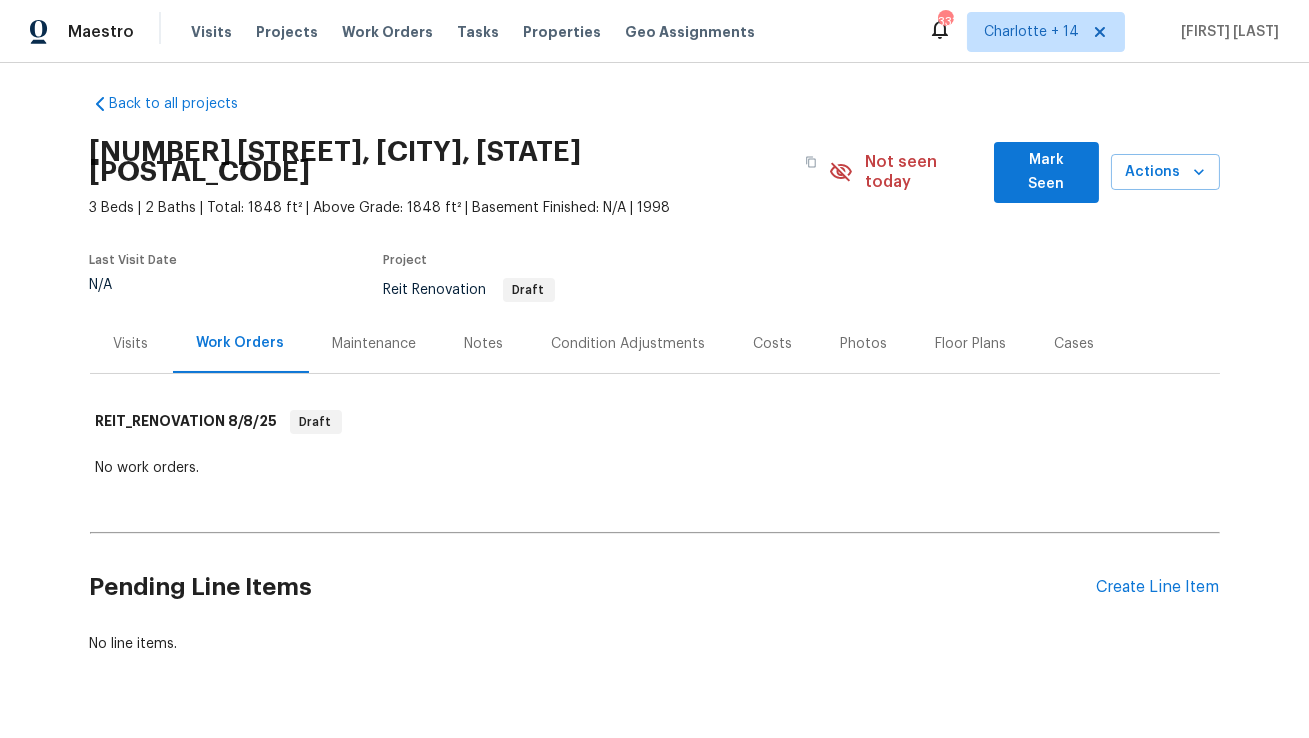 scroll, scrollTop: 12, scrollLeft: 0, axis: vertical 